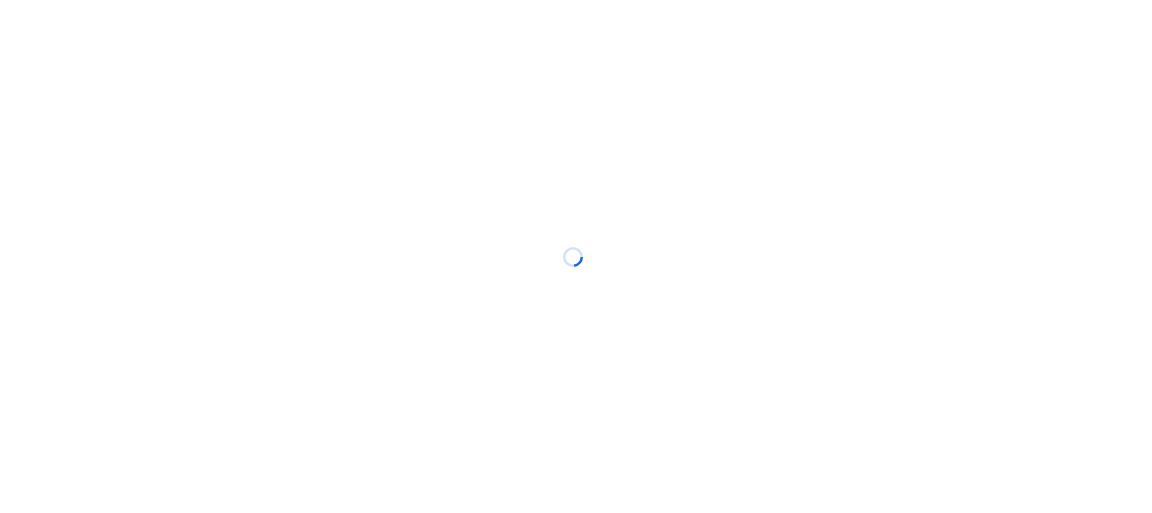 scroll, scrollTop: 0, scrollLeft: 0, axis: both 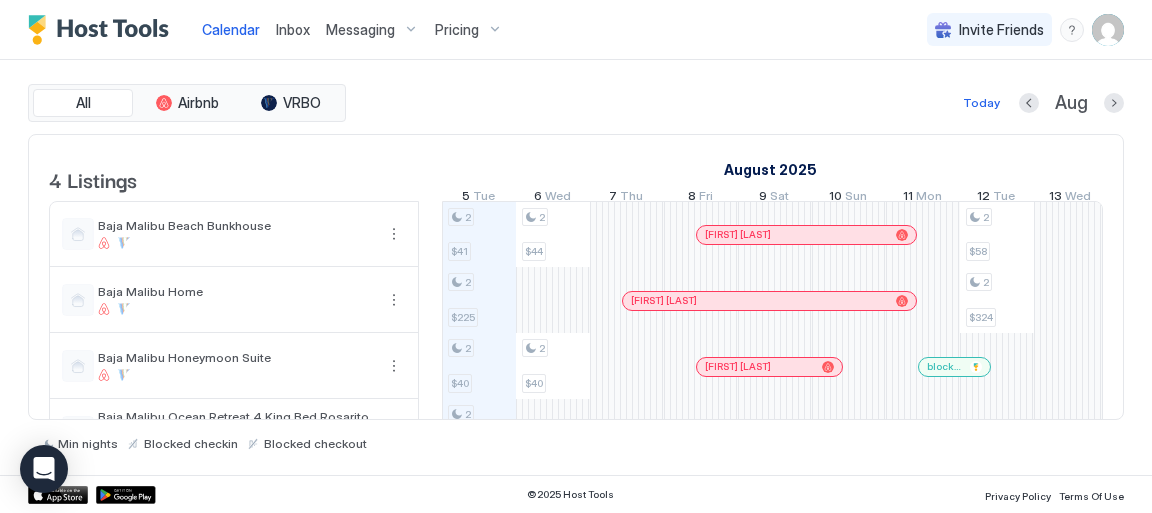 click on "Inbox" at bounding box center [293, 29] 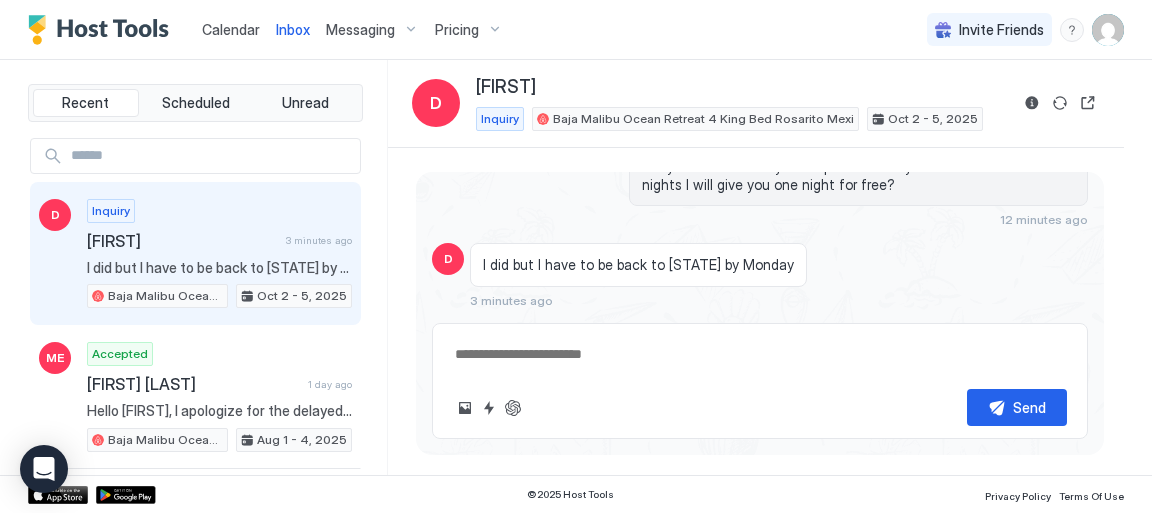 scroll, scrollTop: 169, scrollLeft: 0, axis: vertical 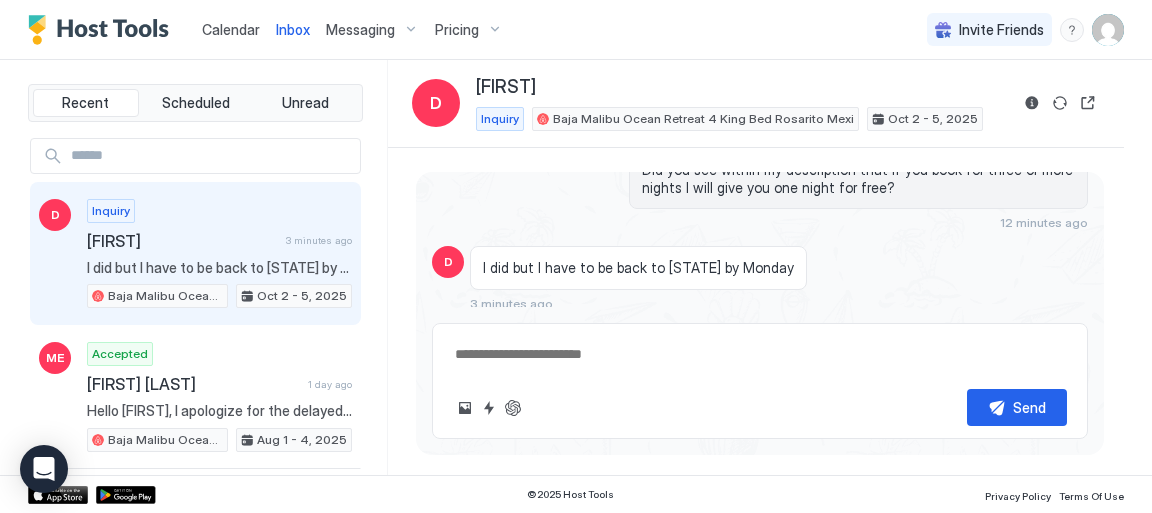 type on "*" 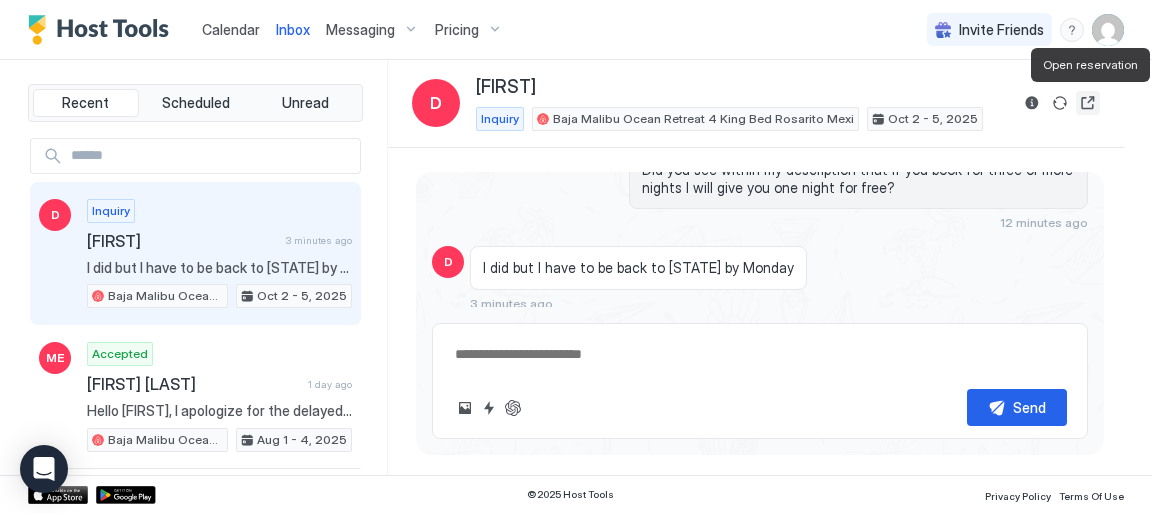 click at bounding box center [1088, 103] 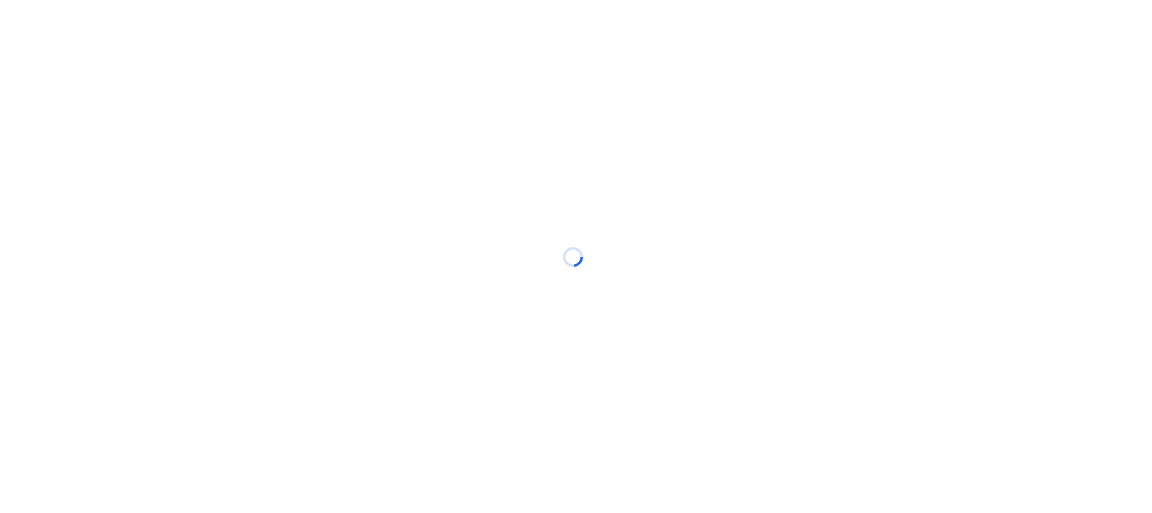 scroll, scrollTop: 0, scrollLeft: 0, axis: both 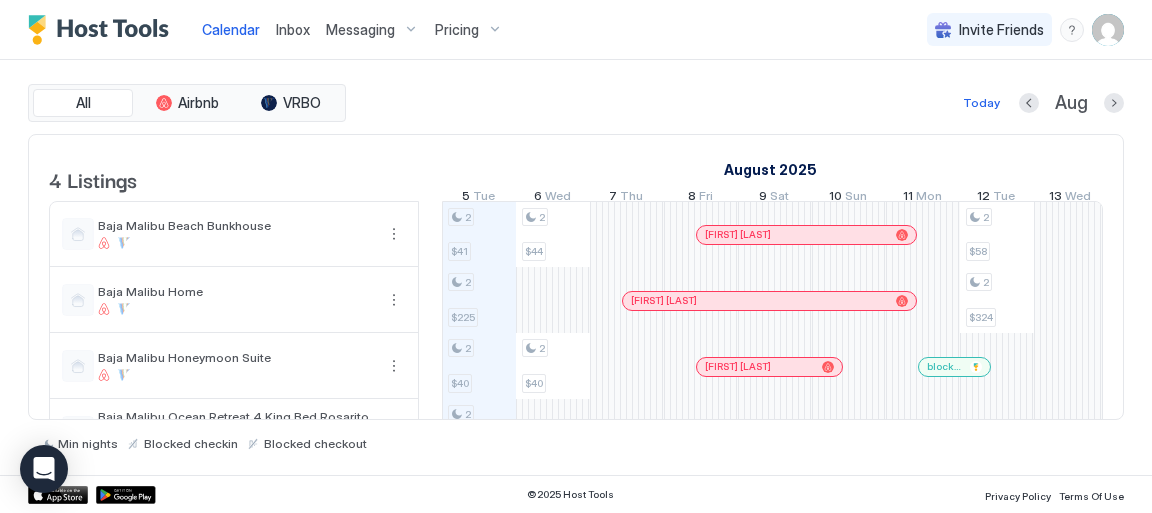 click on "Inbox" at bounding box center (293, 29) 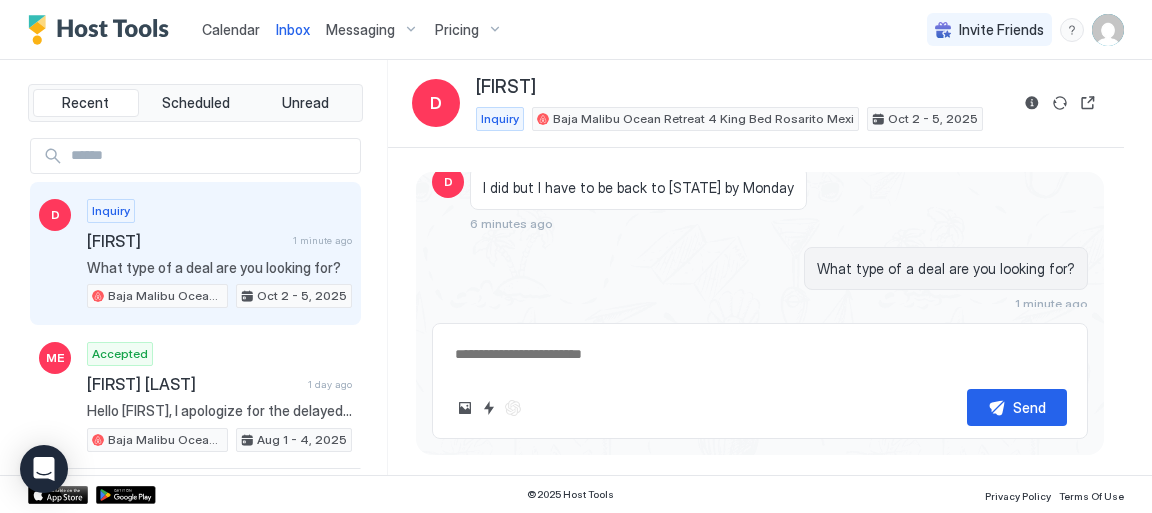 scroll, scrollTop: 249, scrollLeft: 0, axis: vertical 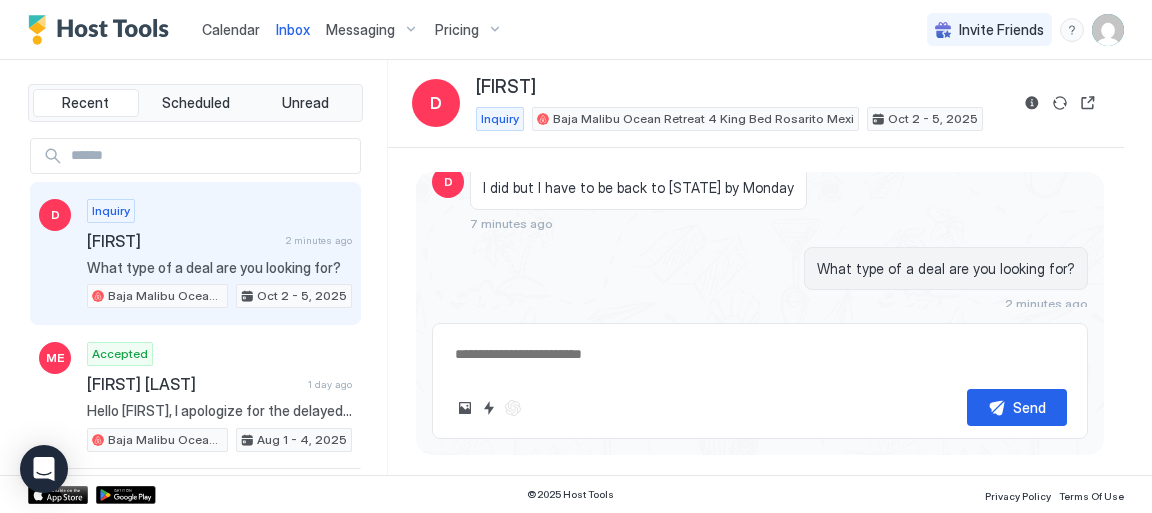 type on "*" 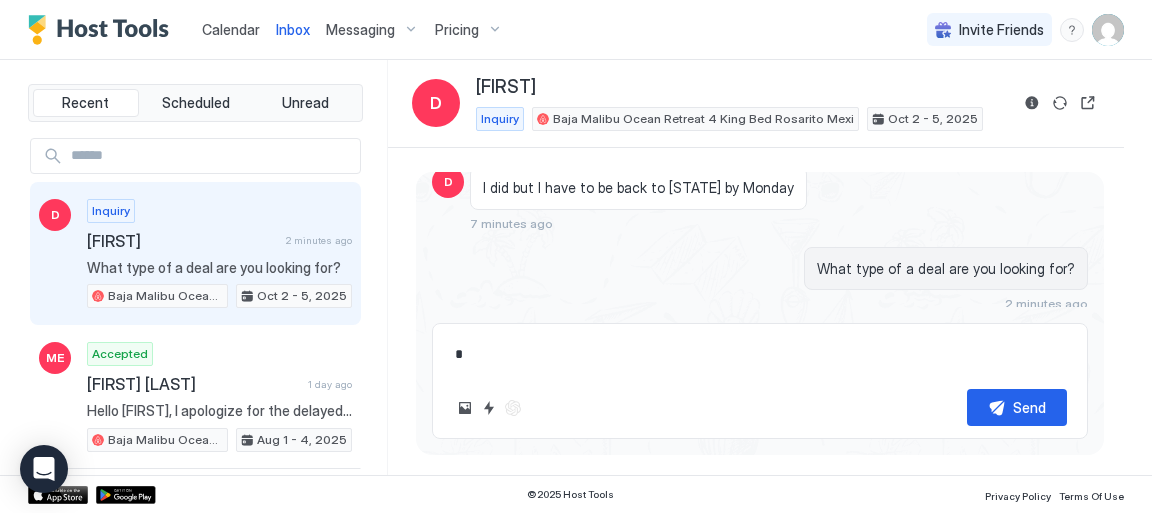 type on "*" 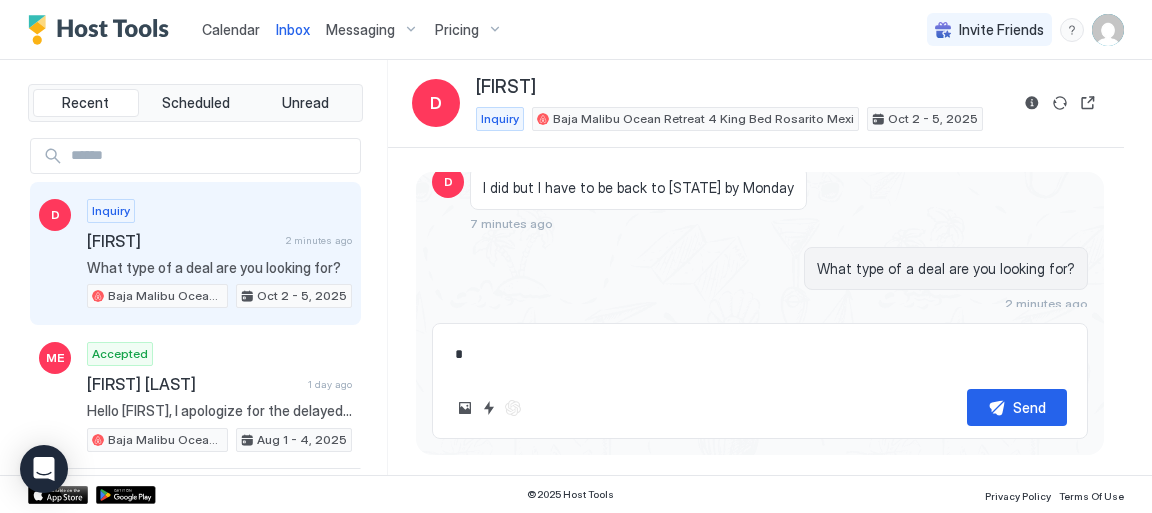 type on "*****" 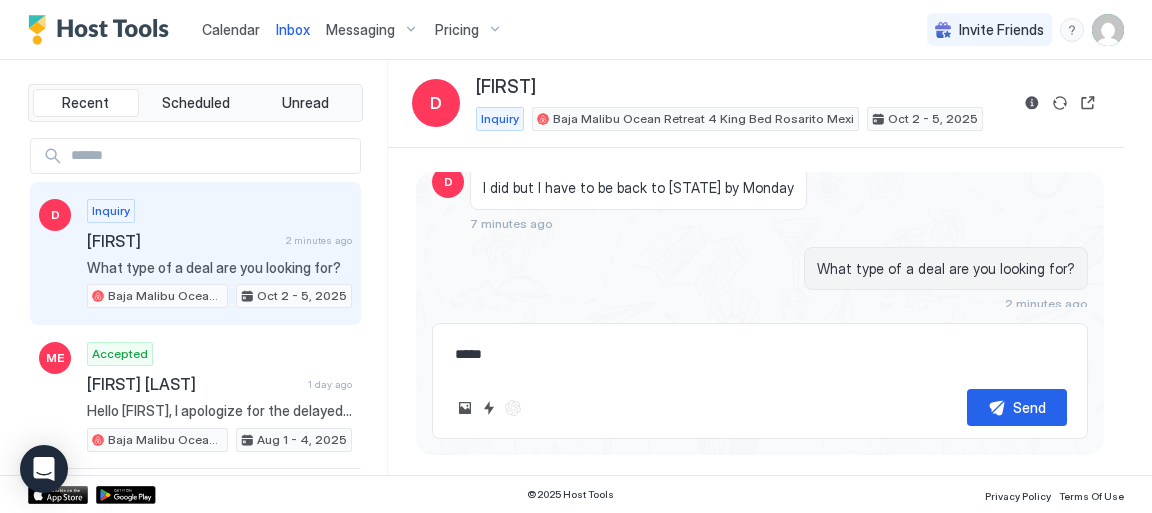 type on "*" 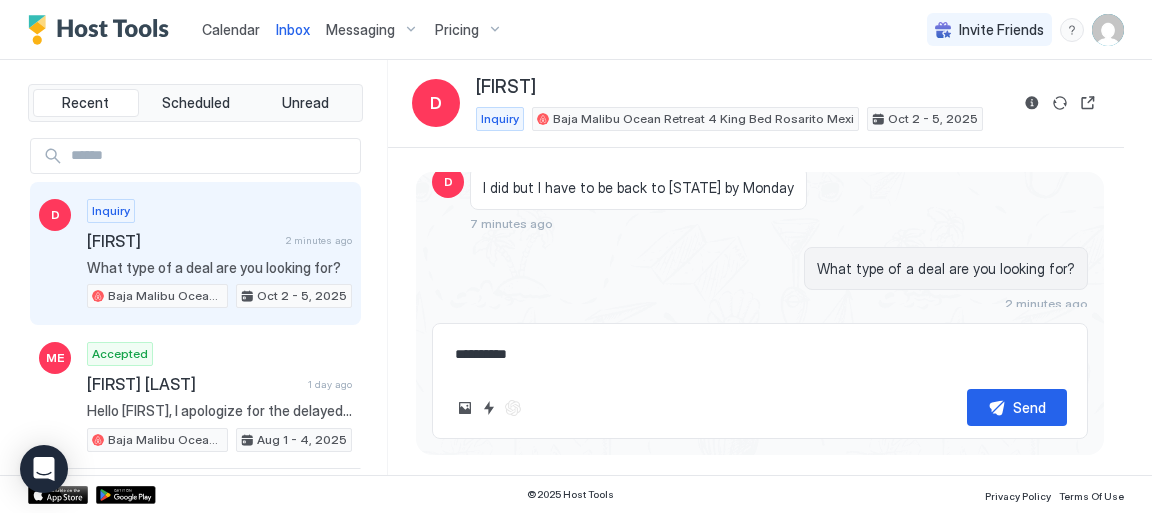 type on "*" 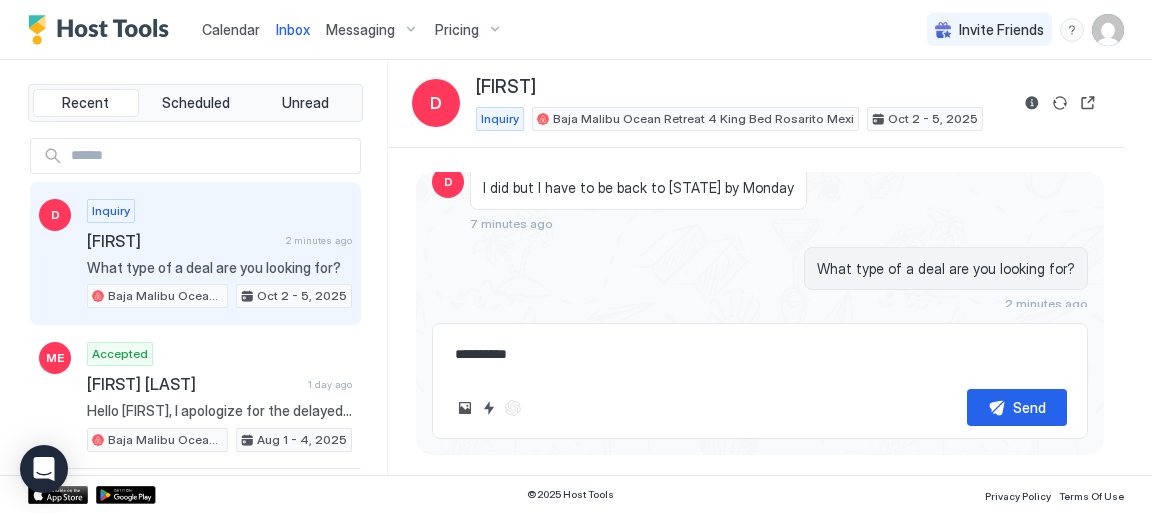 type on "**********" 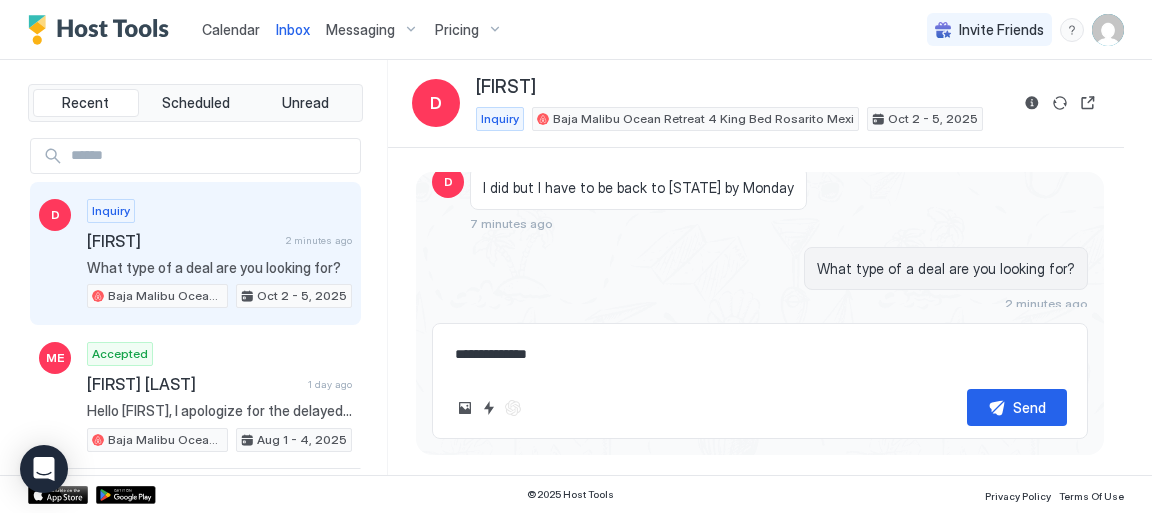 type on "*" 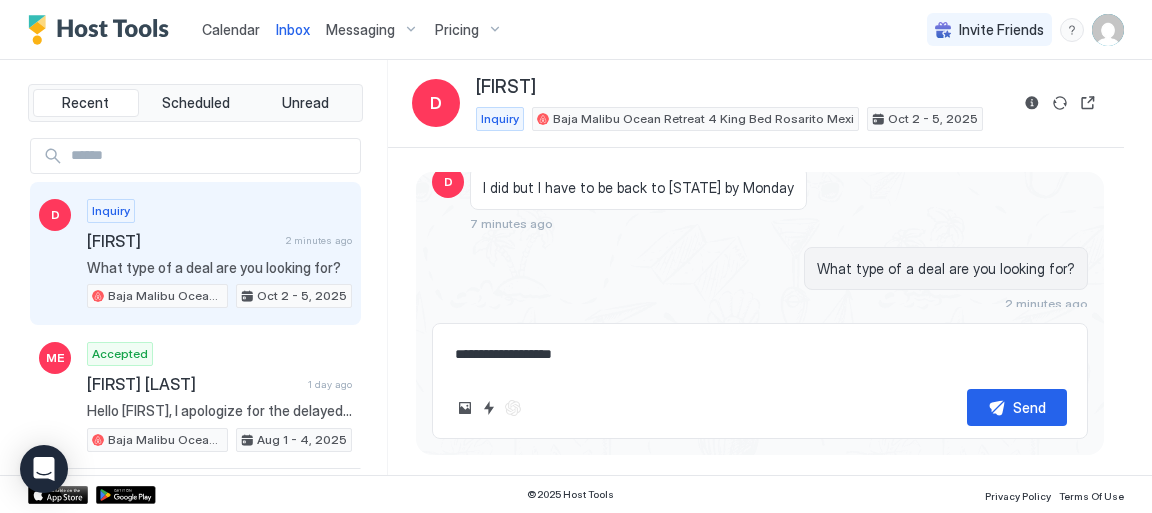 type on "*" 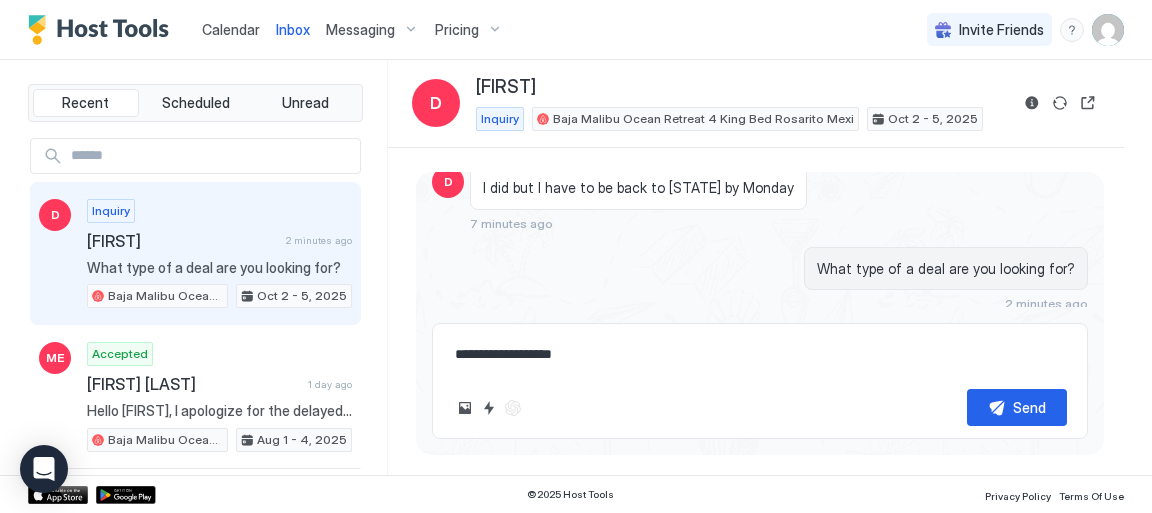 type on "**********" 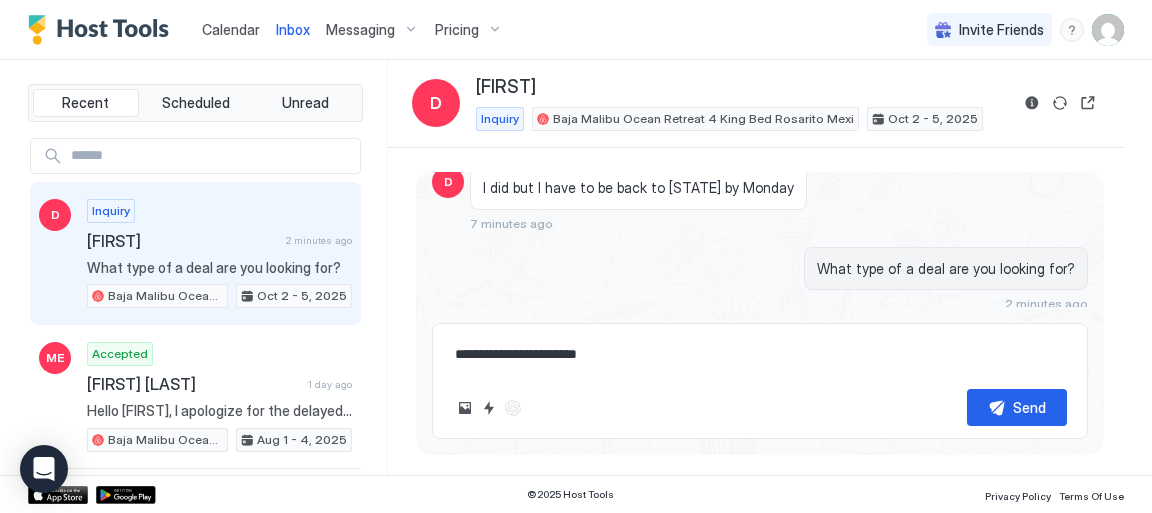 type on "*" 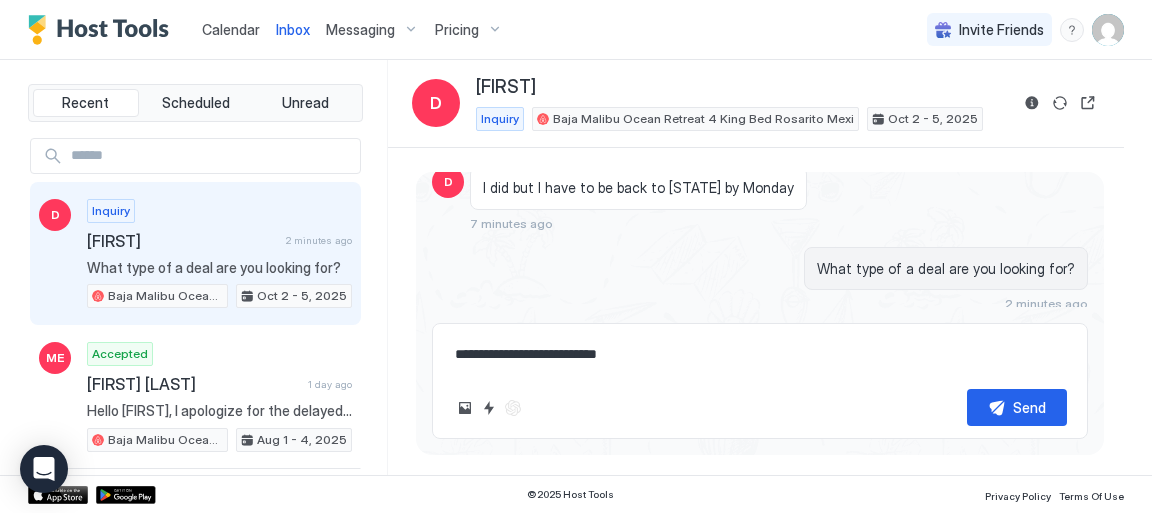 type on "*" 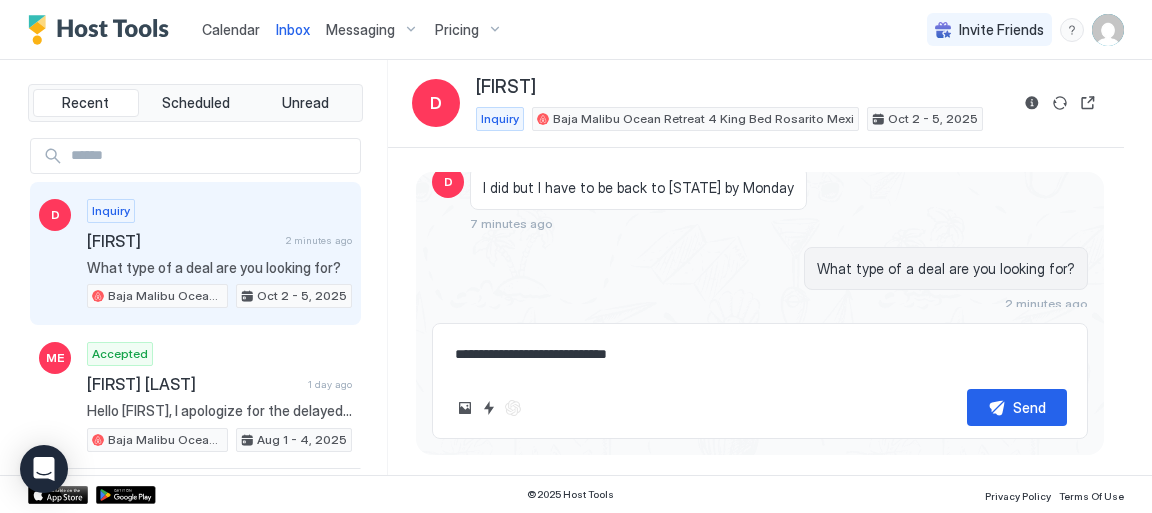 type on "*" 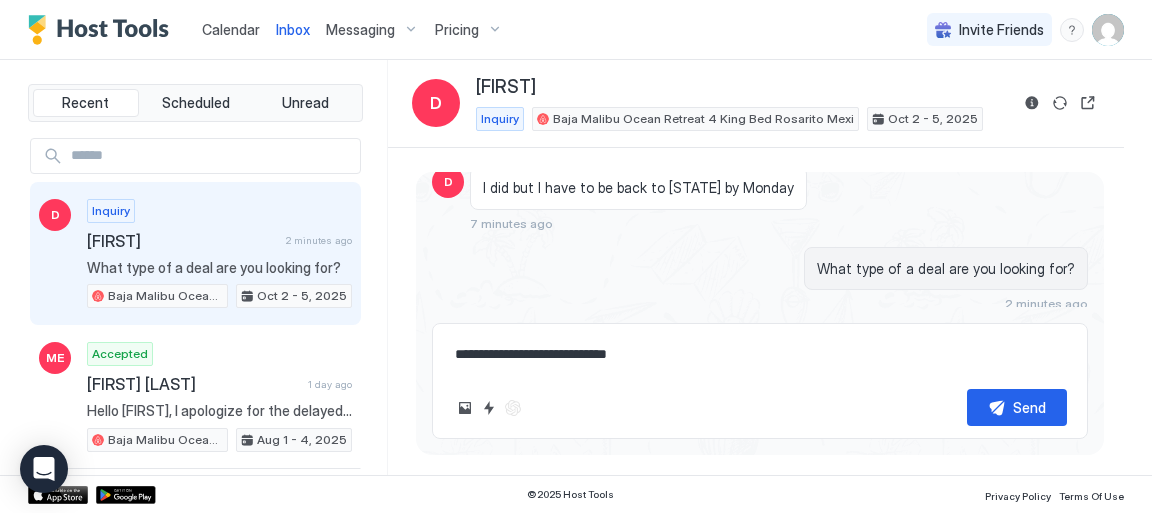 type on "**********" 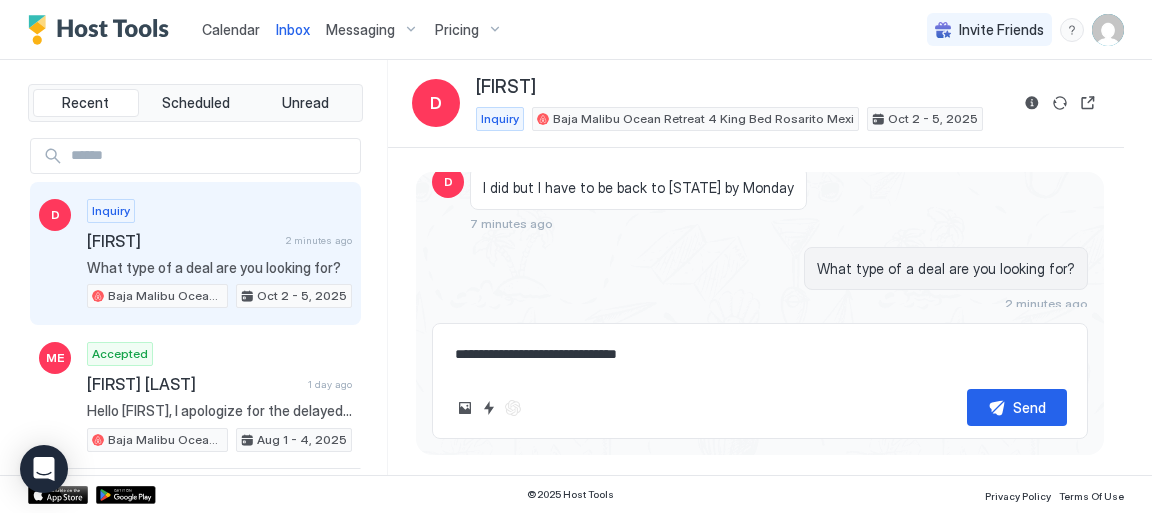 type on "*" 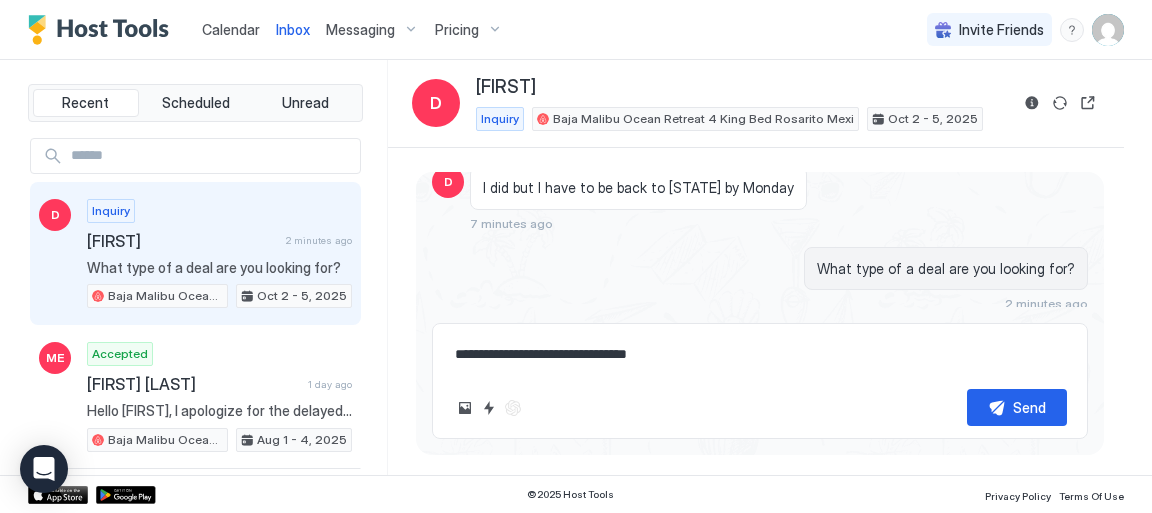 type on "*" 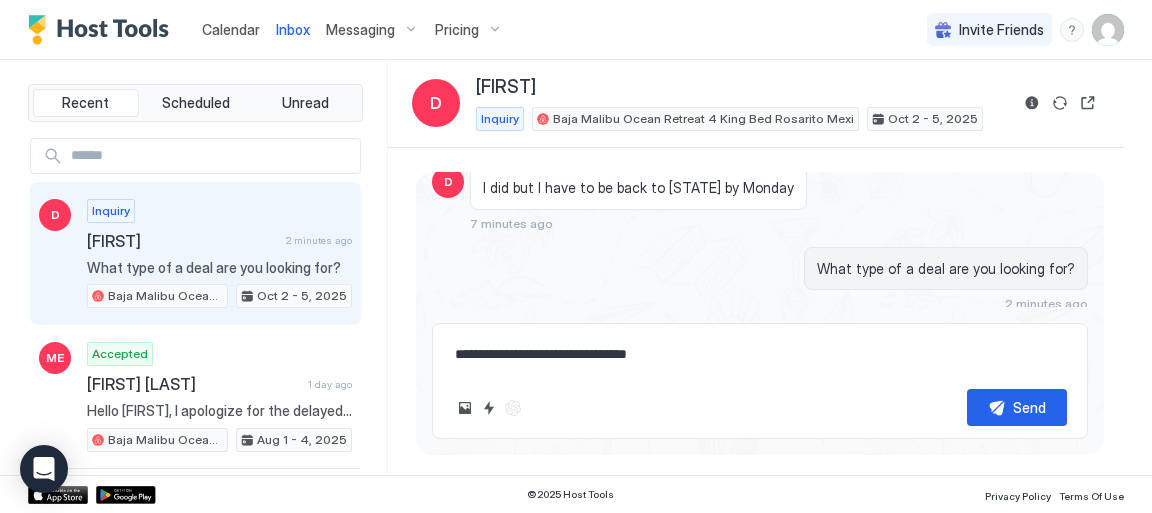 type on "**********" 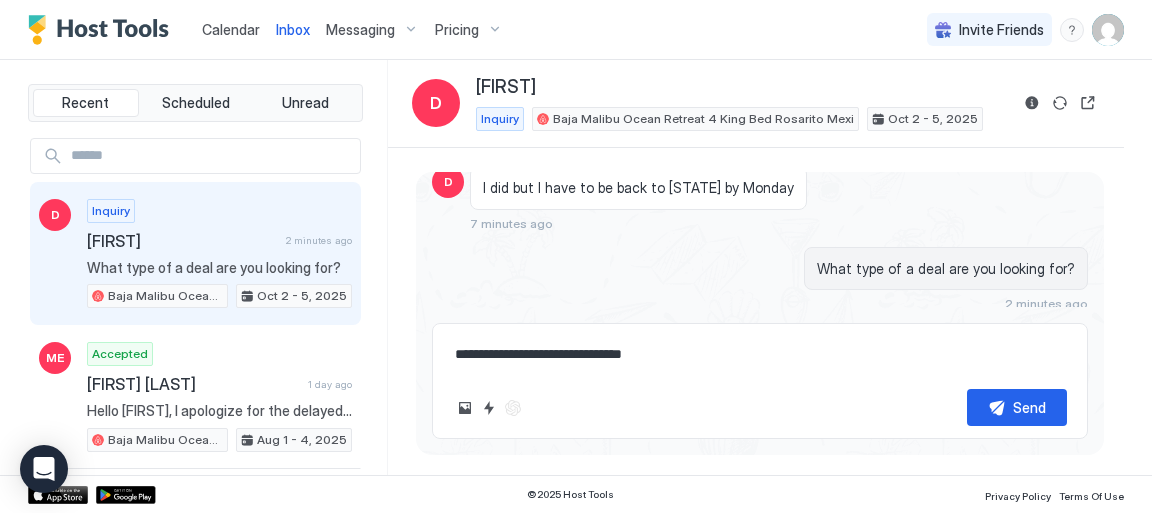 drag, startPoint x: 619, startPoint y: 353, endPoint x: 654, endPoint y: 360, distance: 35.69314 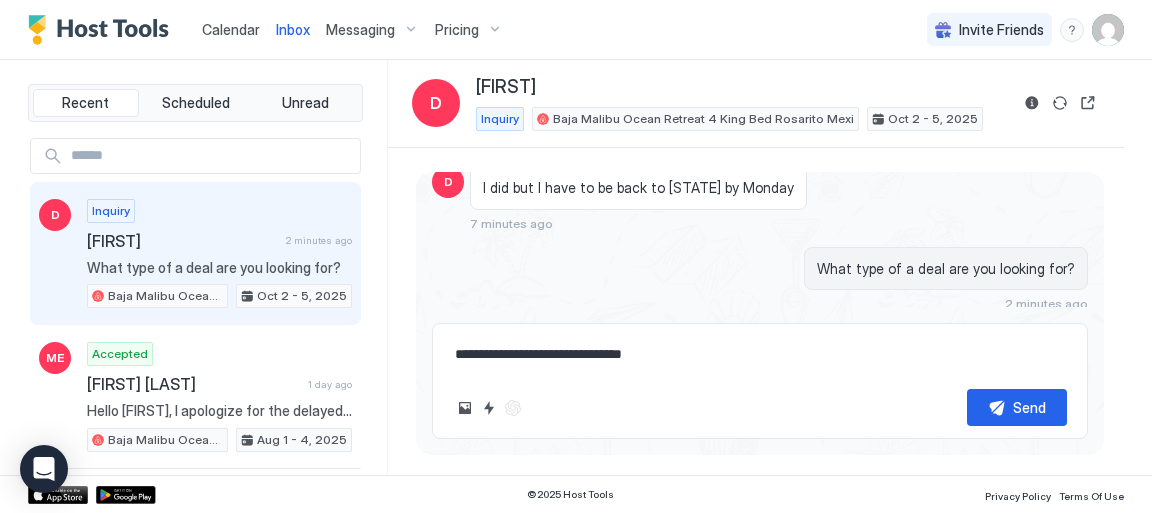 type on "*" 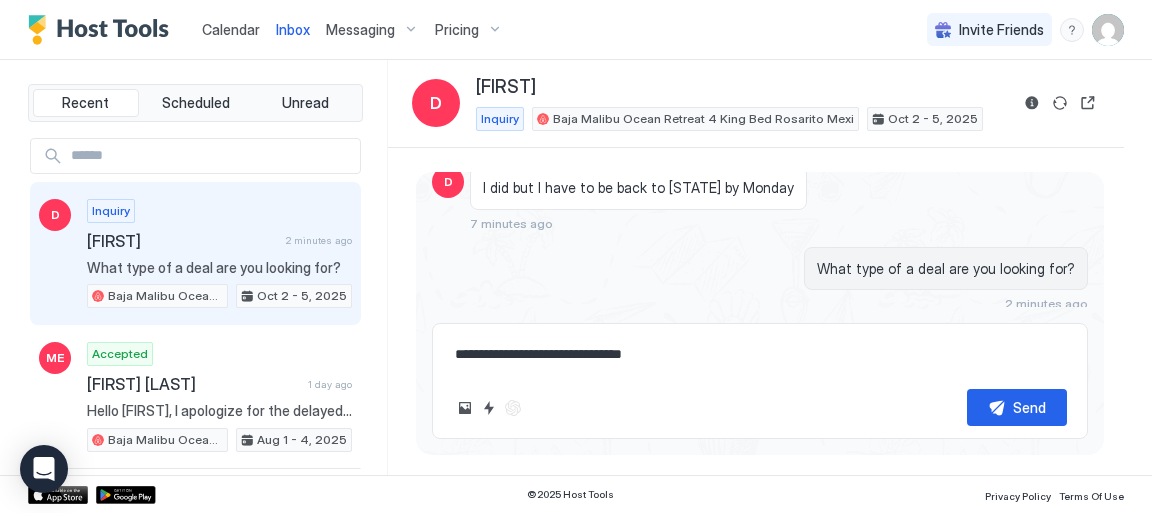 type on "**********" 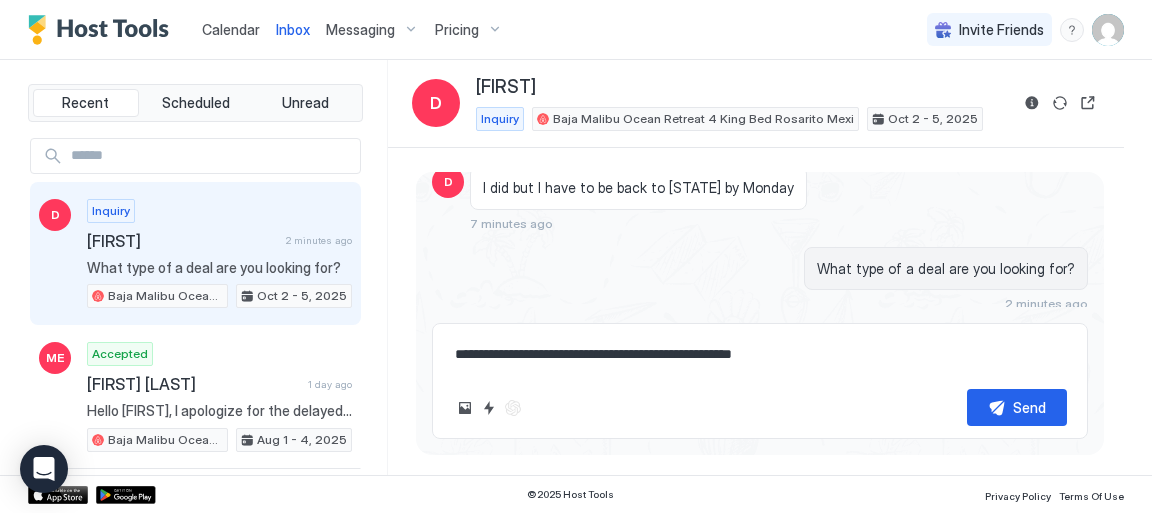 drag, startPoint x: 622, startPoint y: 356, endPoint x: 766, endPoint y: 360, distance: 144.05554 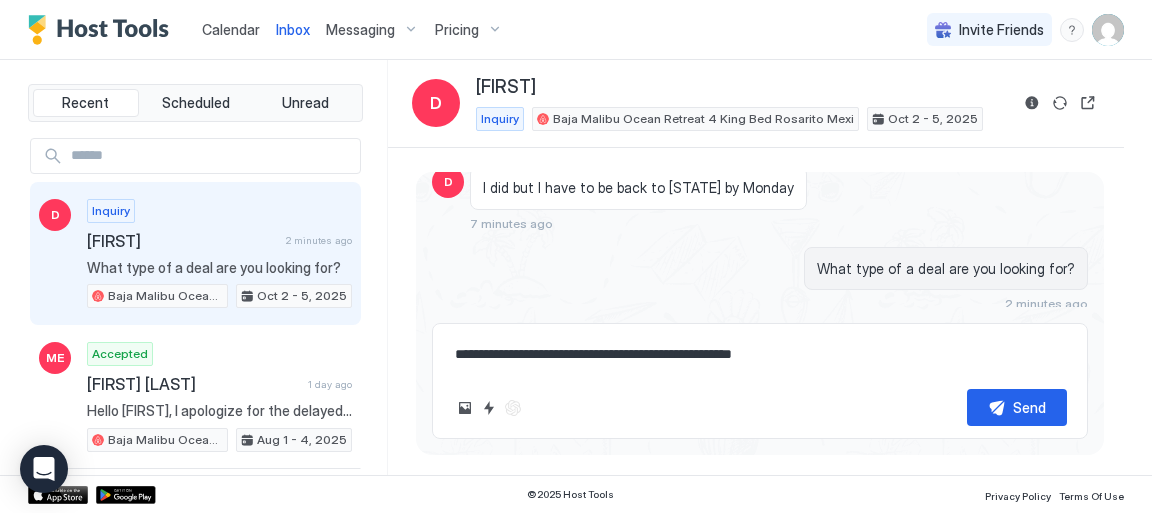 type on "**********" 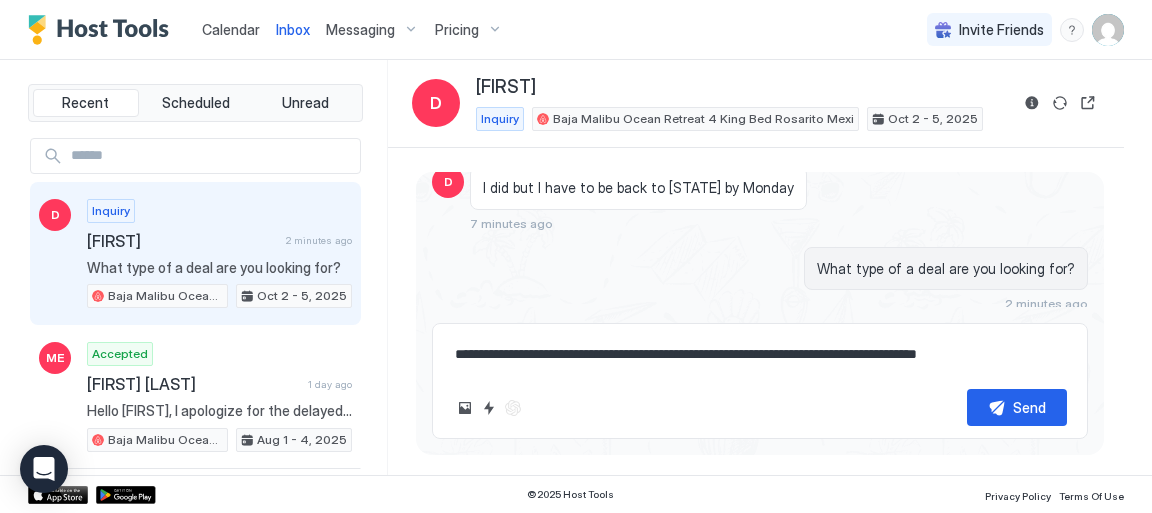 type on "*" 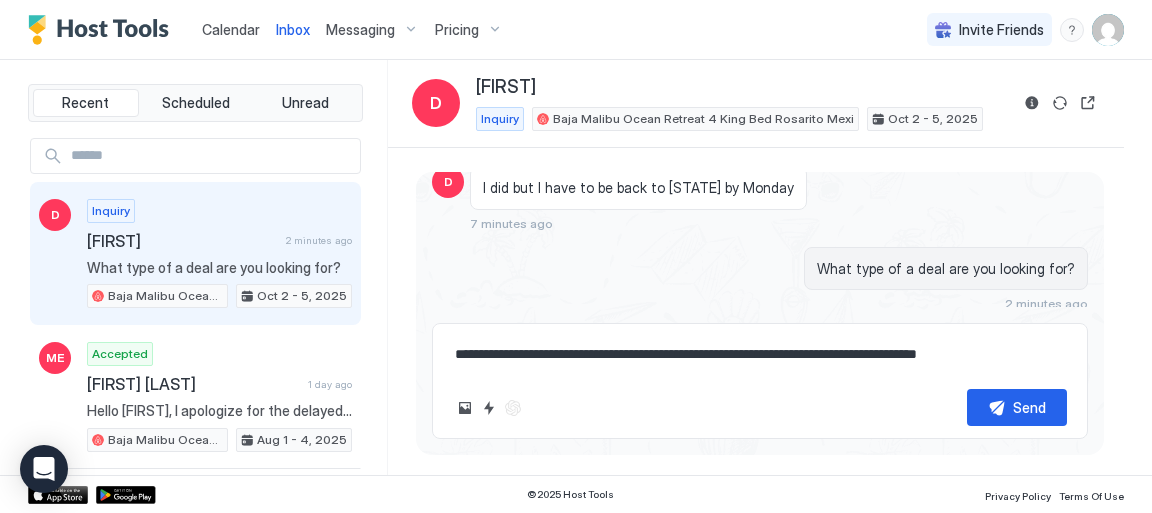 type on "**********" 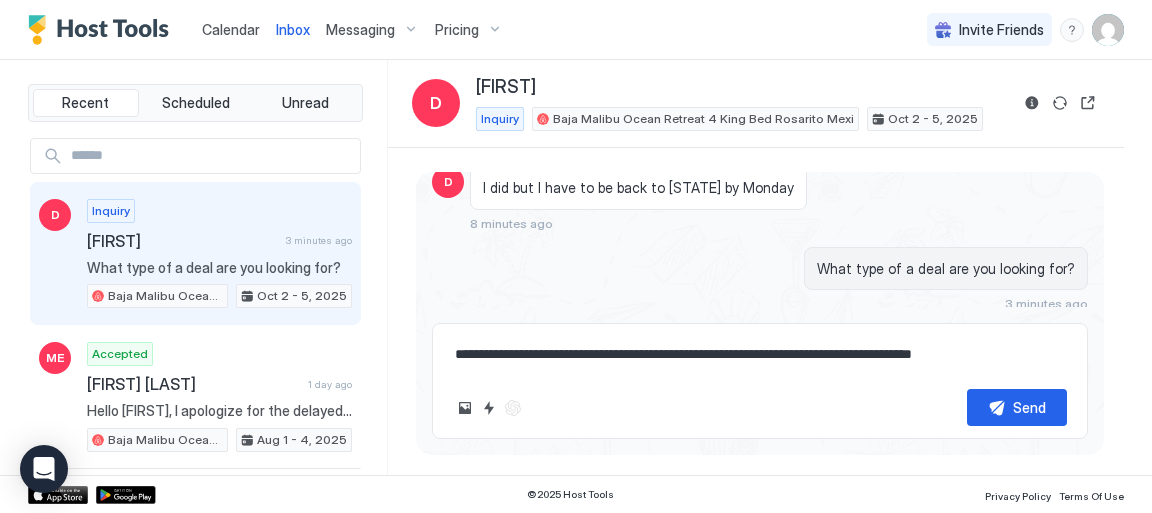 drag, startPoint x: 626, startPoint y: 358, endPoint x: 942, endPoint y: 375, distance: 316.45694 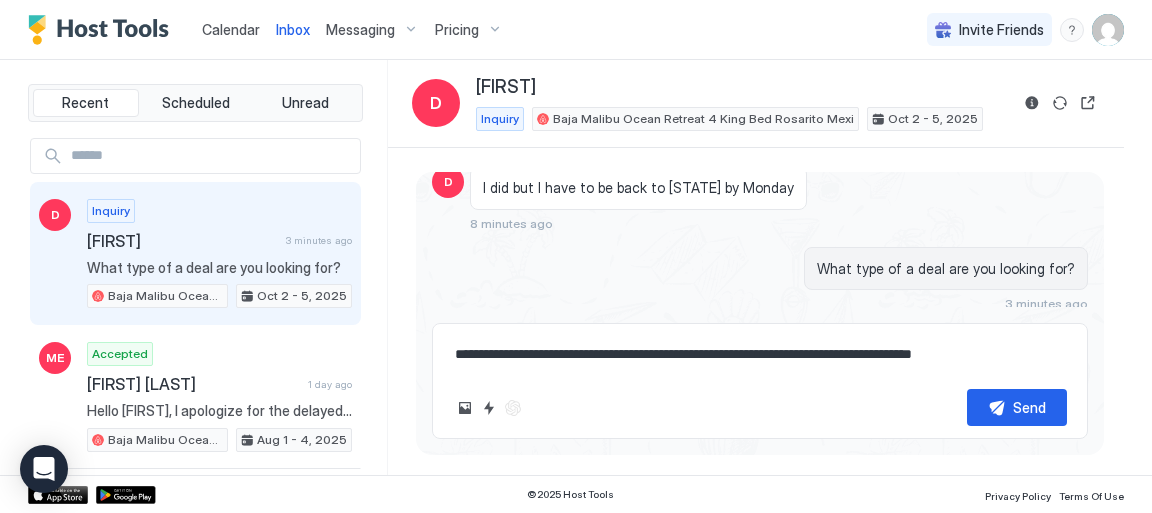 type on "**********" 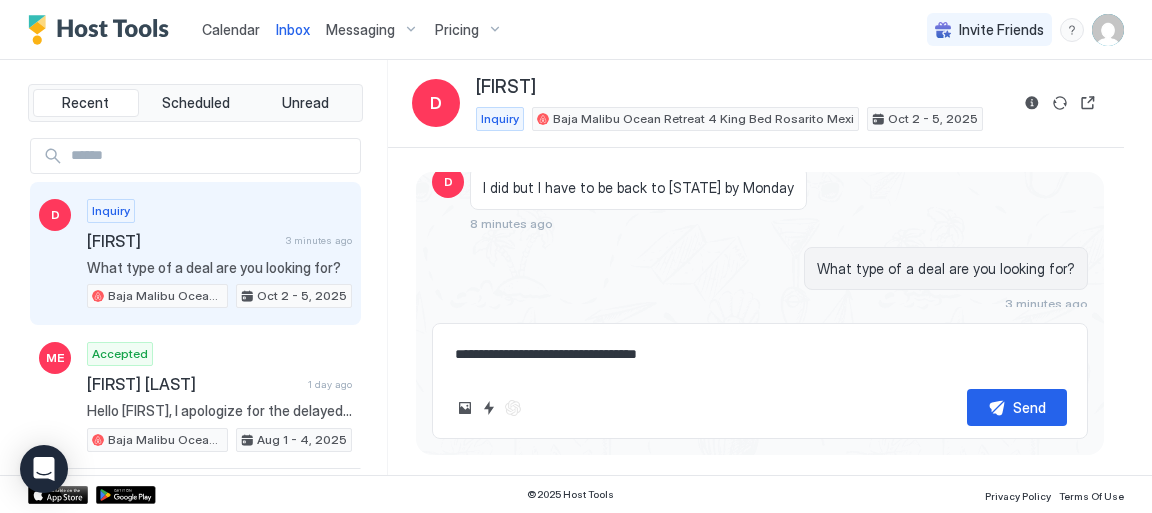 click on "**********" at bounding box center (760, 354) 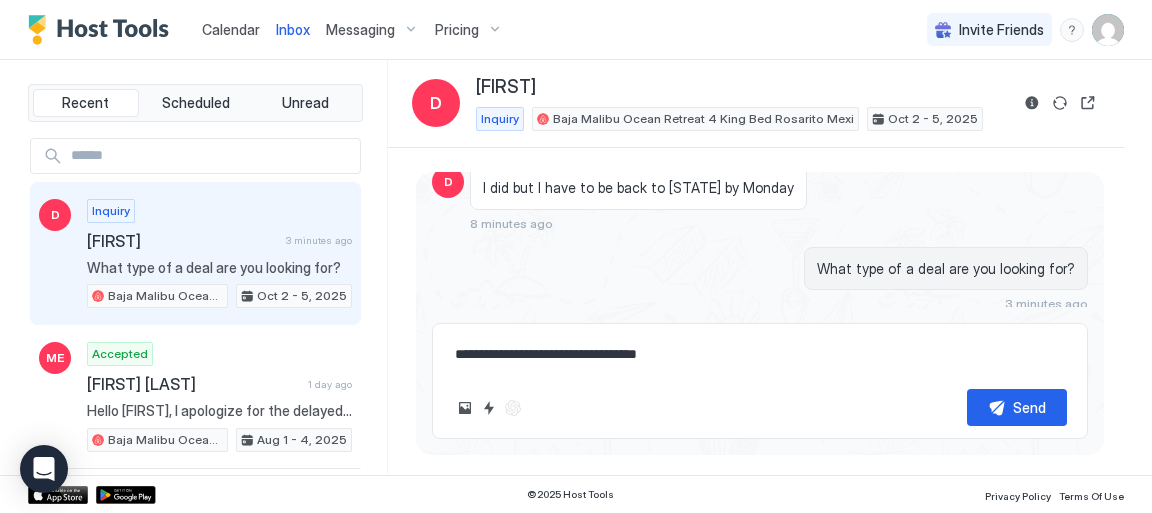 type on "*" 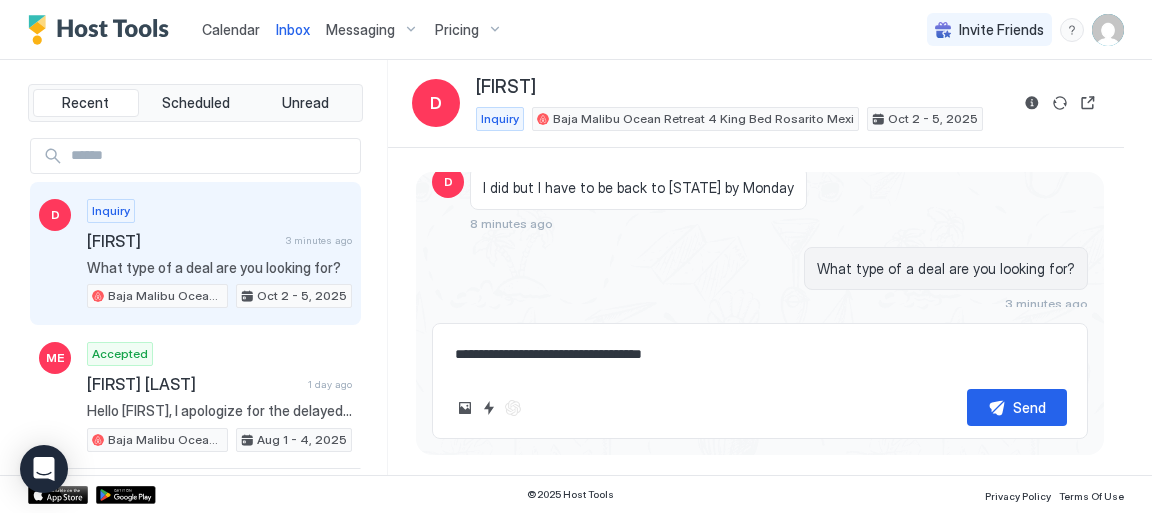 type on "*" 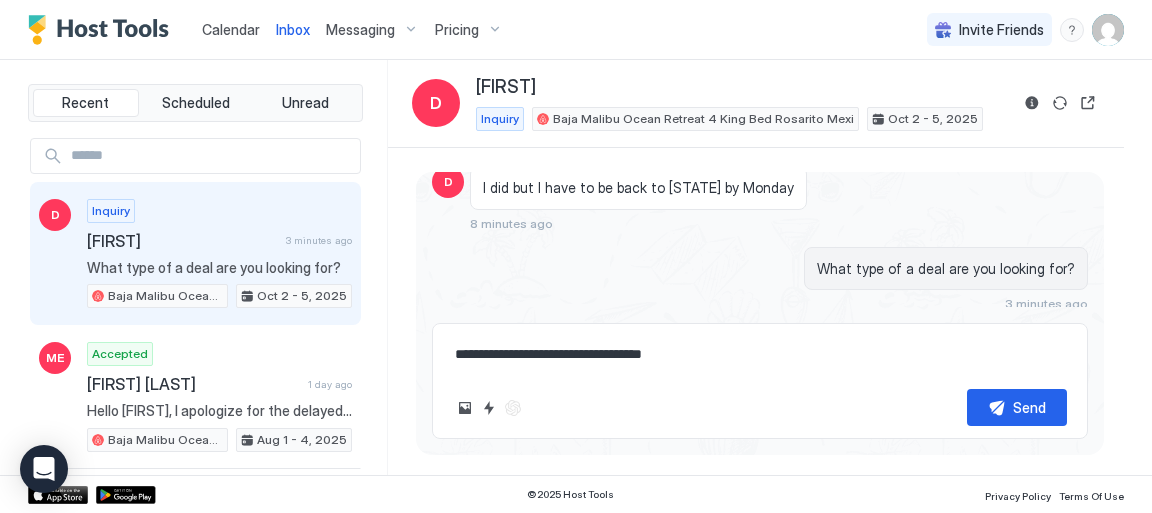 type on "**********" 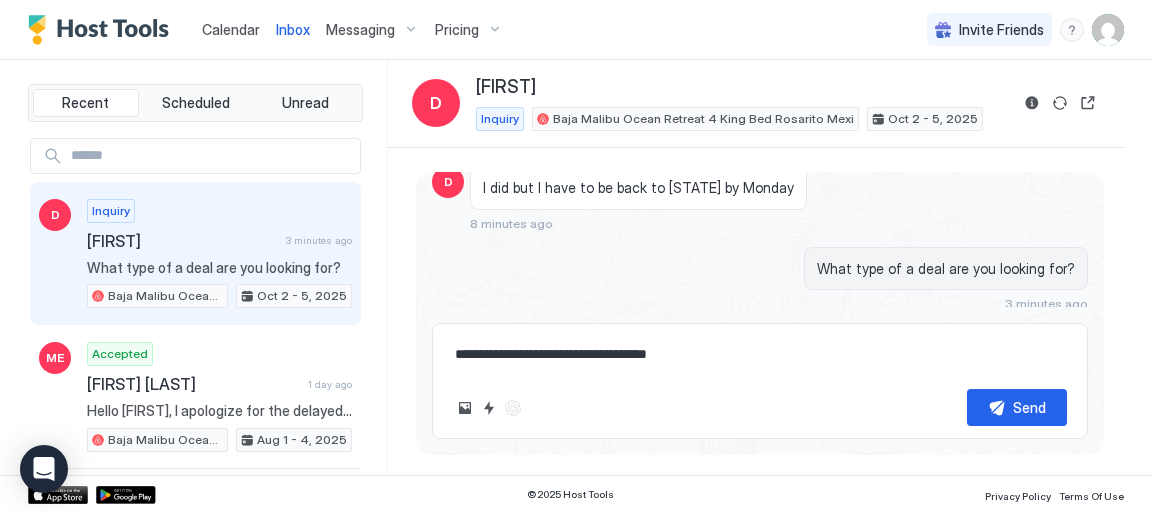 drag, startPoint x: 633, startPoint y: 358, endPoint x: 620, endPoint y: 353, distance: 13.928389 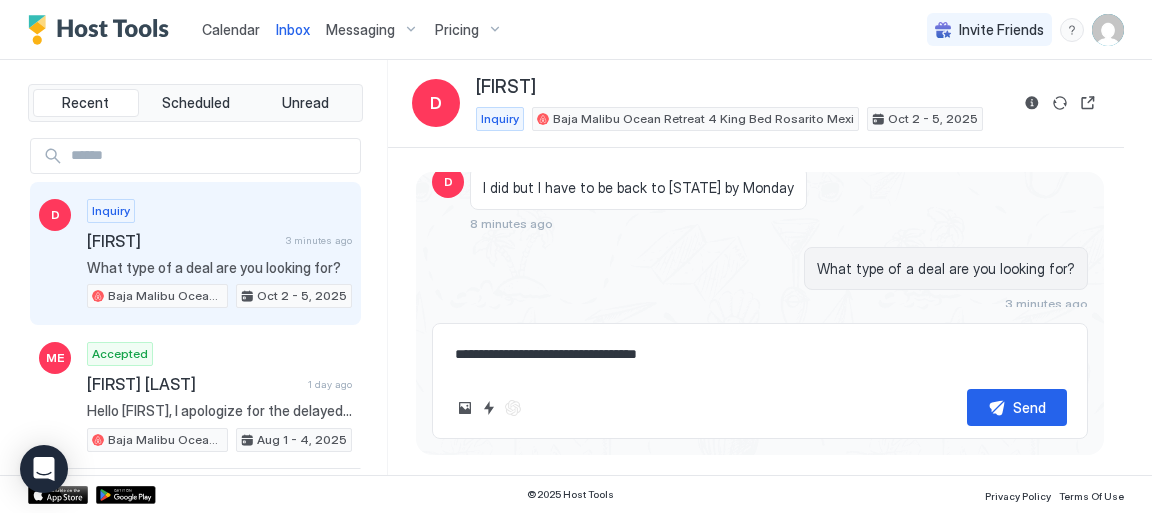 type on "*" 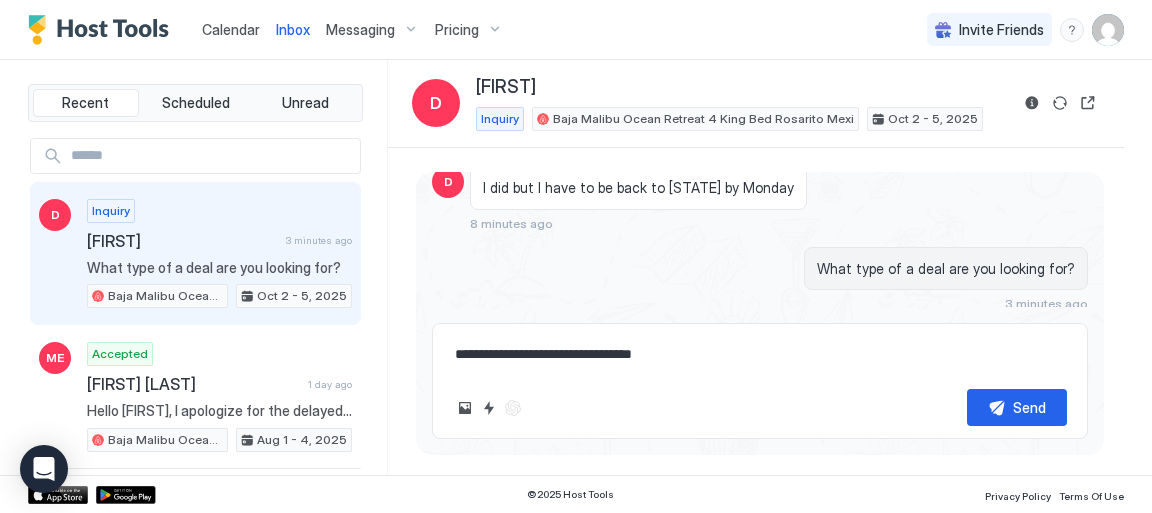 click on "**********" at bounding box center [760, 354] 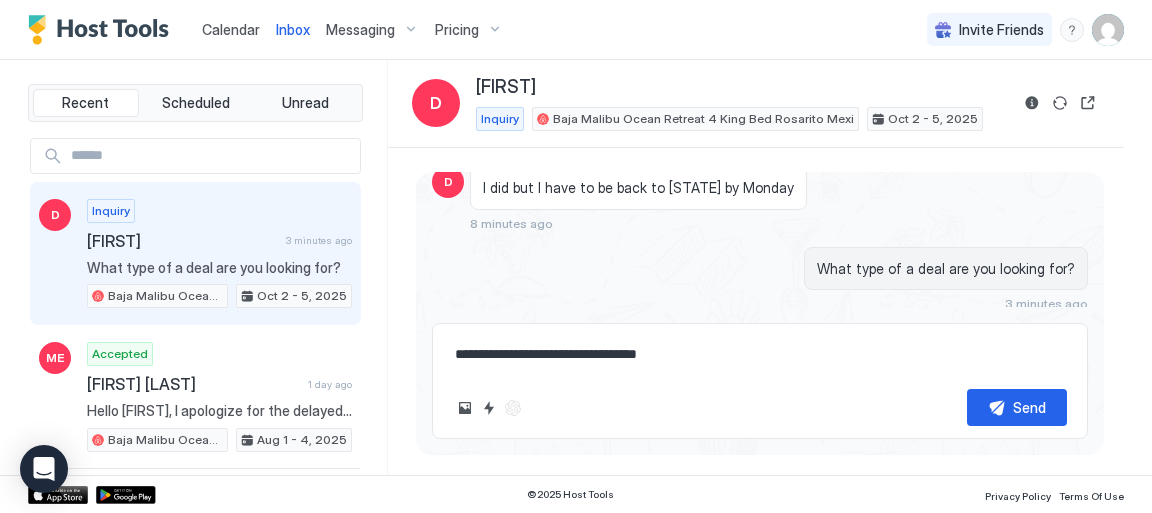 type on "*" 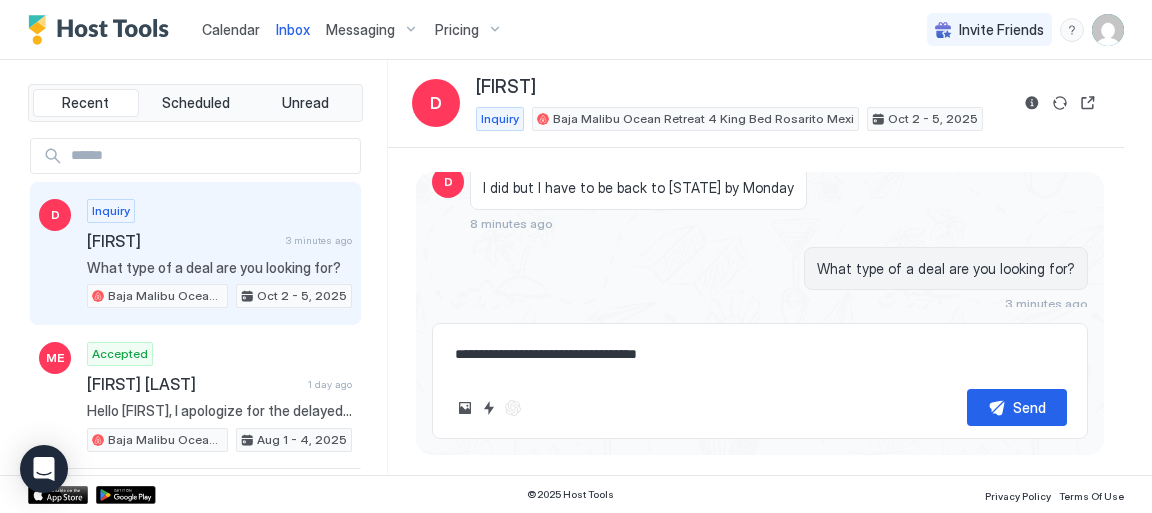 type on "**********" 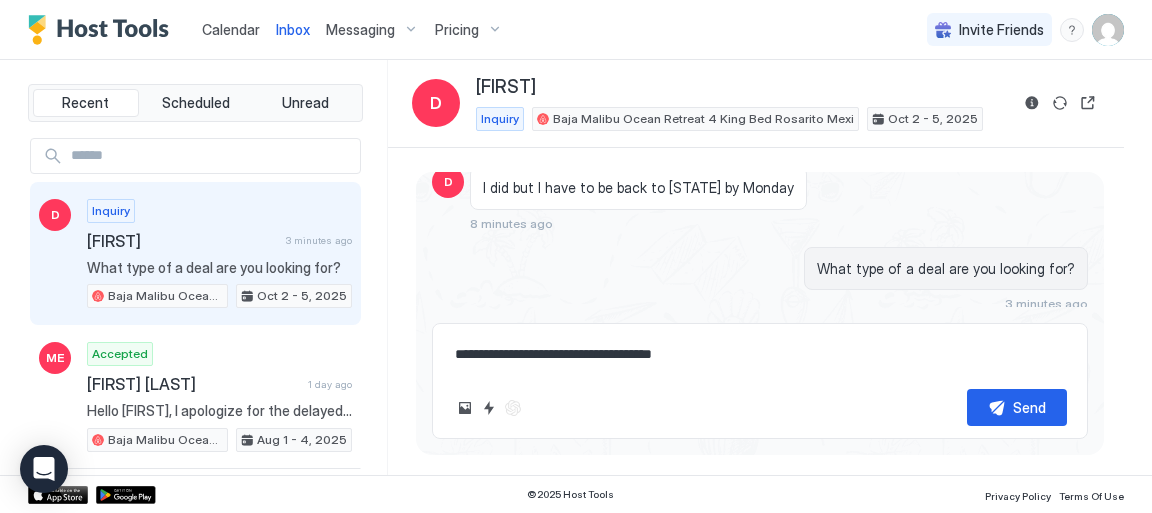 type on "*" 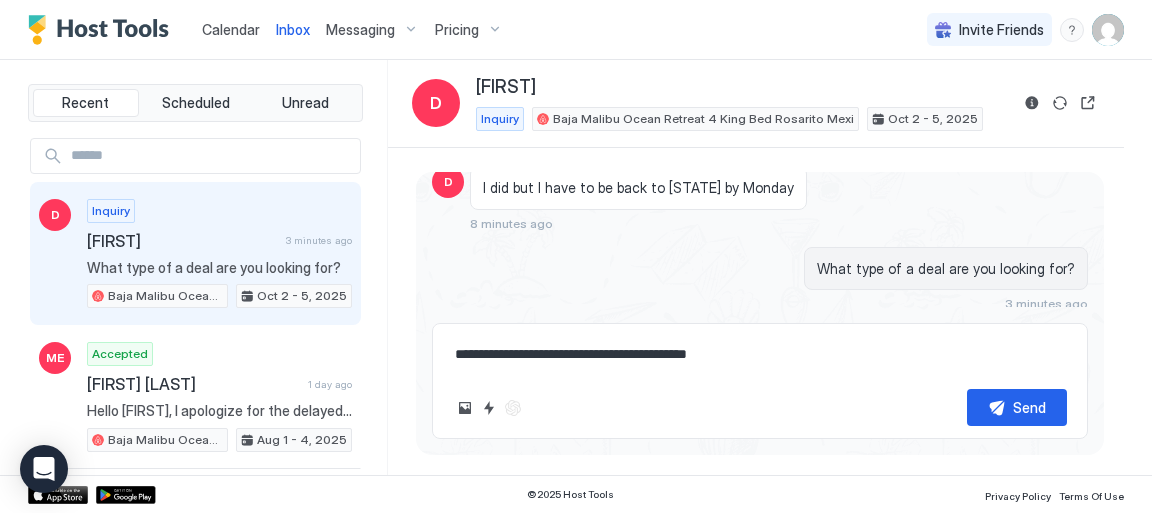 type on "*" 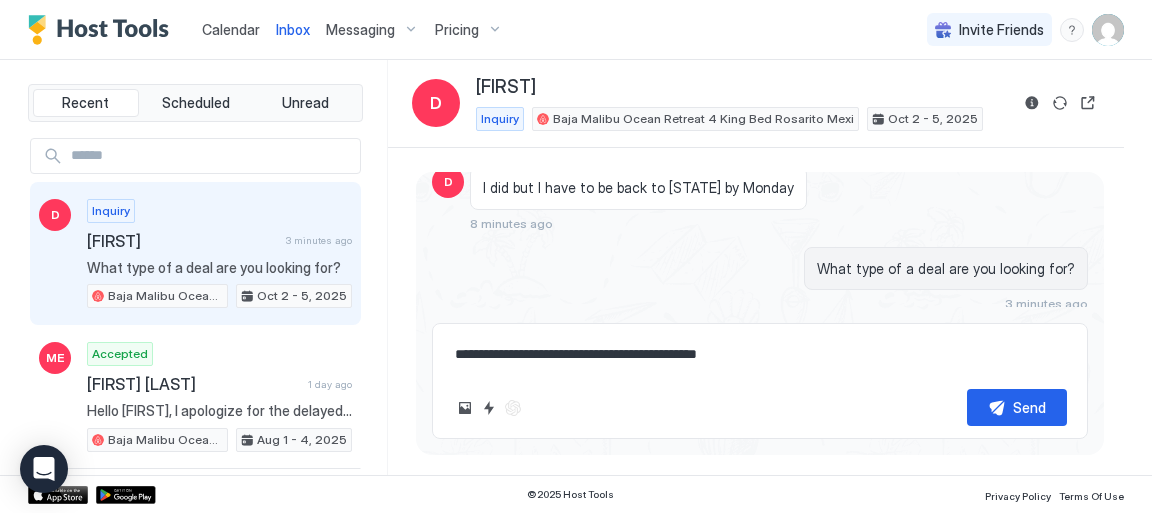 type on "*" 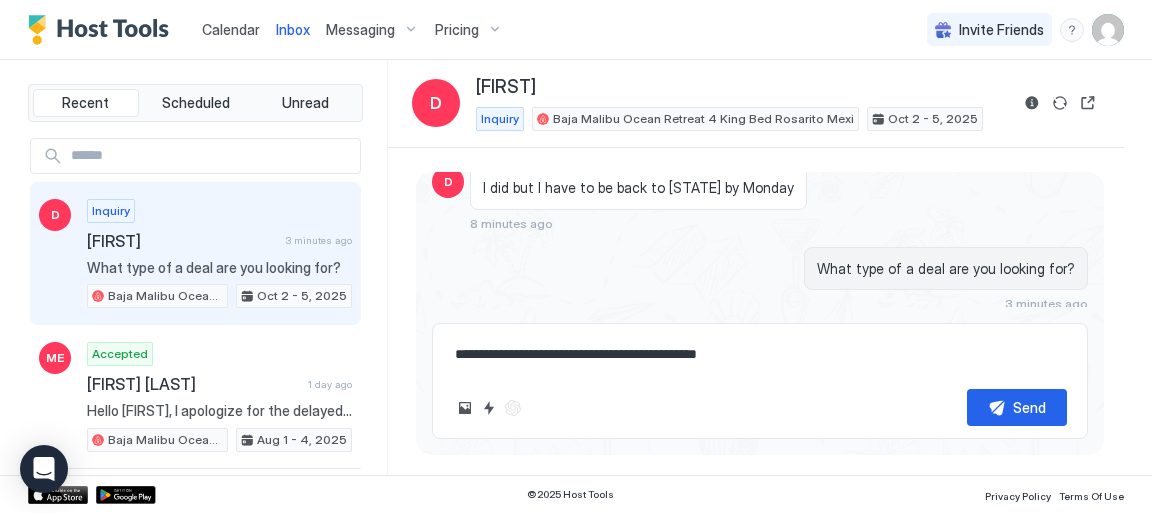 type on "**********" 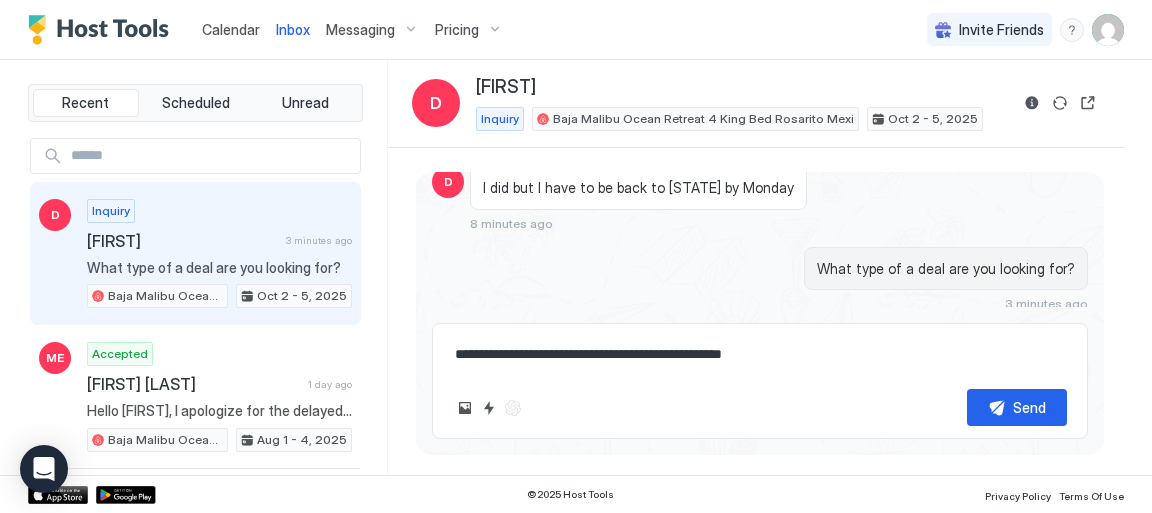 type on "*" 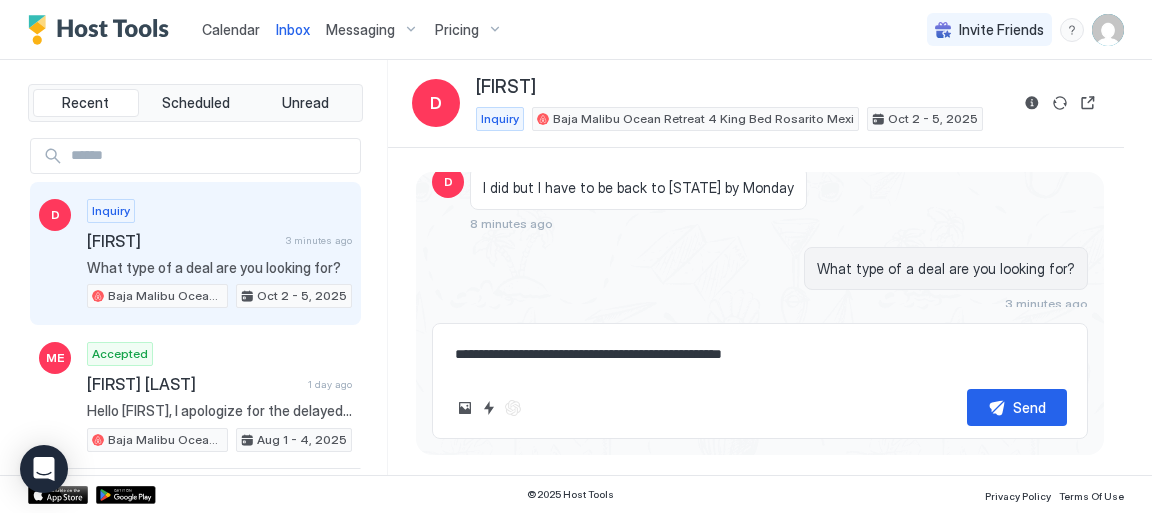 type on "**********" 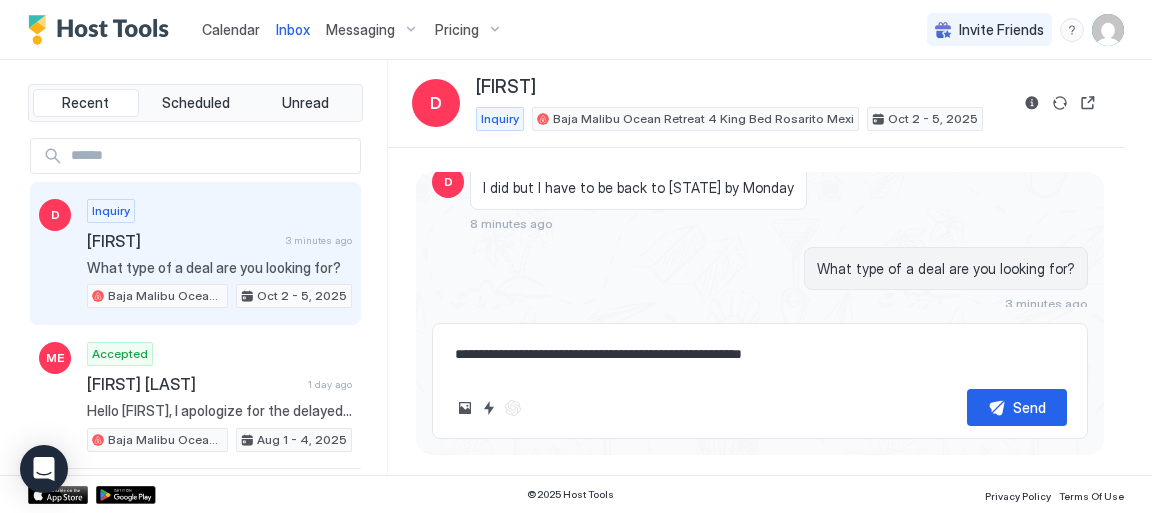 type on "*" 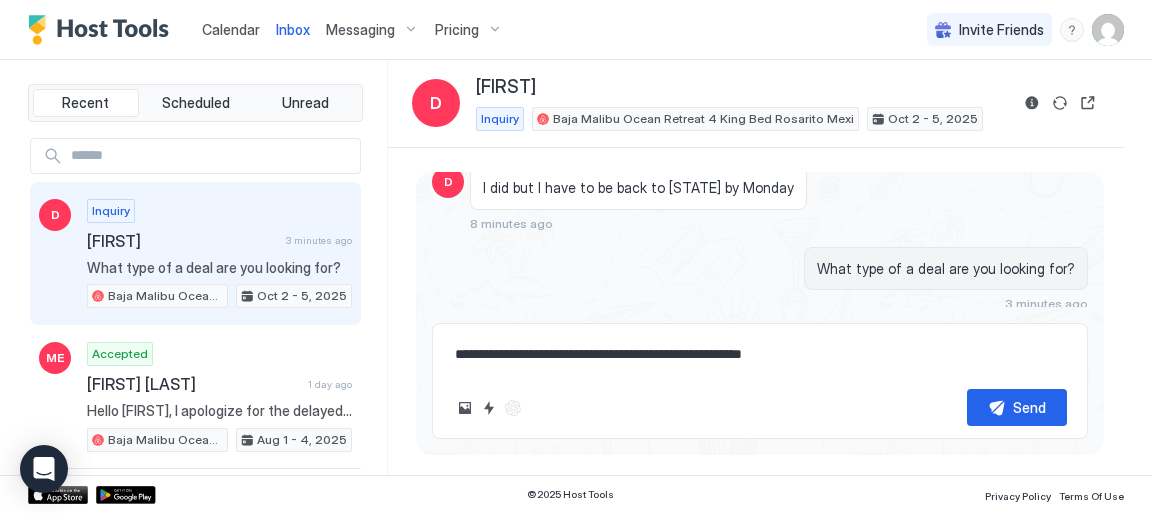 type on "**********" 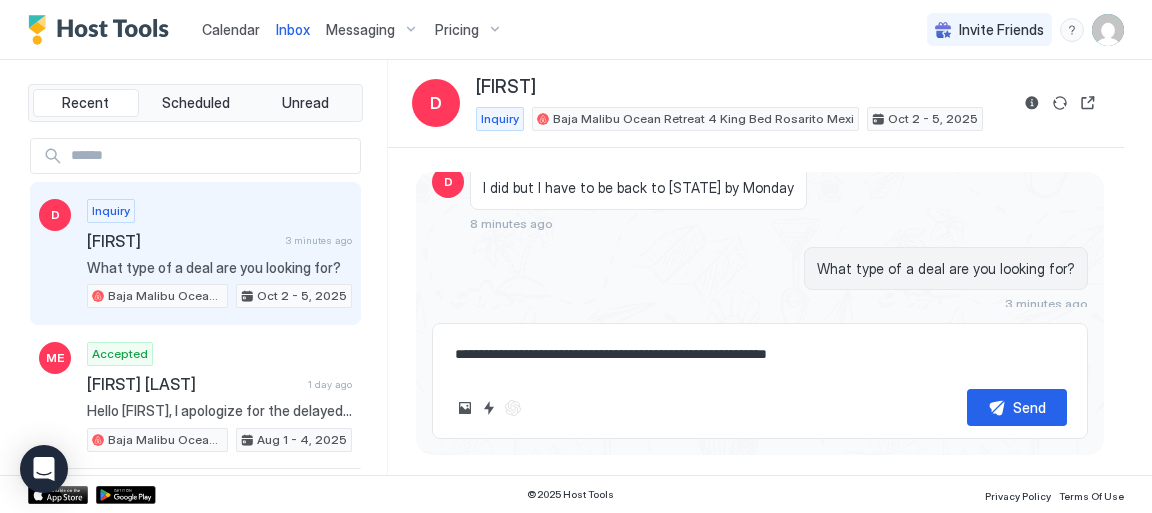 type on "*" 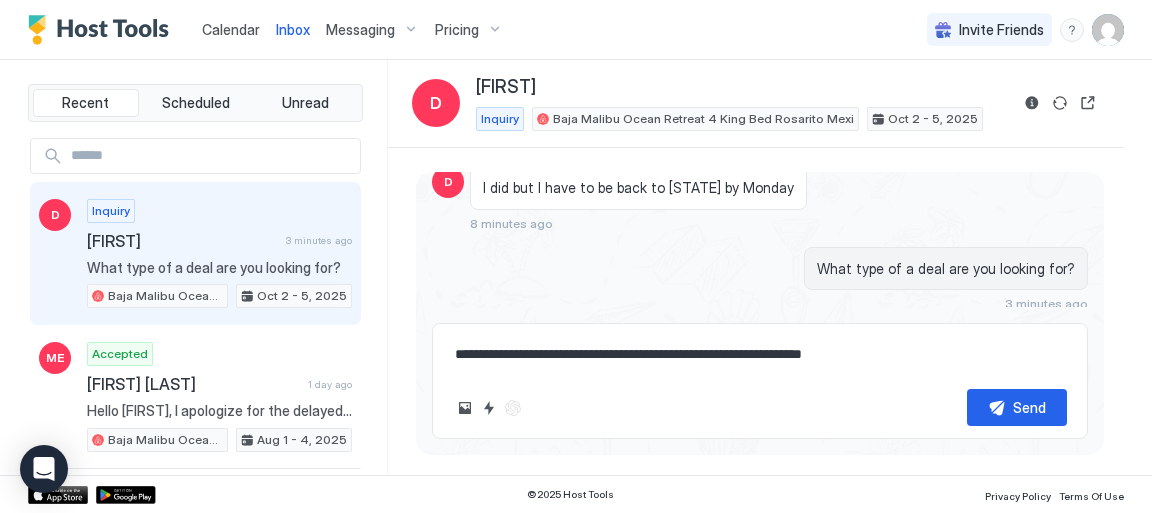 type on "*" 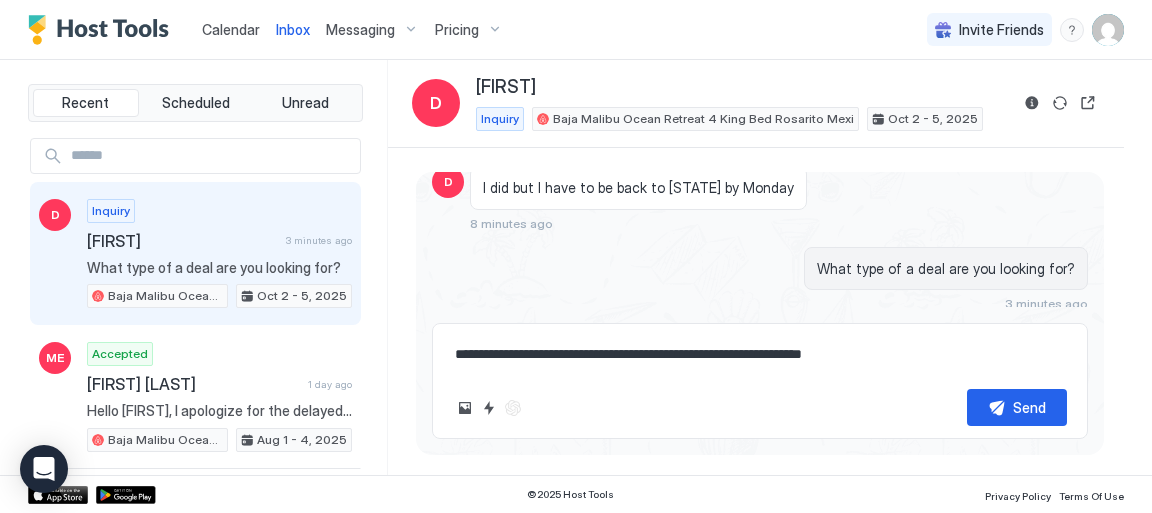 type on "**********" 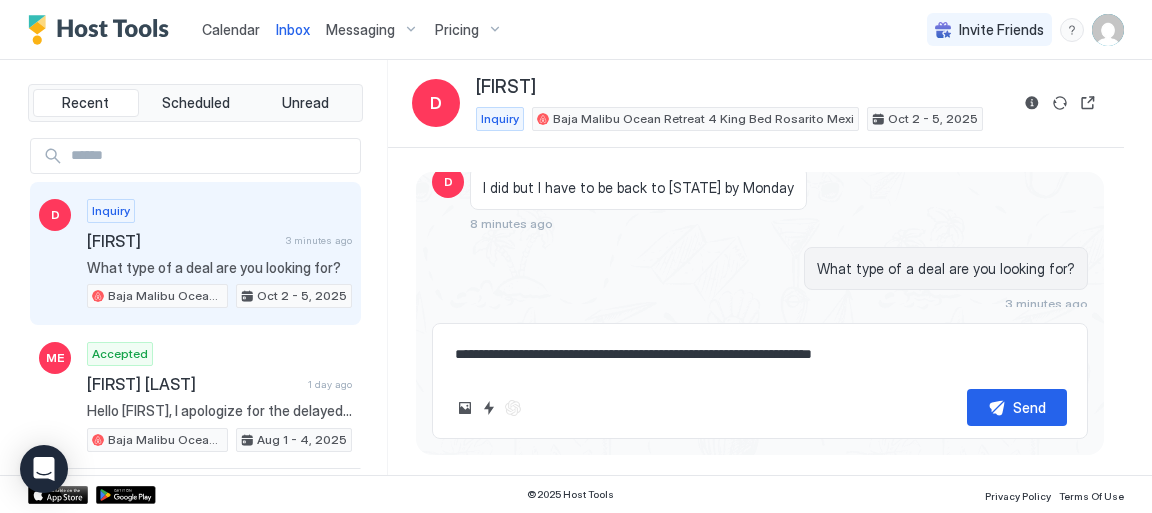 type on "*" 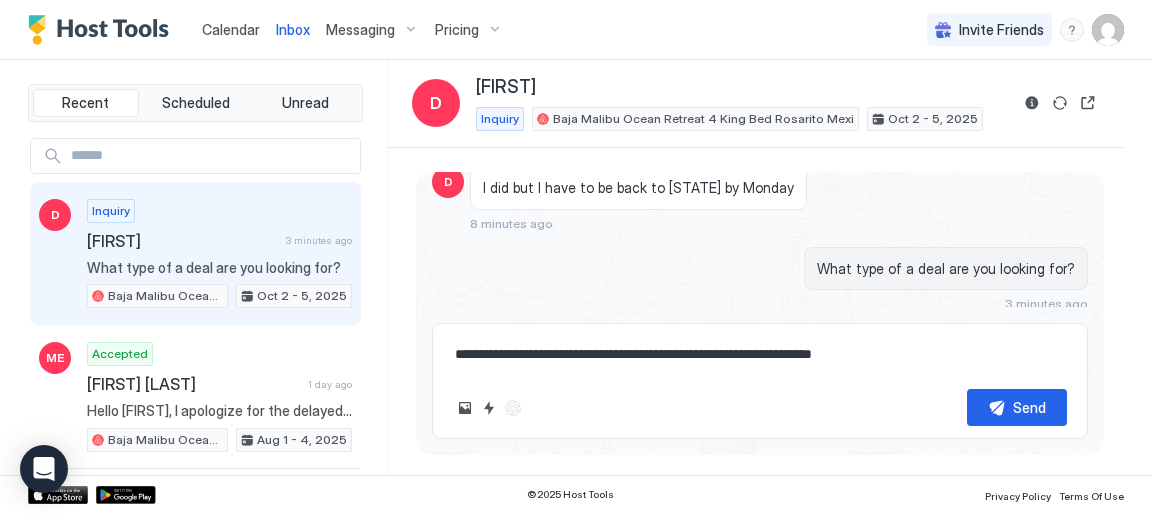 type on "*" 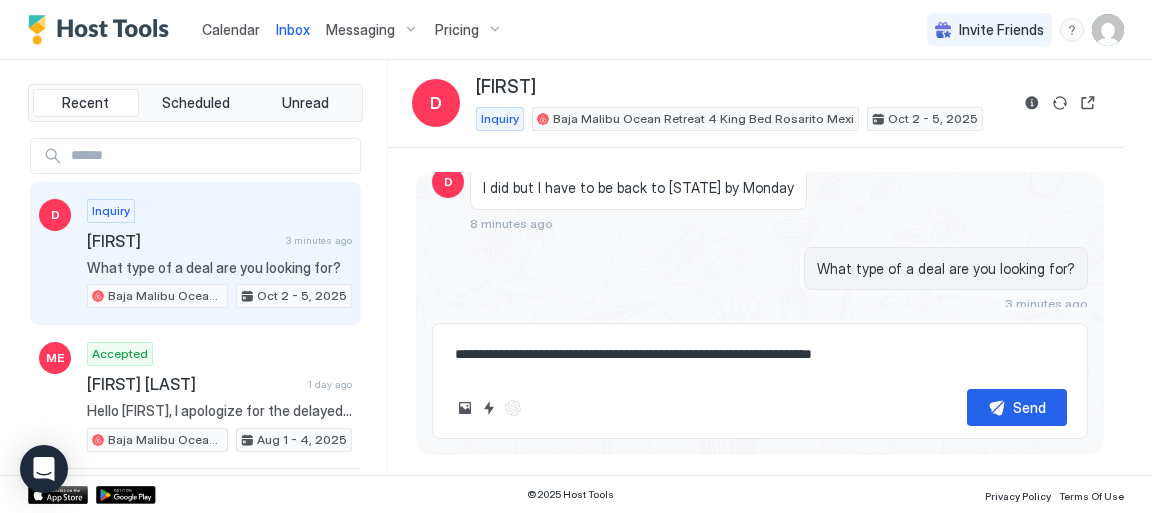 type on "**********" 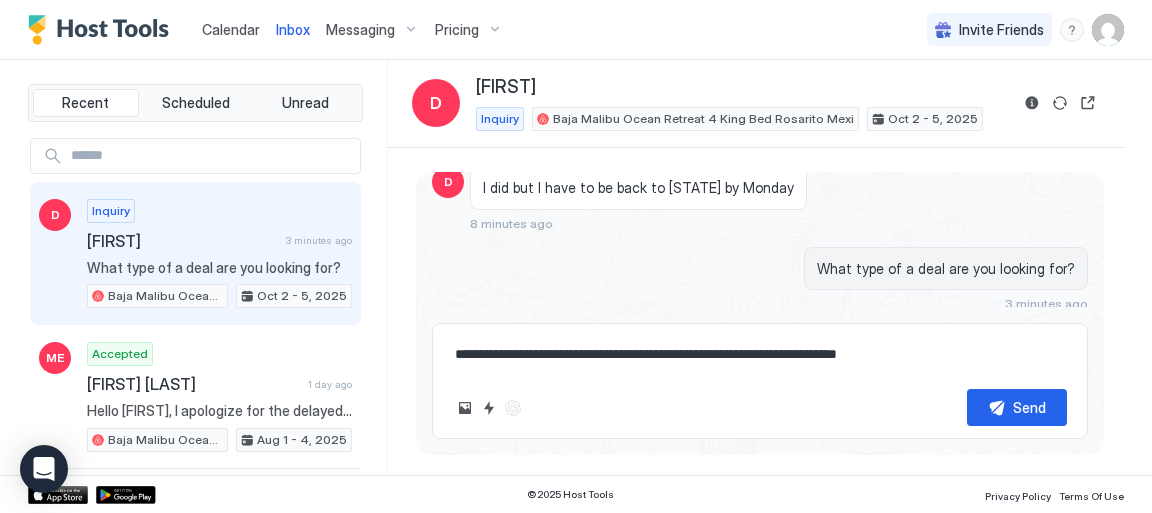 type on "*" 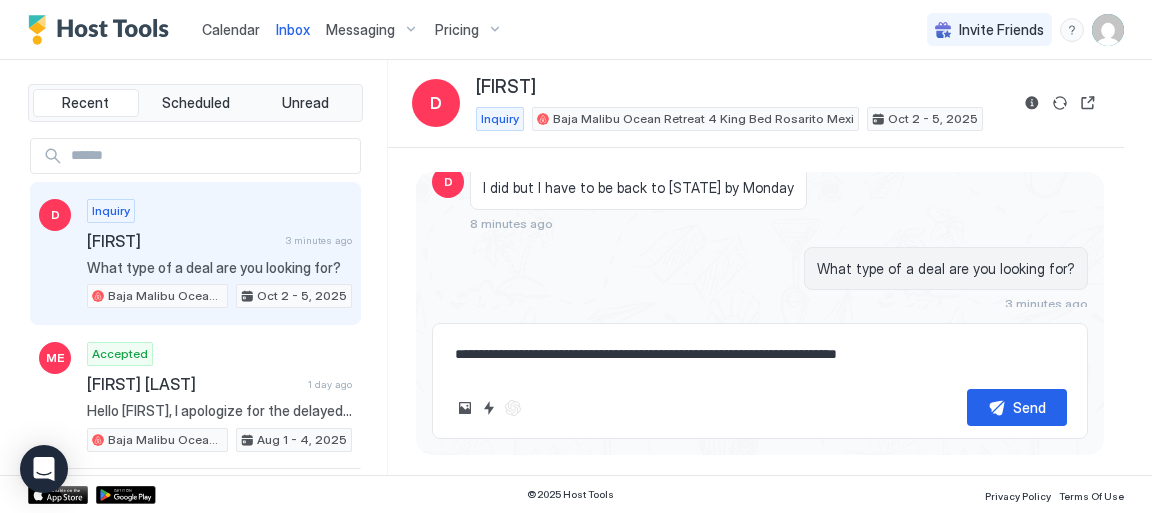 type on "**********" 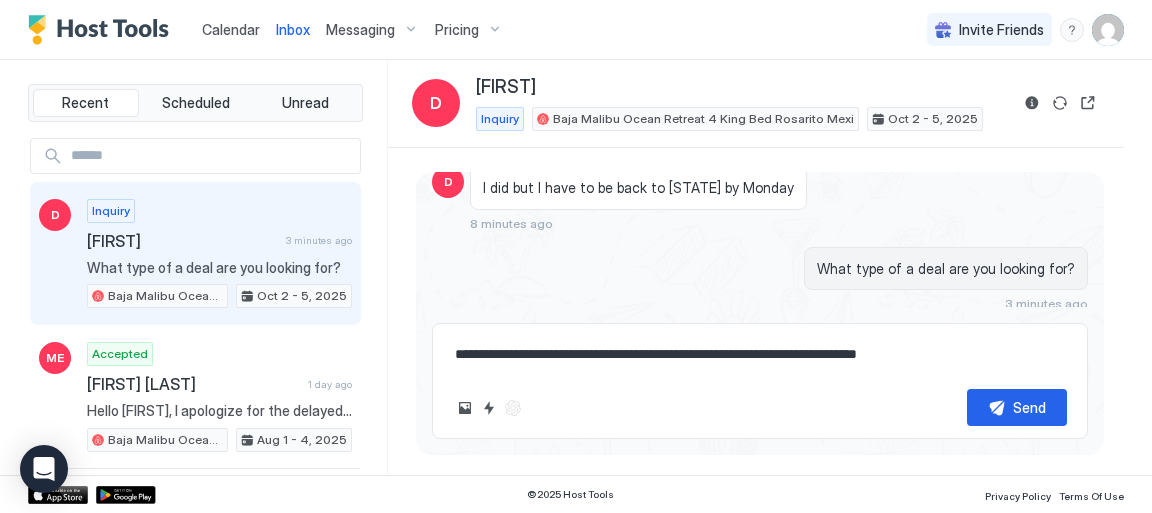 type on "*" 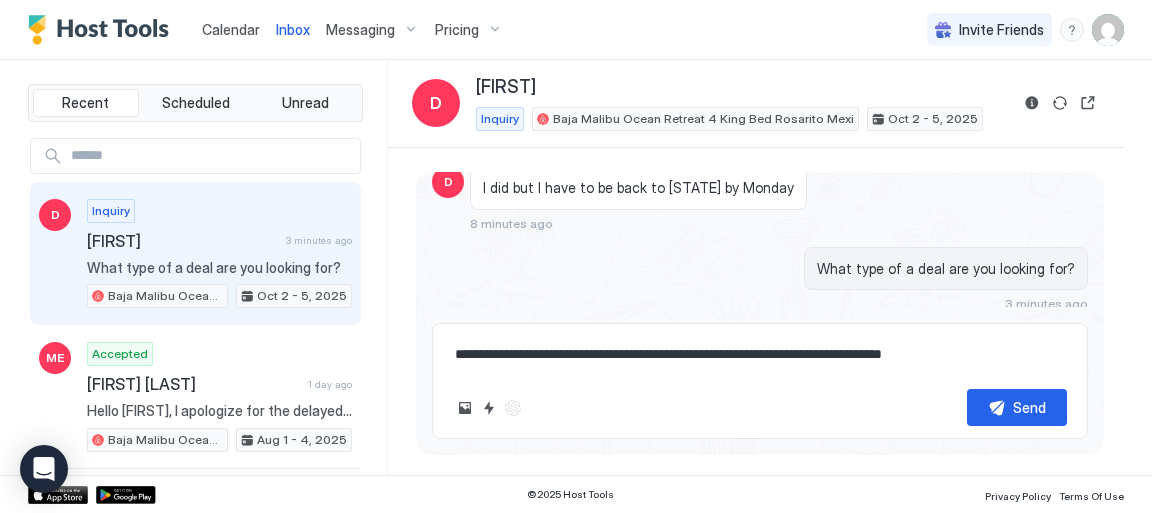 type on "*" 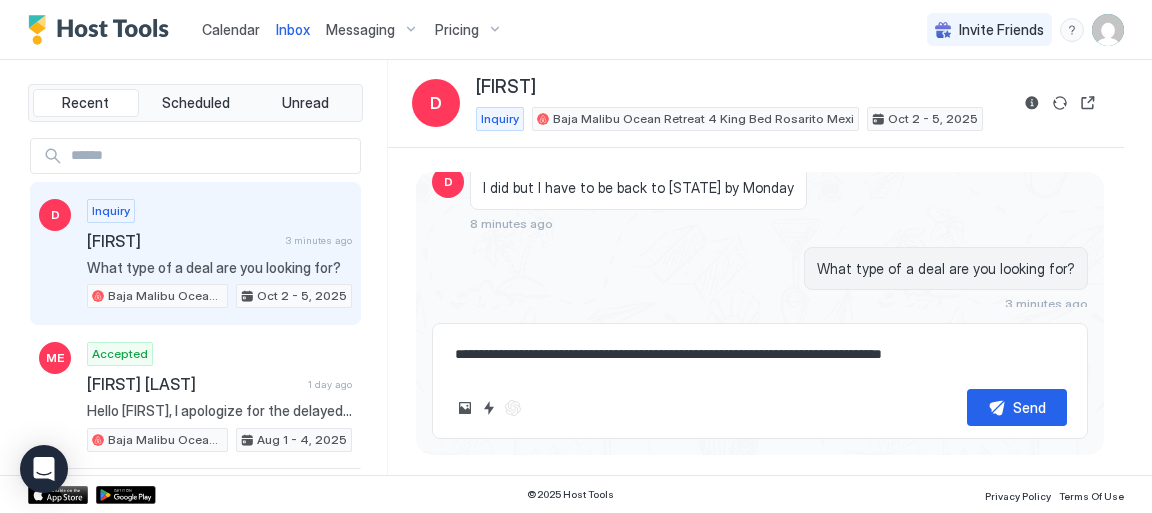 type on "**********" 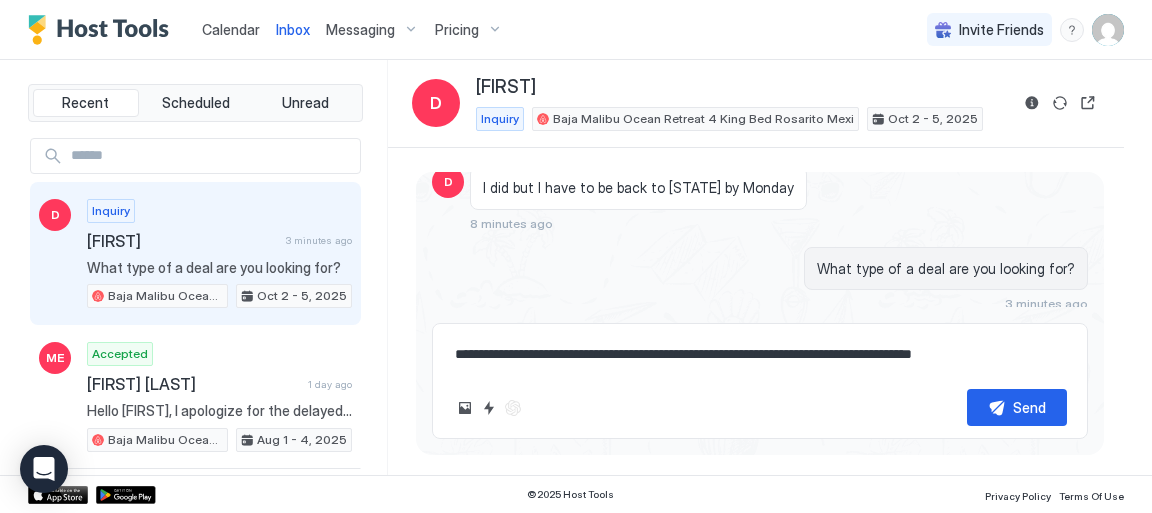 type on "*" 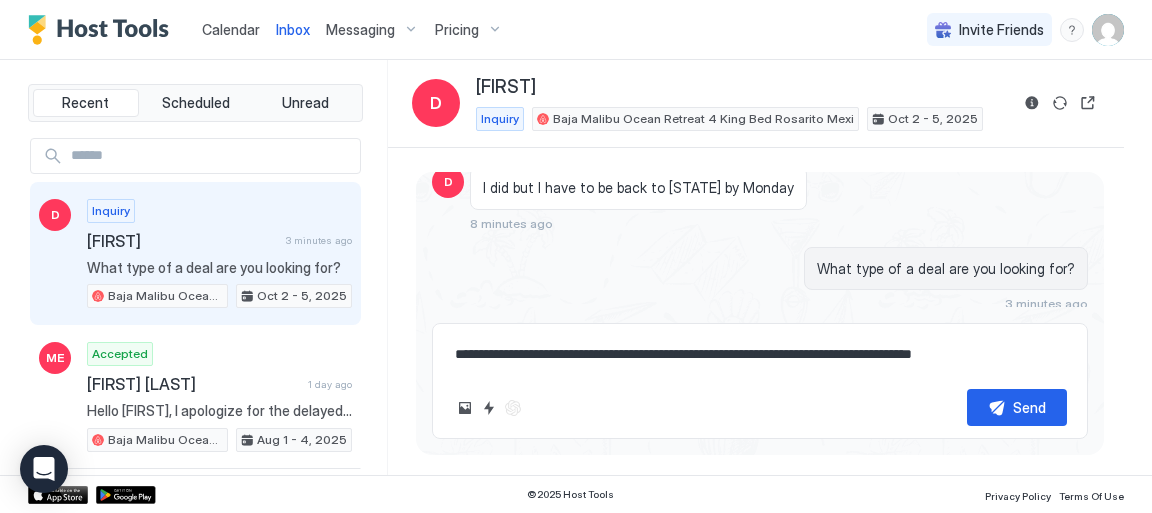 type on "**********" 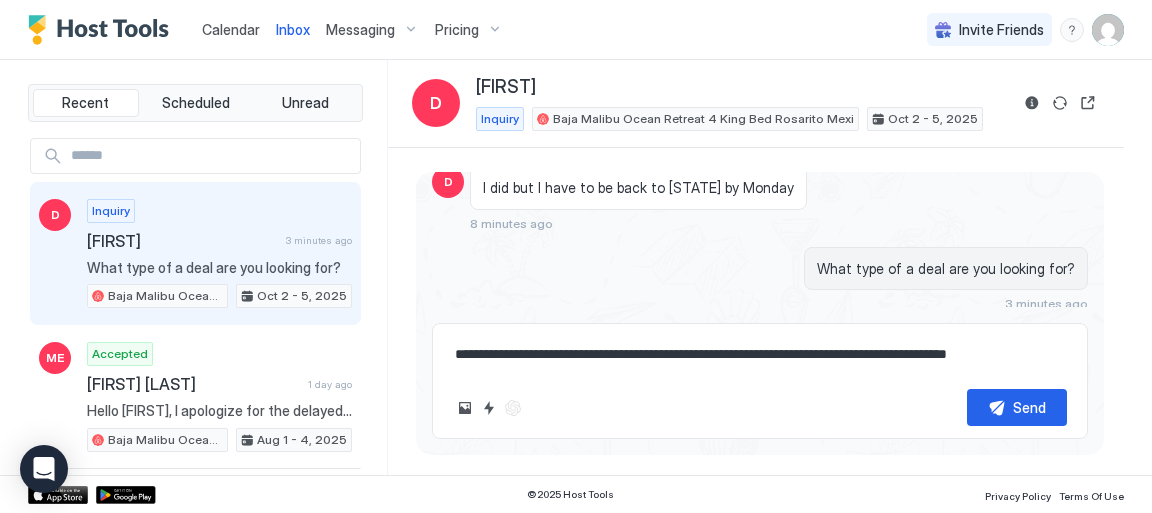 type on "*" 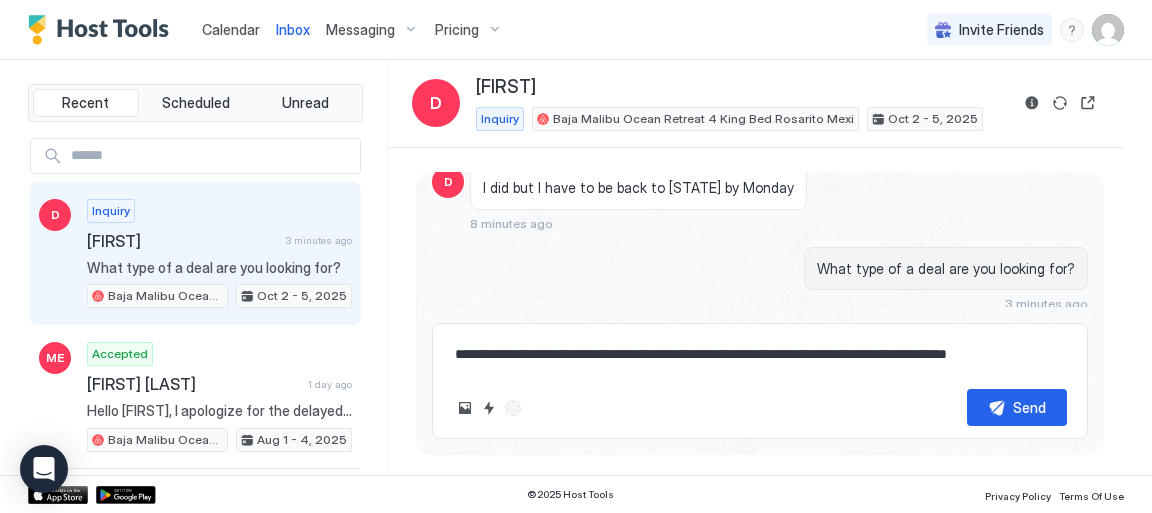 type on "**********" 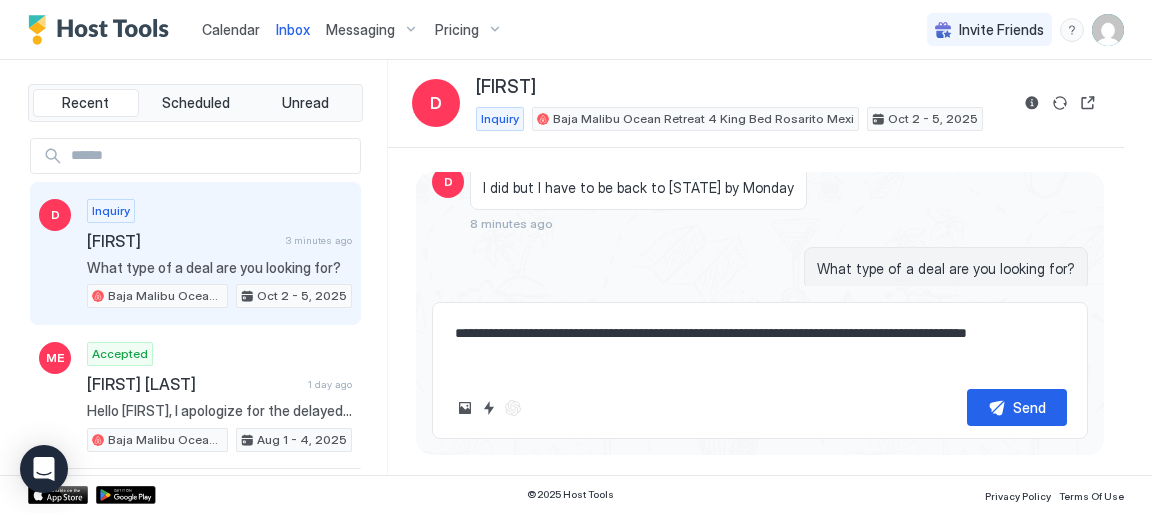 type on "*" 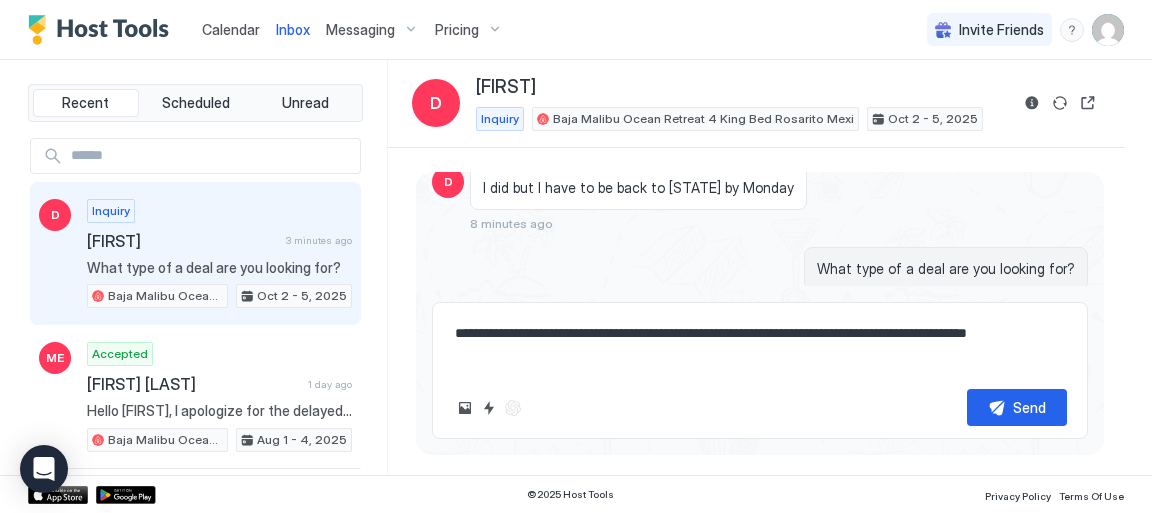 type on "**********" 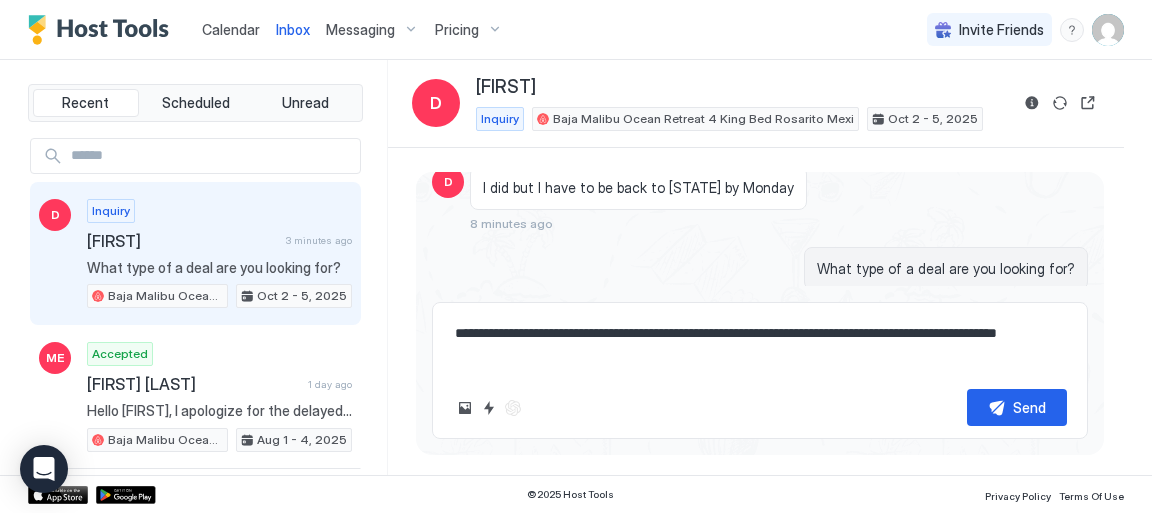 type on "*" 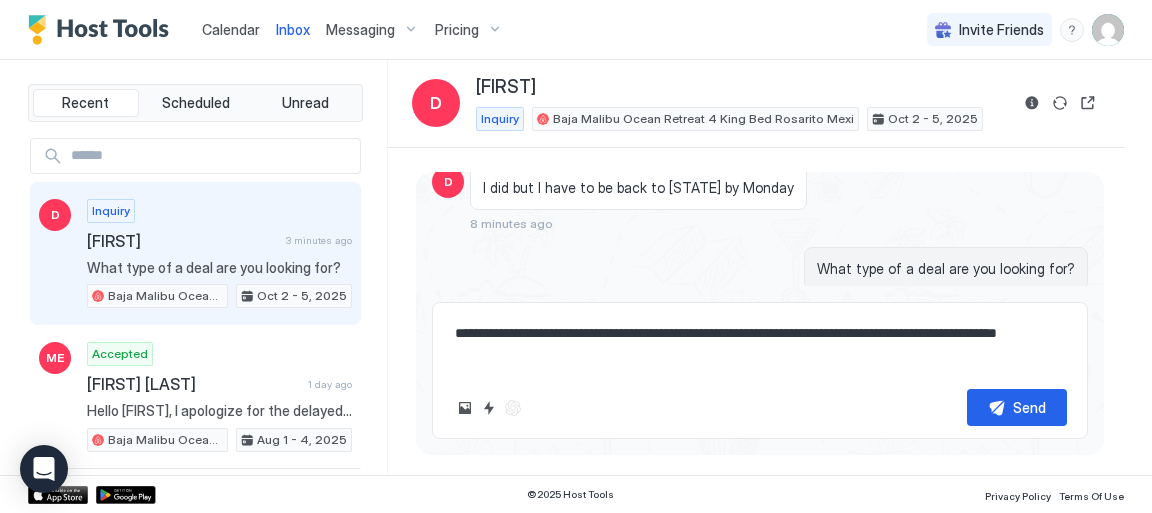 type on "**********" 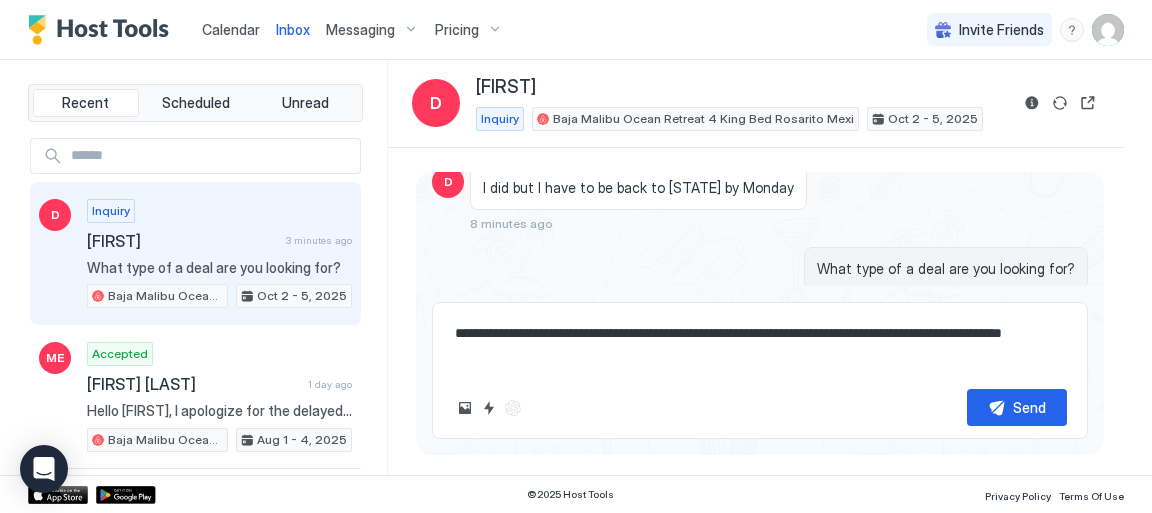 type on "*" 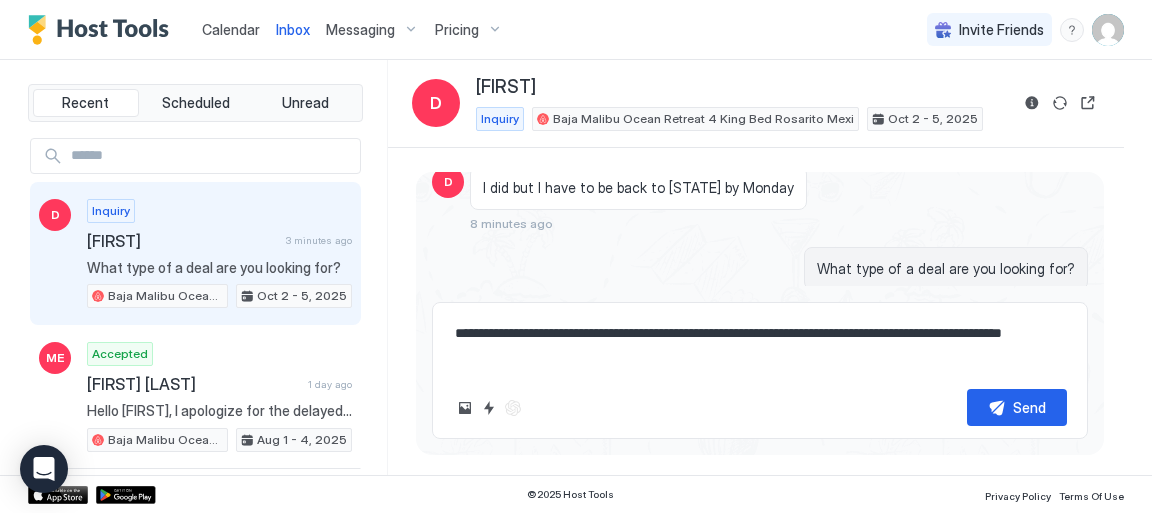 type on "**********" 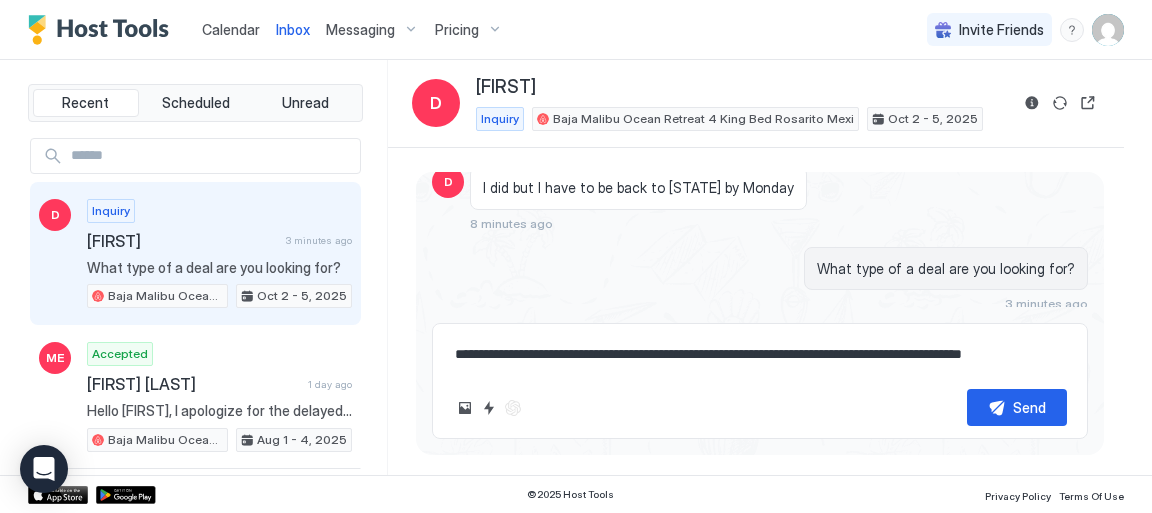 type on "*" 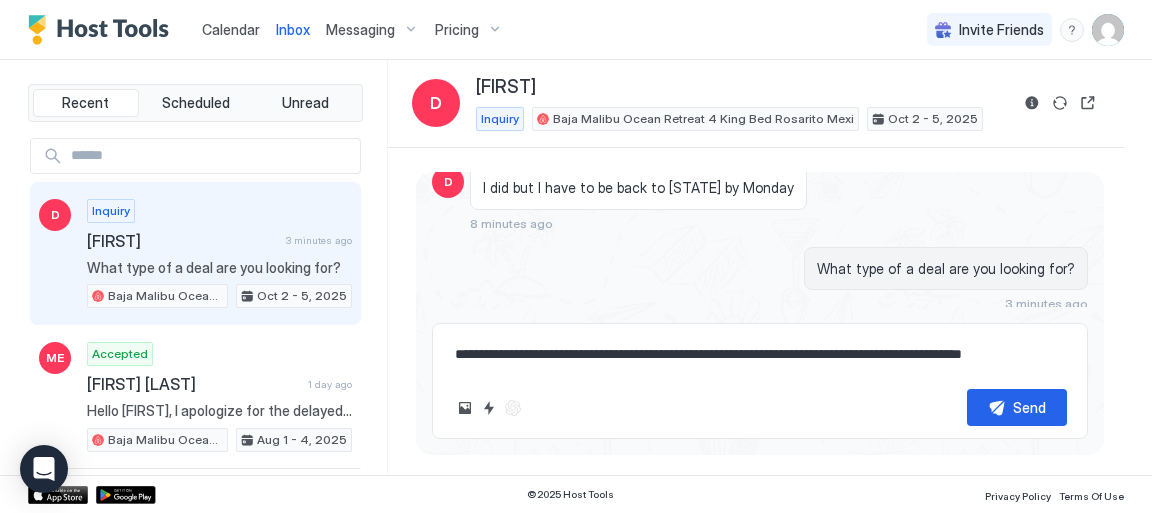 type on "**********" 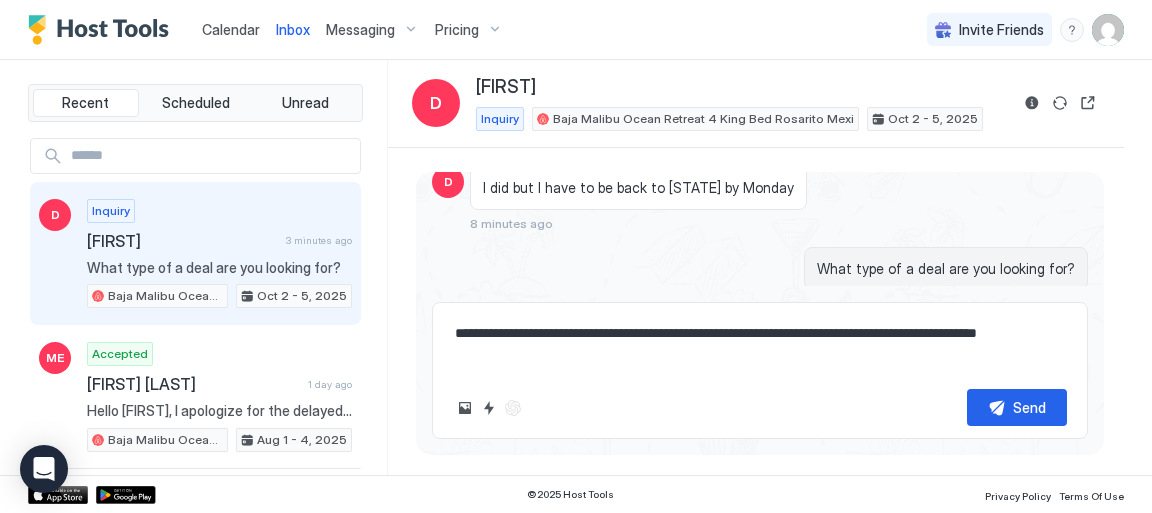 type on "*" 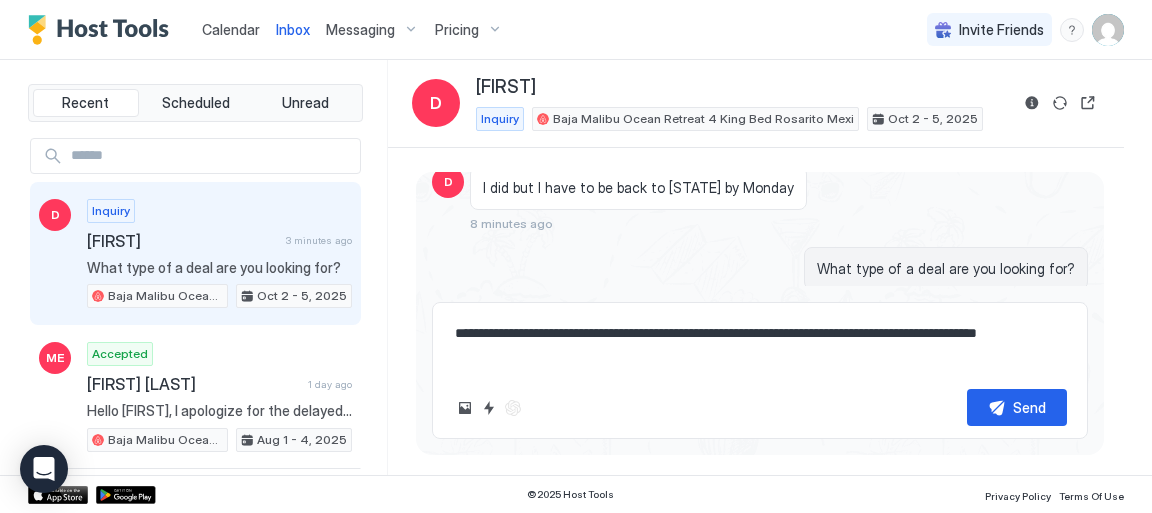 type on "**********" 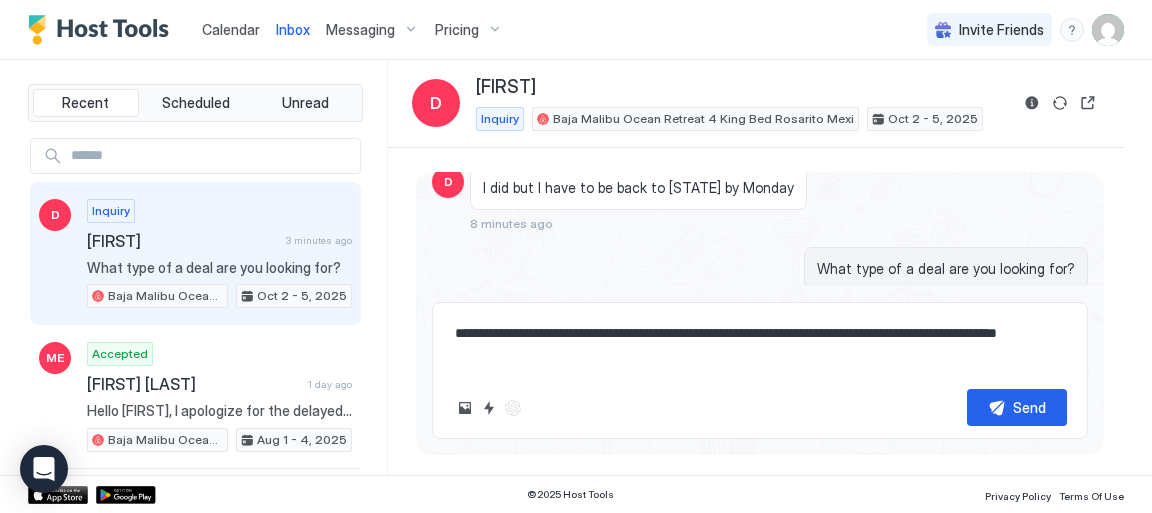 type on "*" 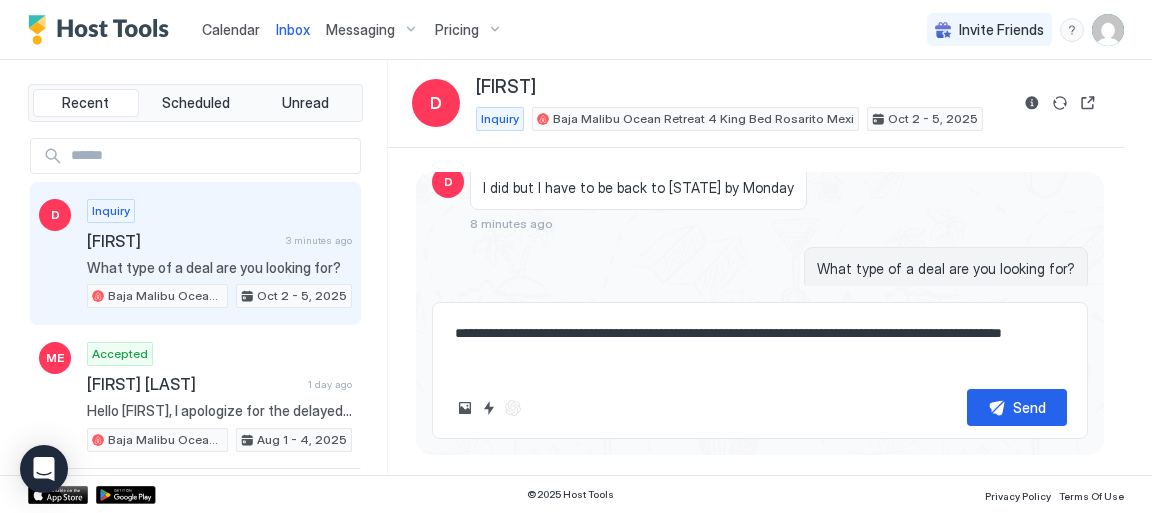 type on "*" 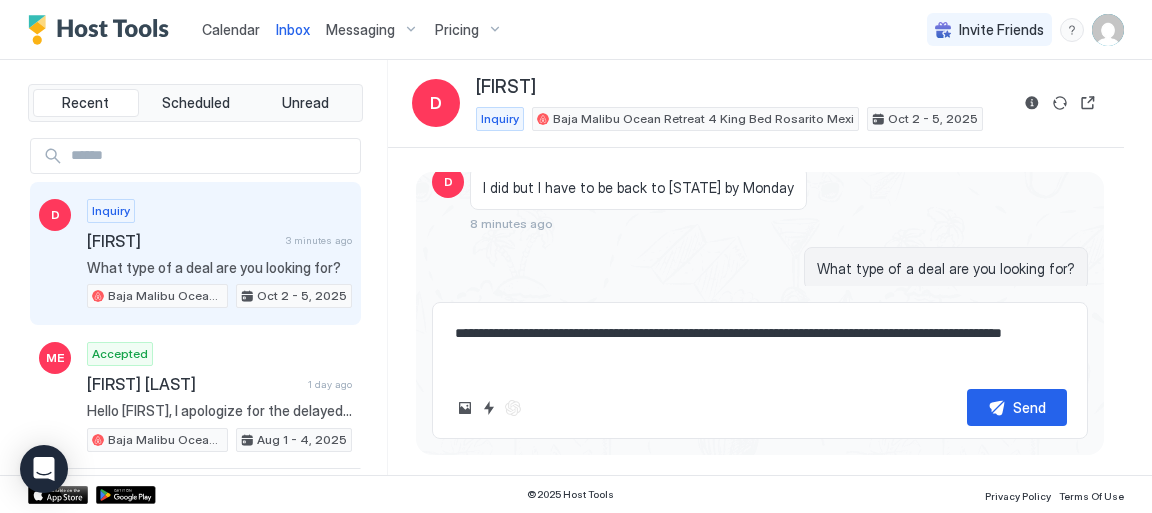 type on "**********" 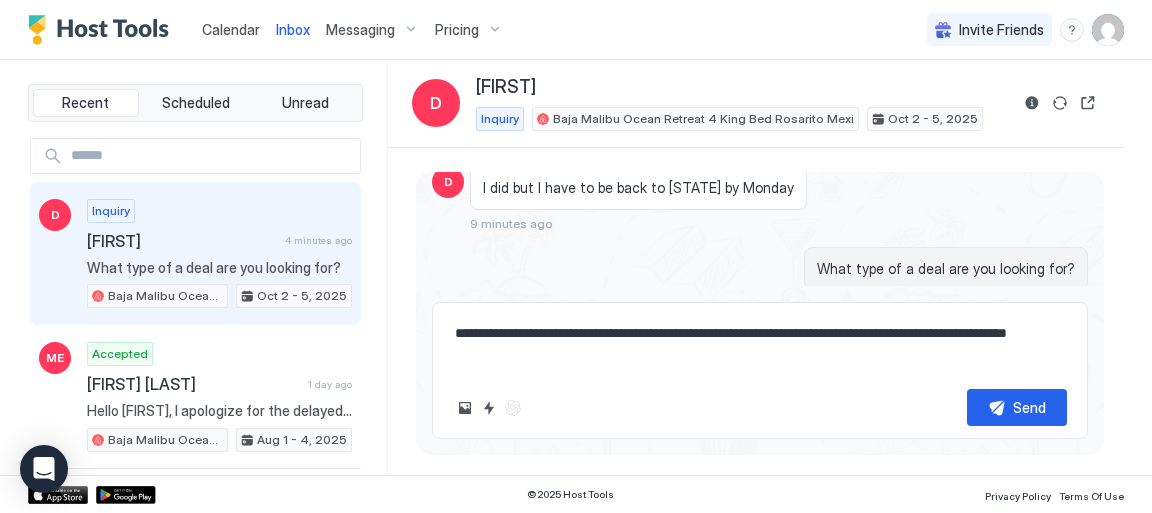 type on "*" 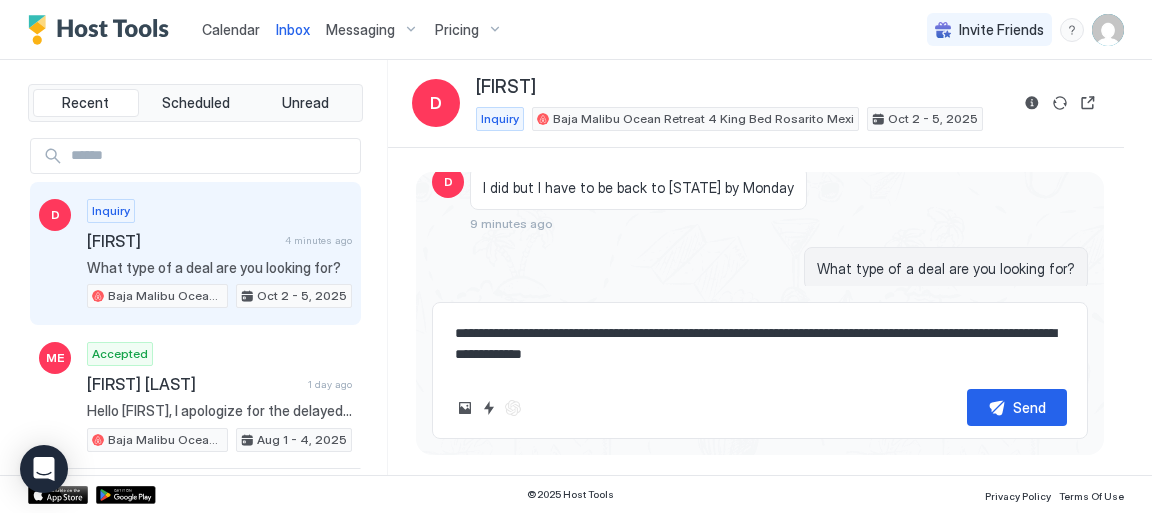 type on "*" 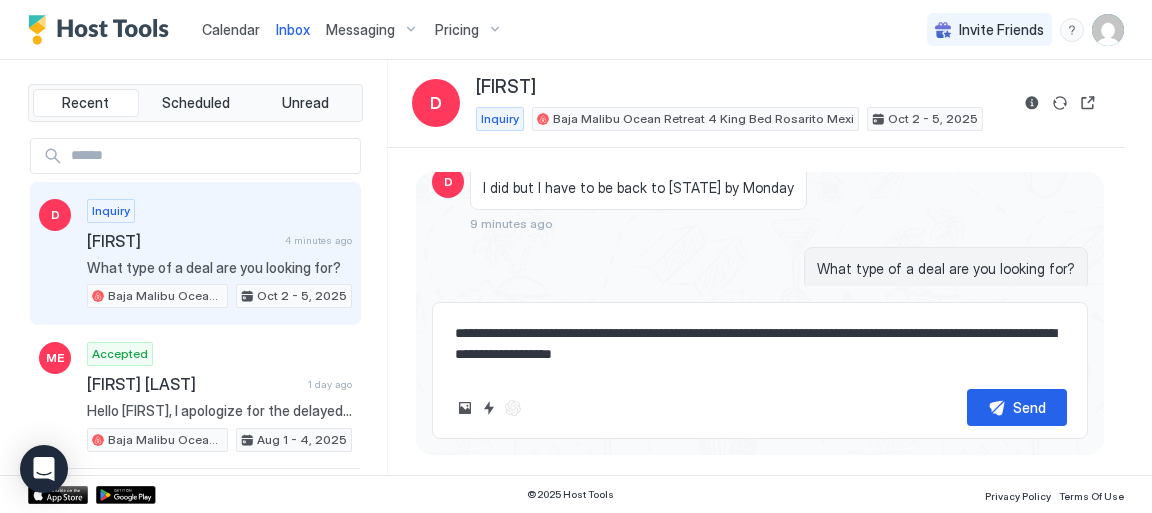 type on "*" 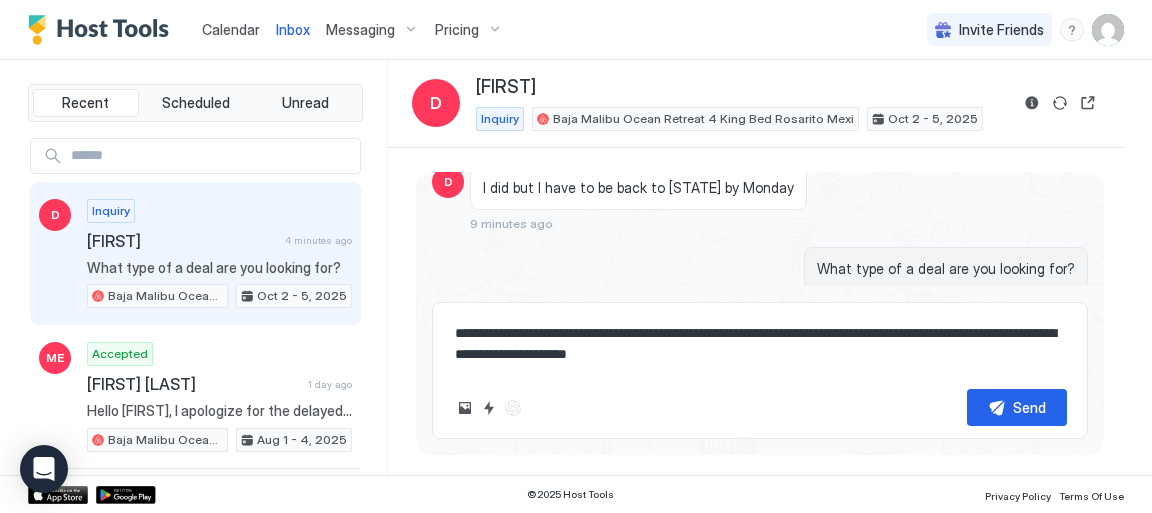 type on "*" 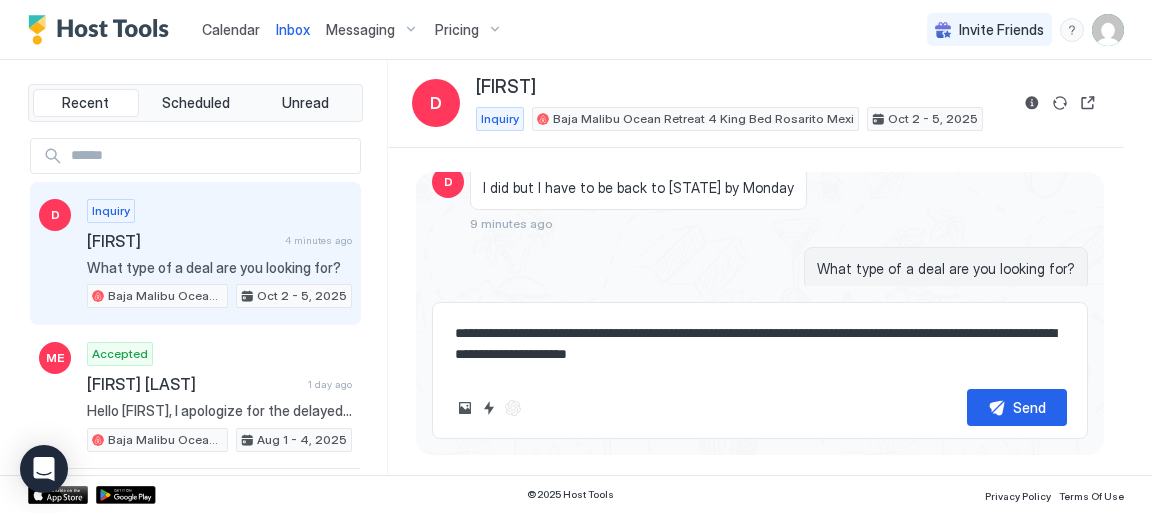 type on "**********" 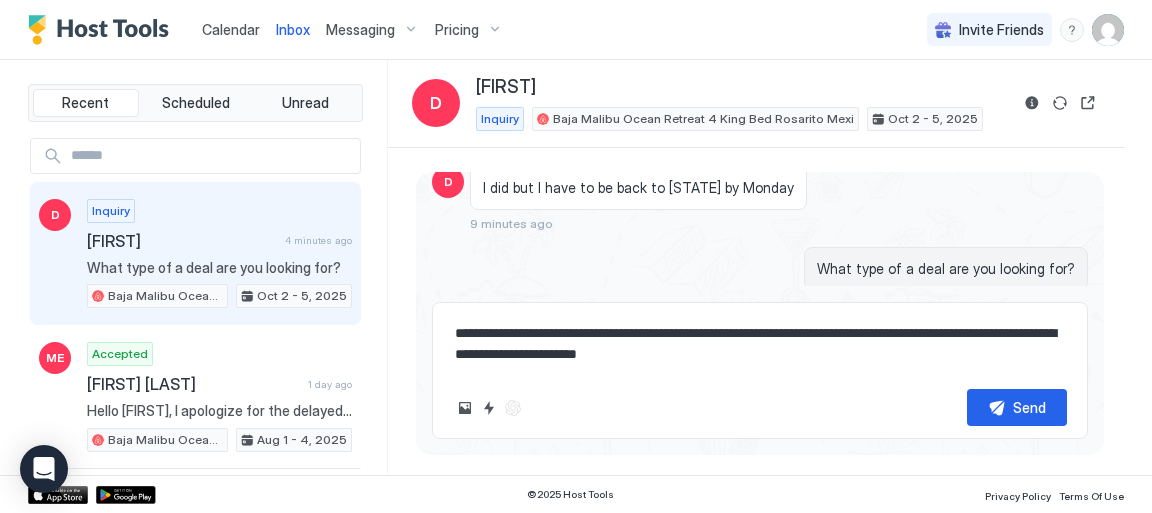 type on "*" 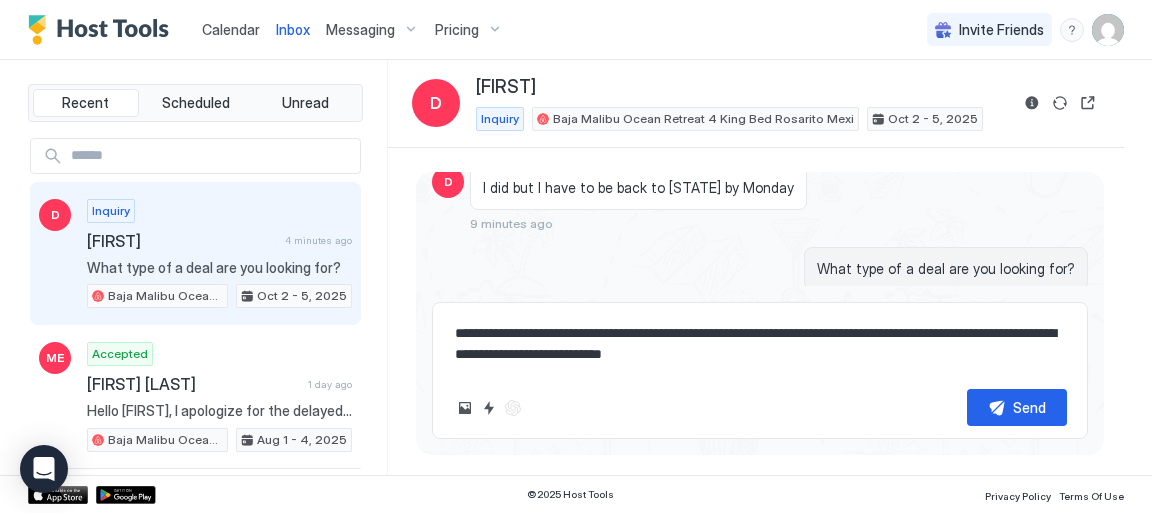 type on "*" 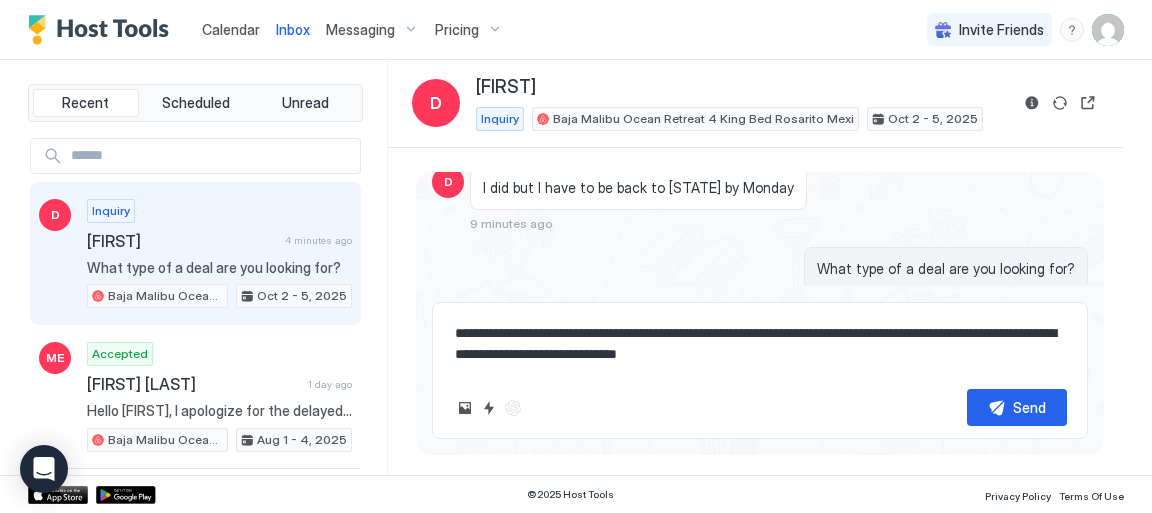 type on "*" 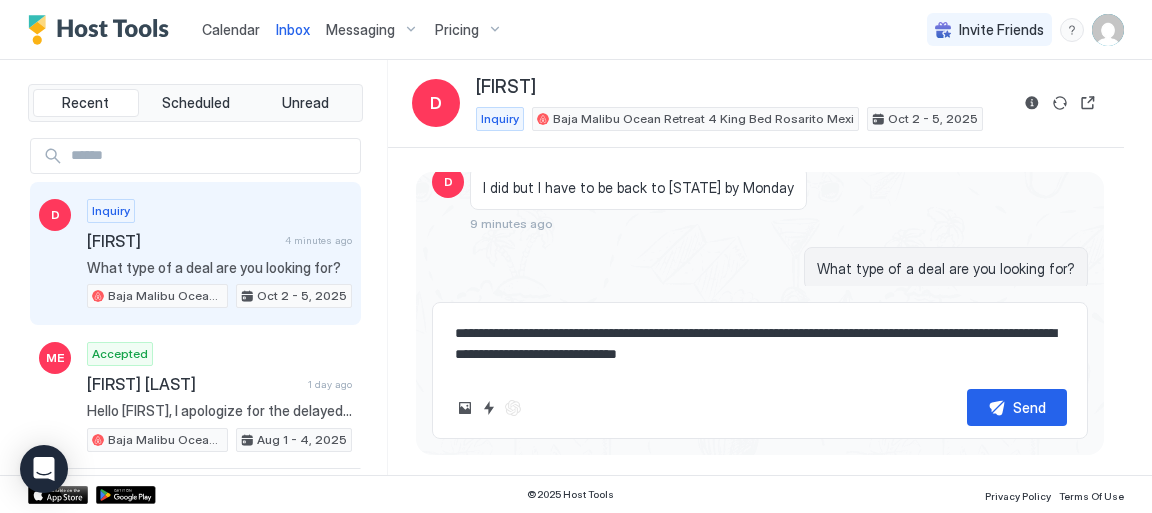 type on "*" 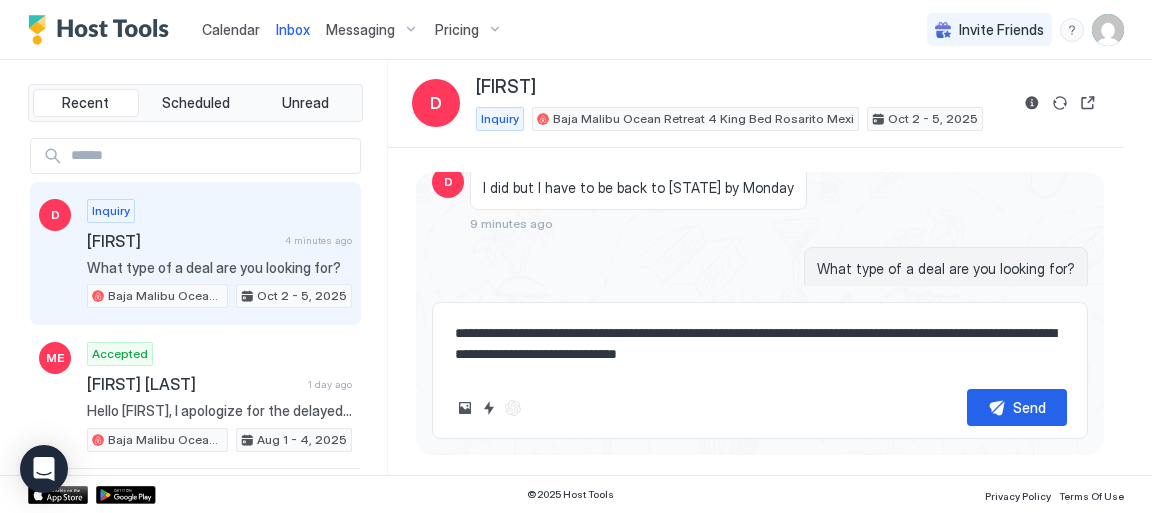 type on "**********" 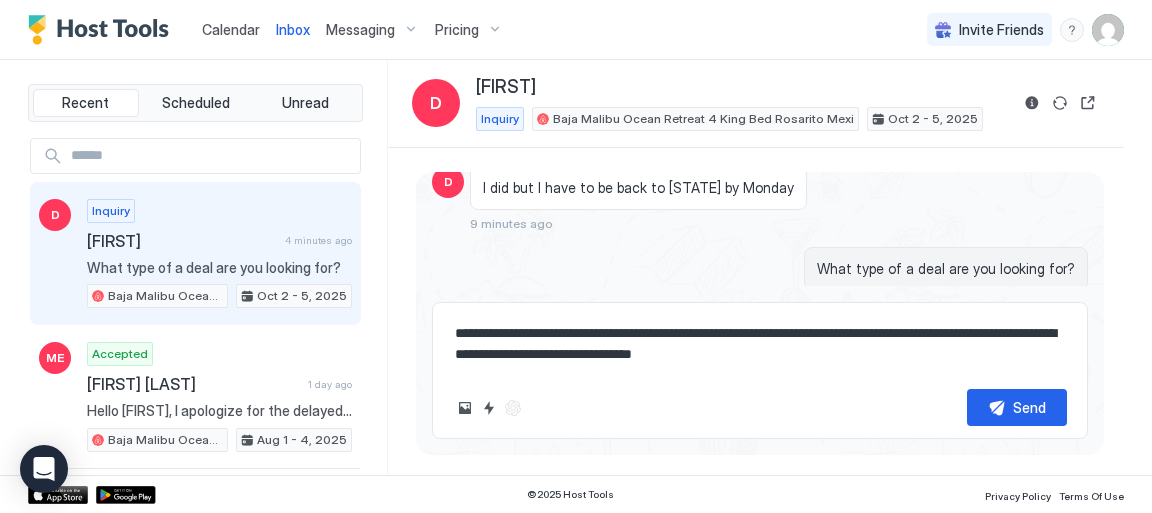 type on "*" 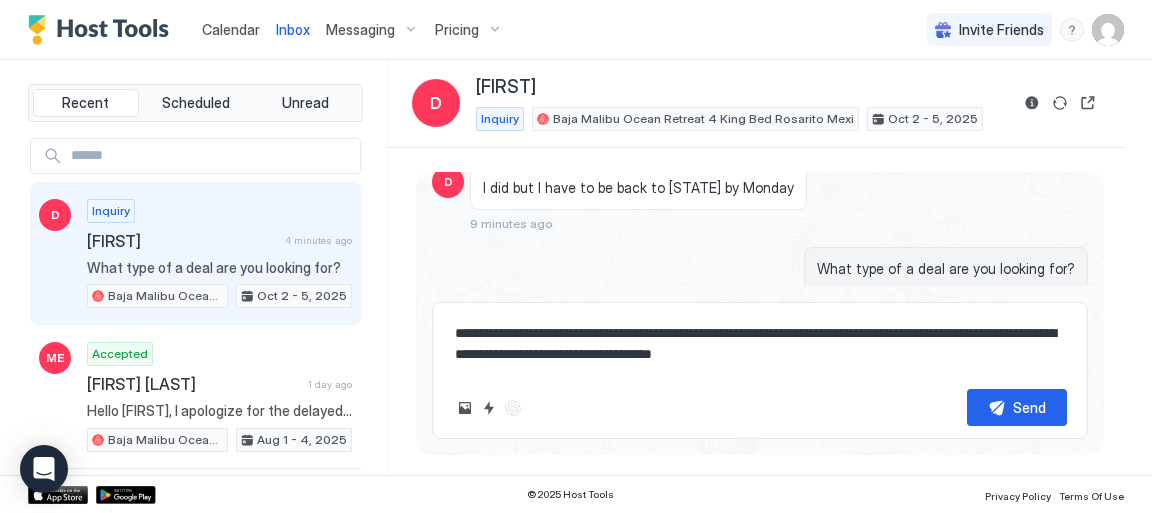 type on "*" 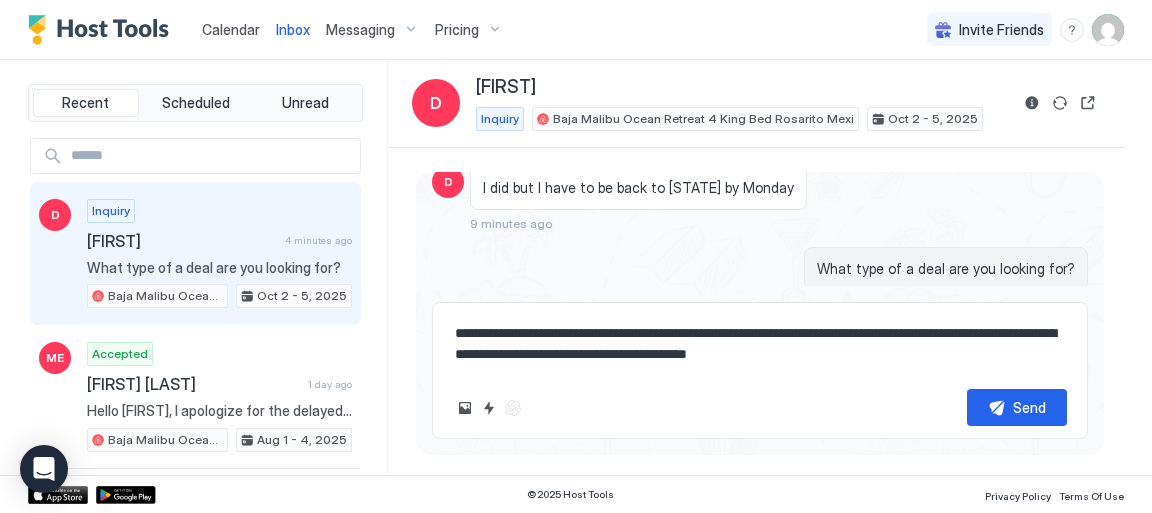 type on "*" 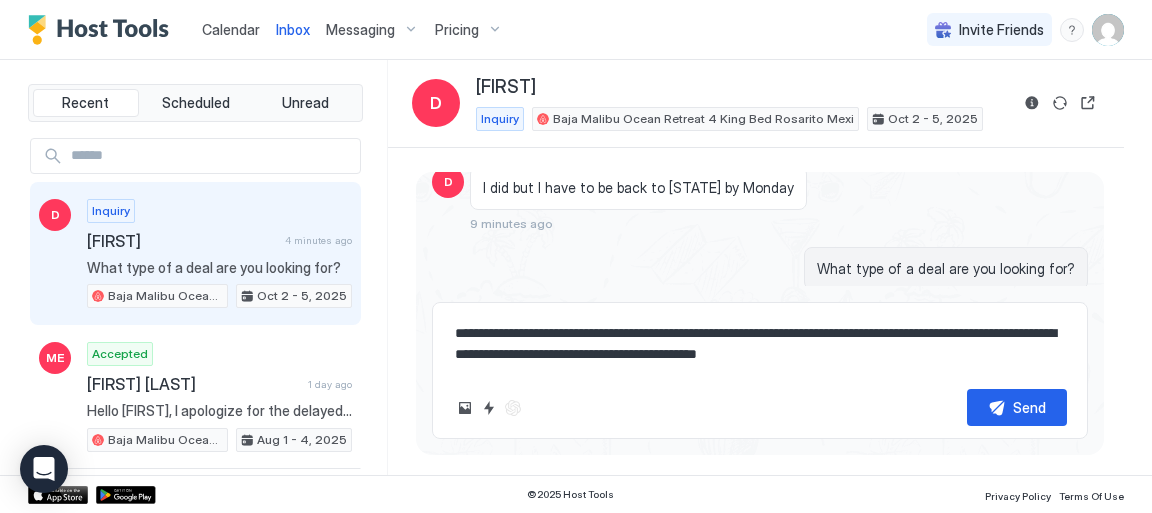 type on "*" 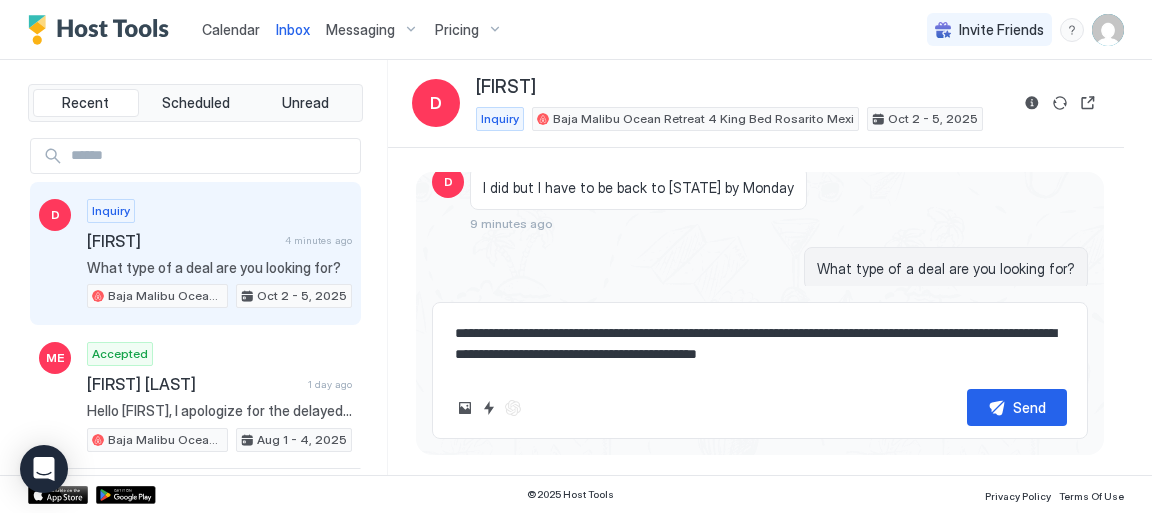 type on "**********" 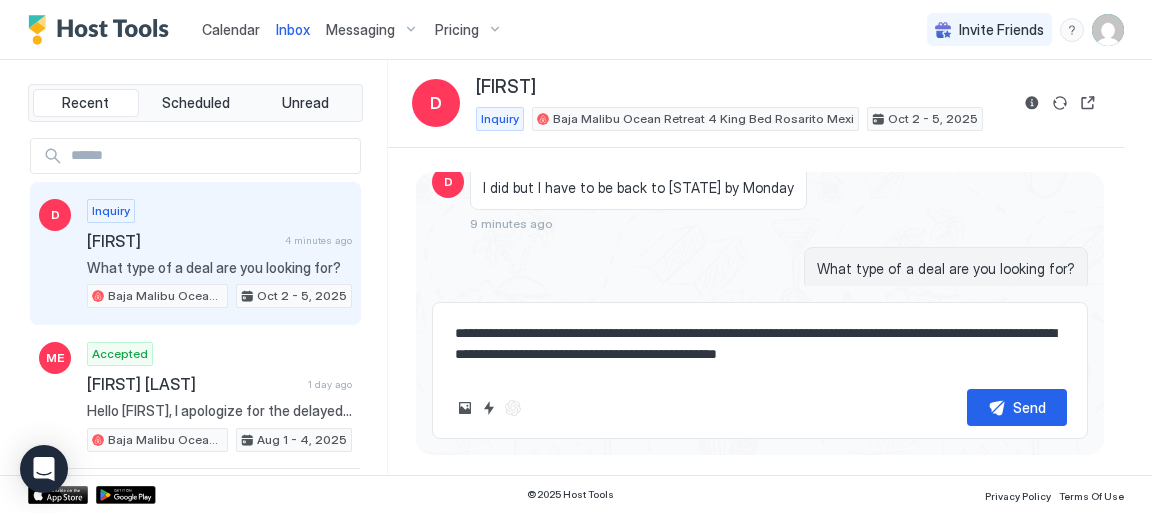 type on "*" 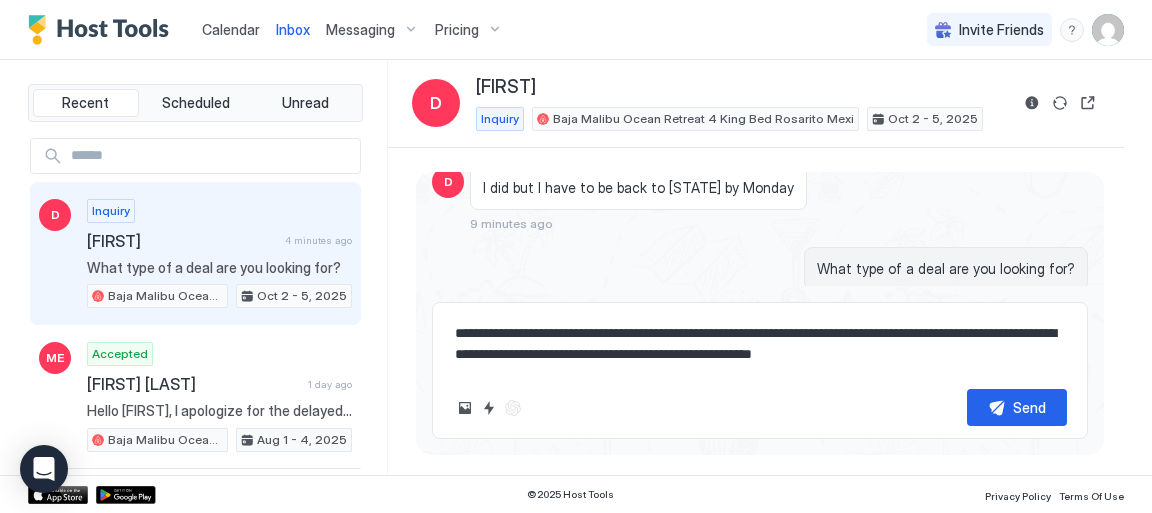 type on "*" 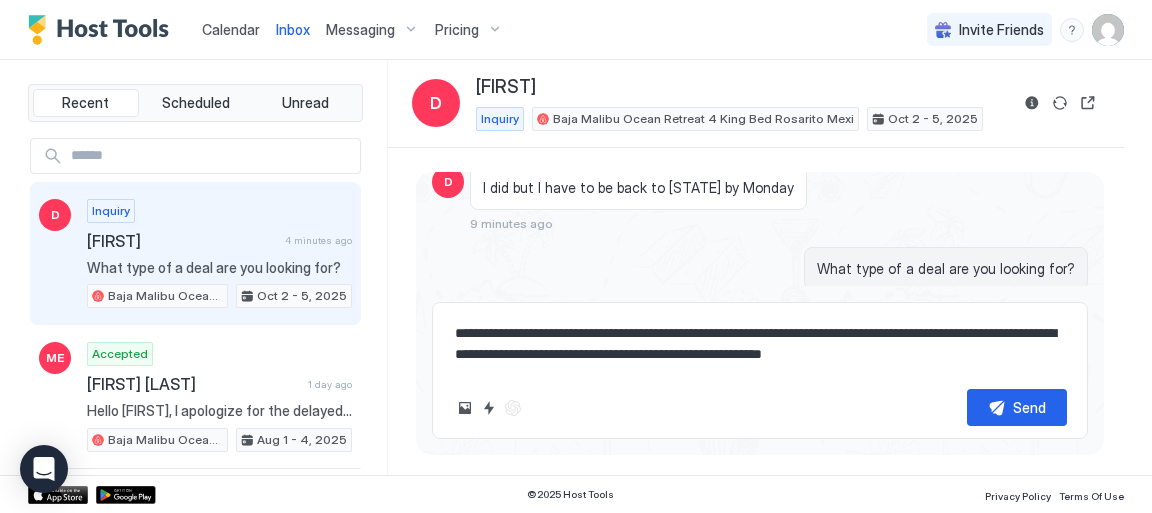 type on "*" 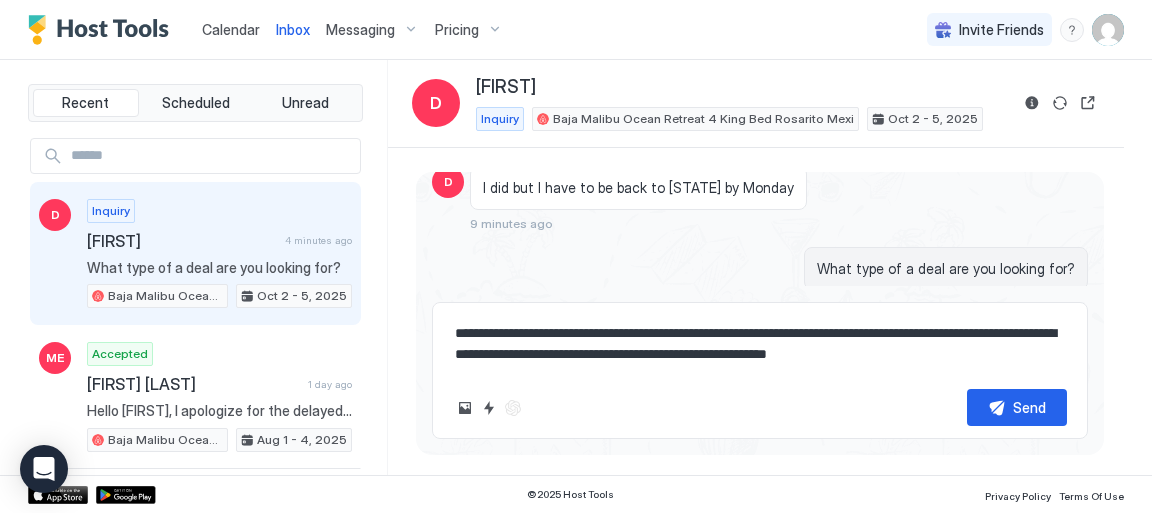 type on "**********" 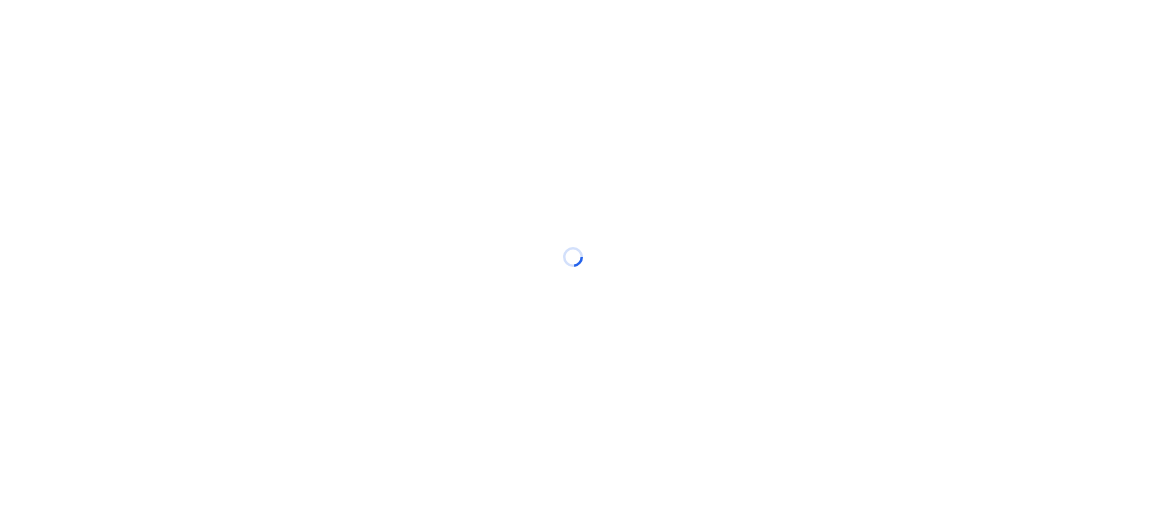 scroll, scrollTop: 0, scrollLeft: 0, axis: both 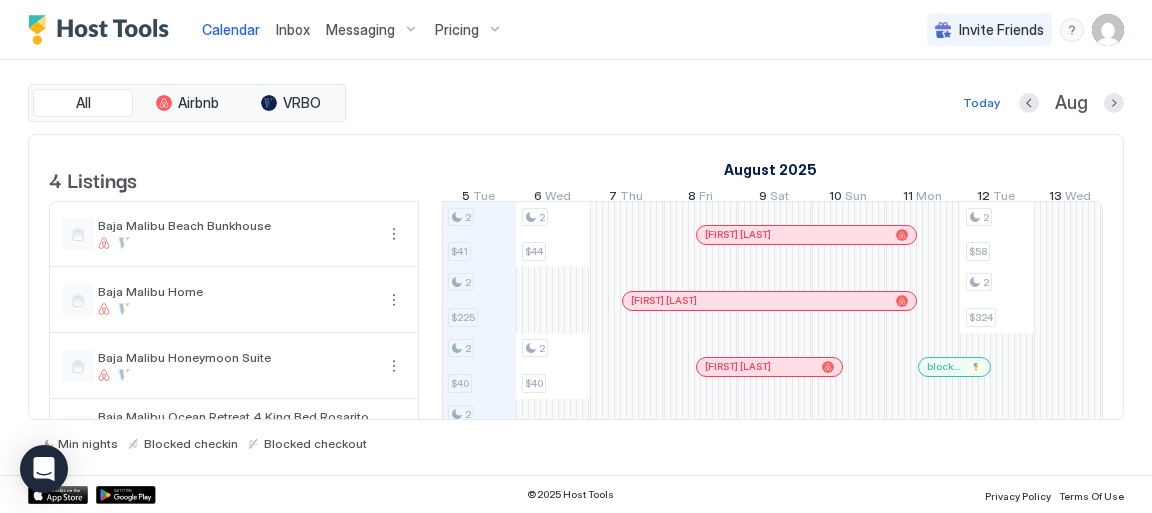 click on "Inbox" at bounding box center [293, 29] 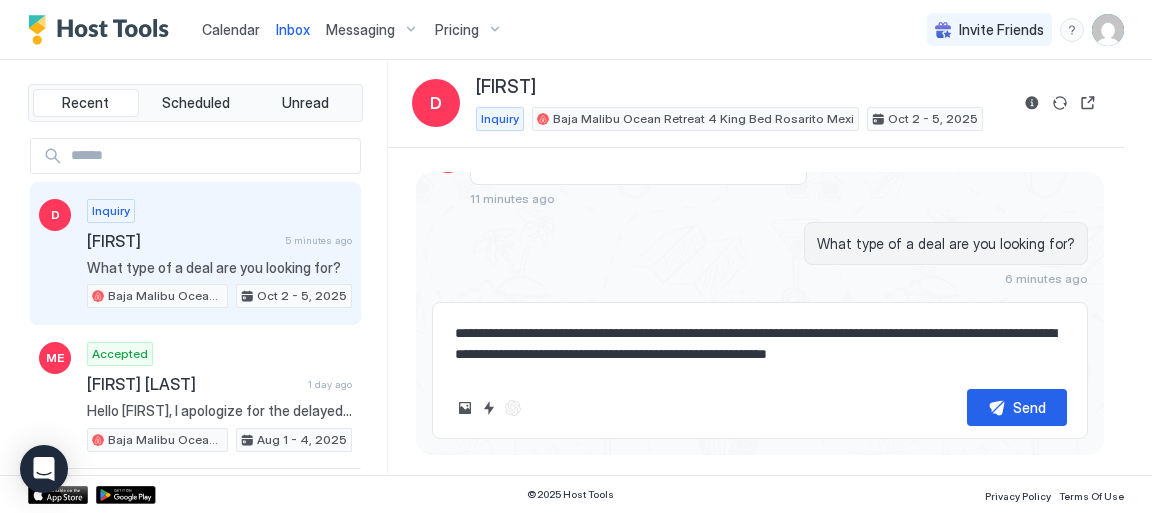 scroll, scrollTop: 270, scrollLeft: 0, axis: vertical 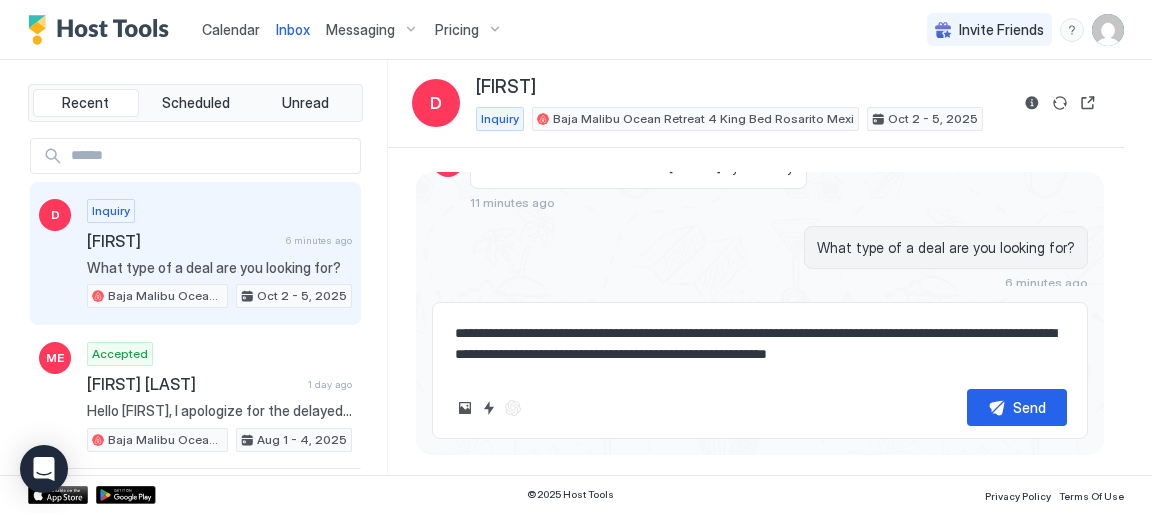 type on "*" 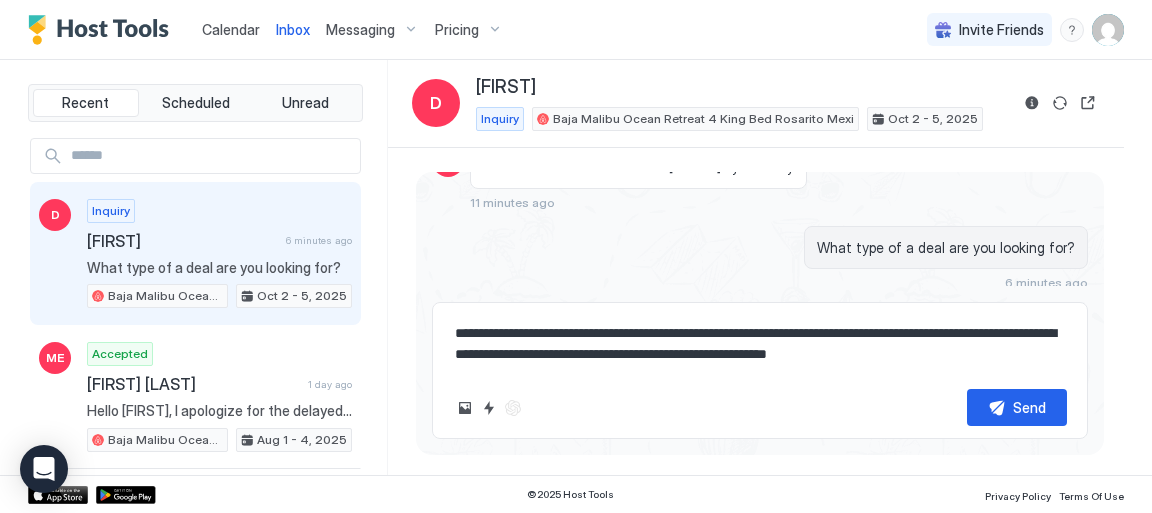 type on "**********" 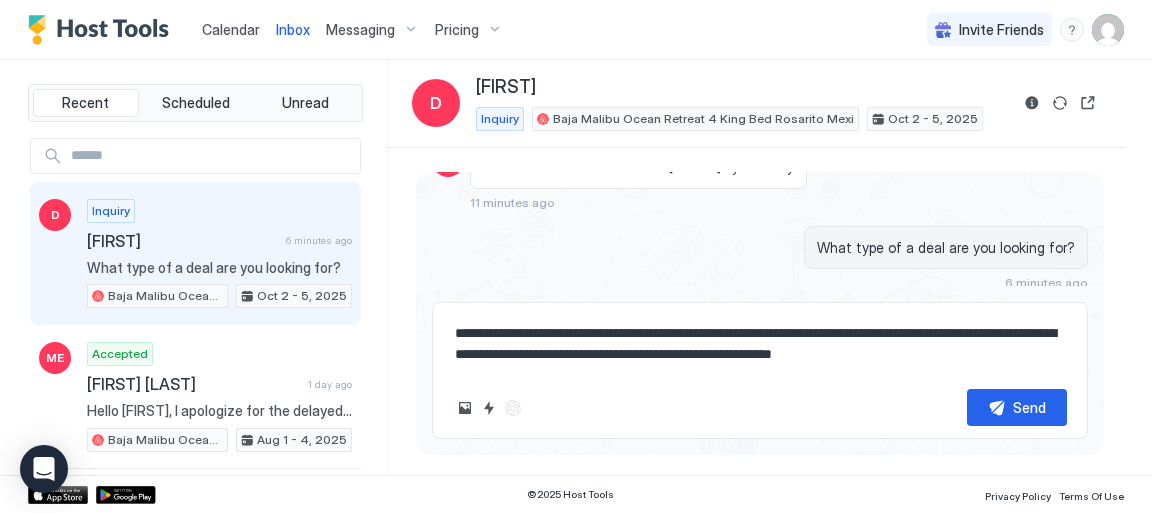 type on "*" 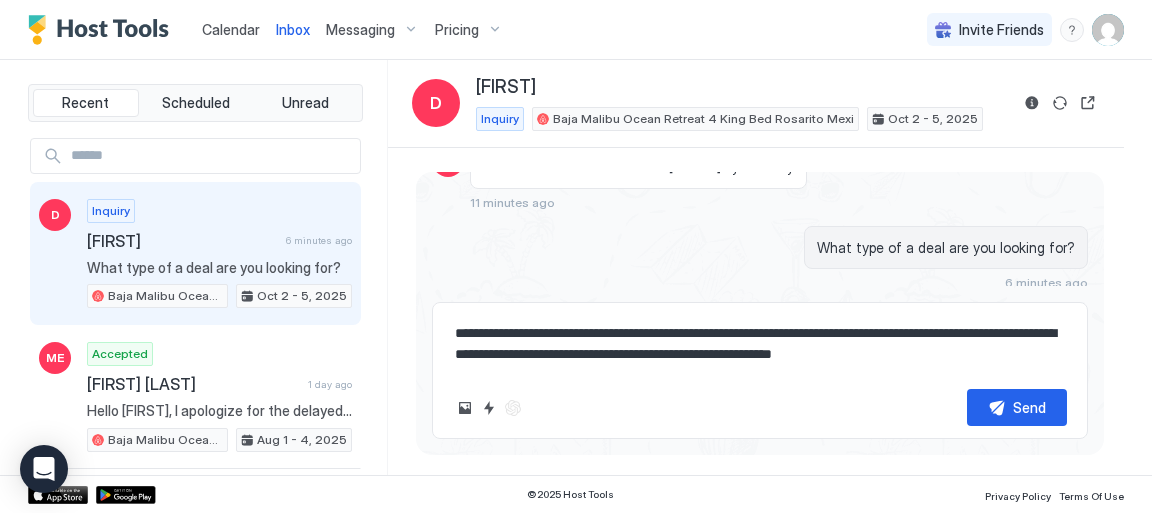 type on "**********" 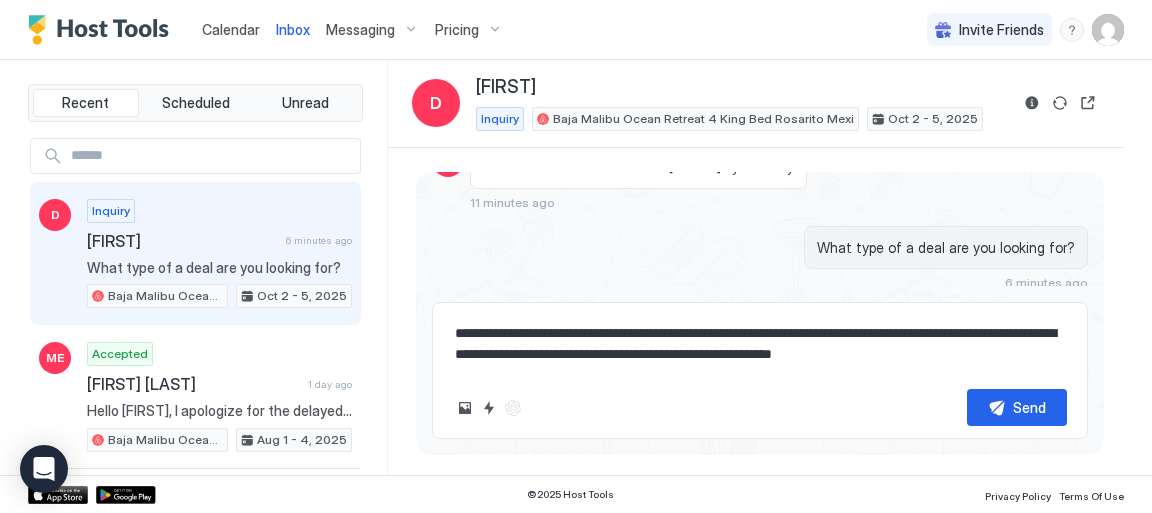 type on "*" 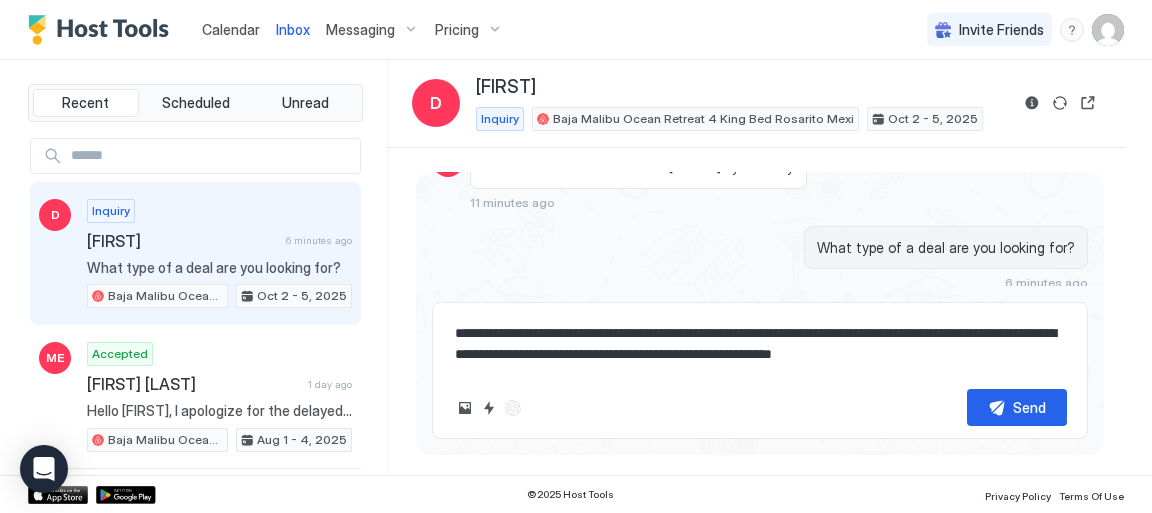 type on "**********" 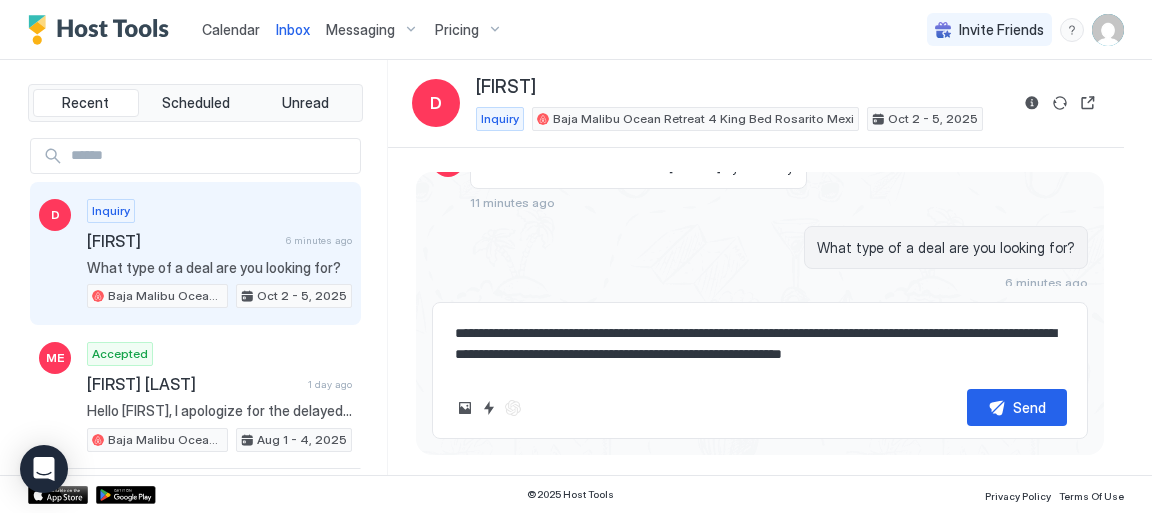 type on "*" 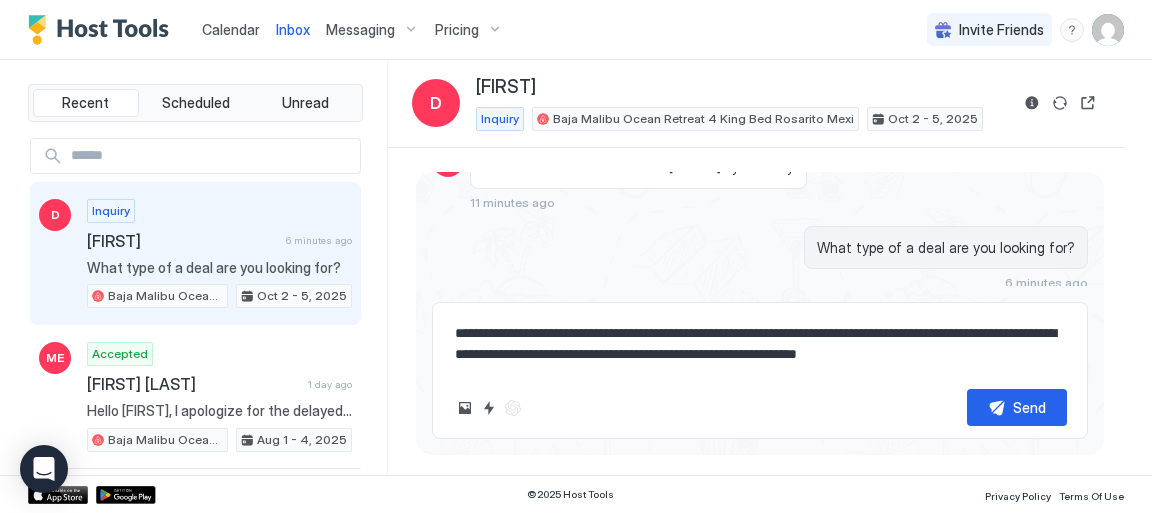 type on "*" 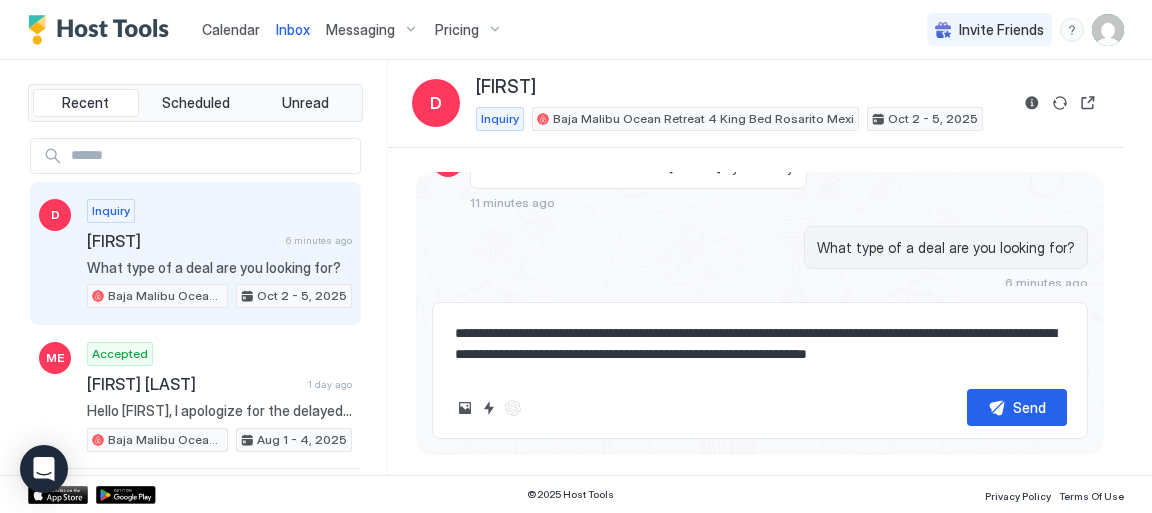 type on "*" 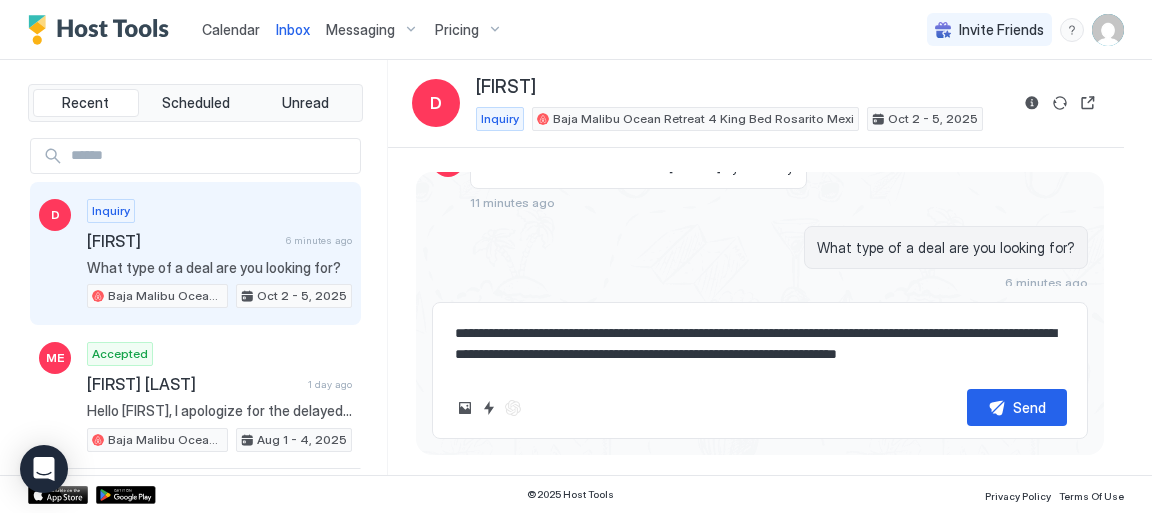 type on "*" 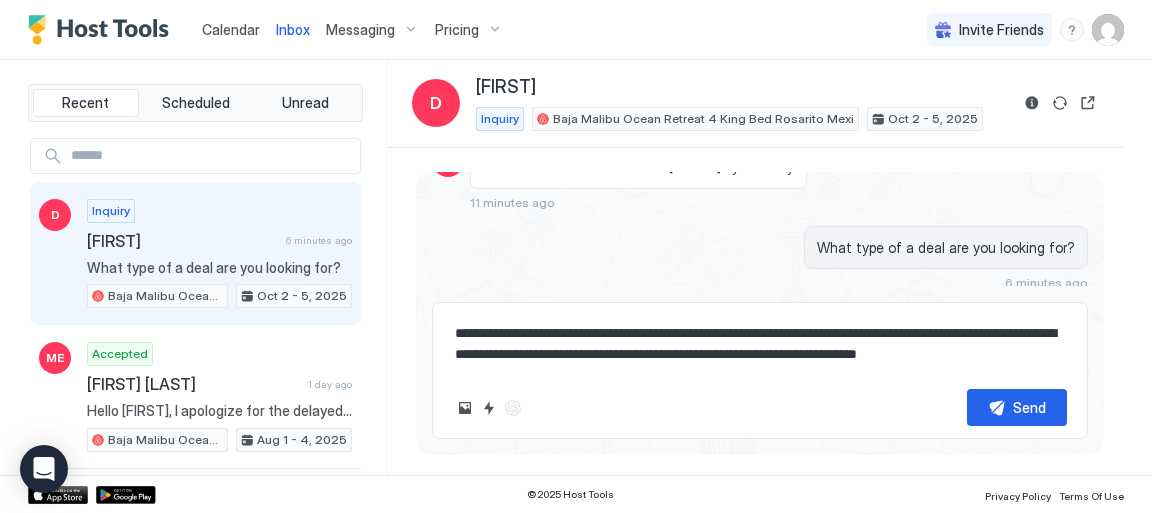 type on "*" 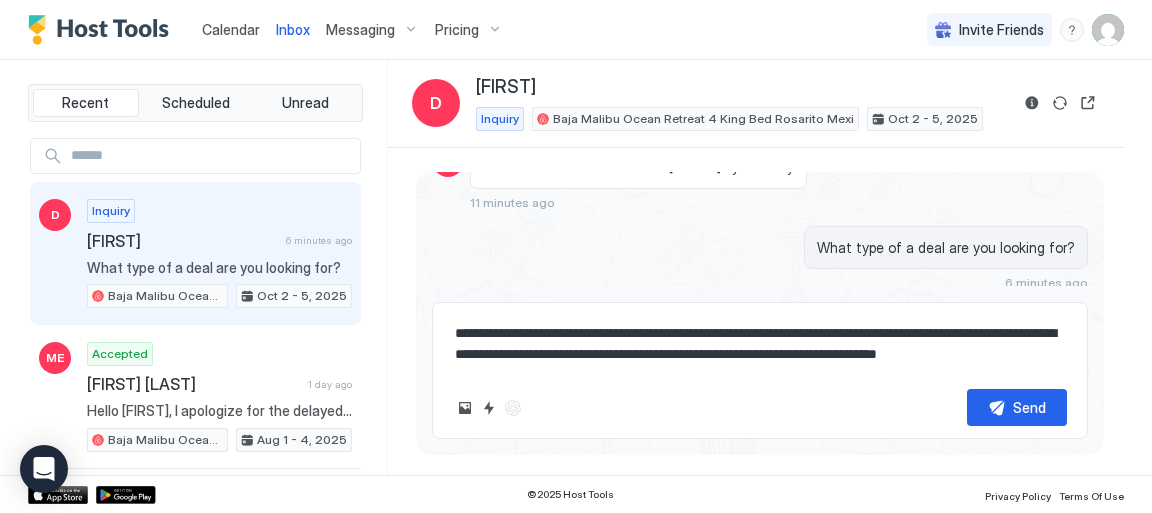 type on "*" 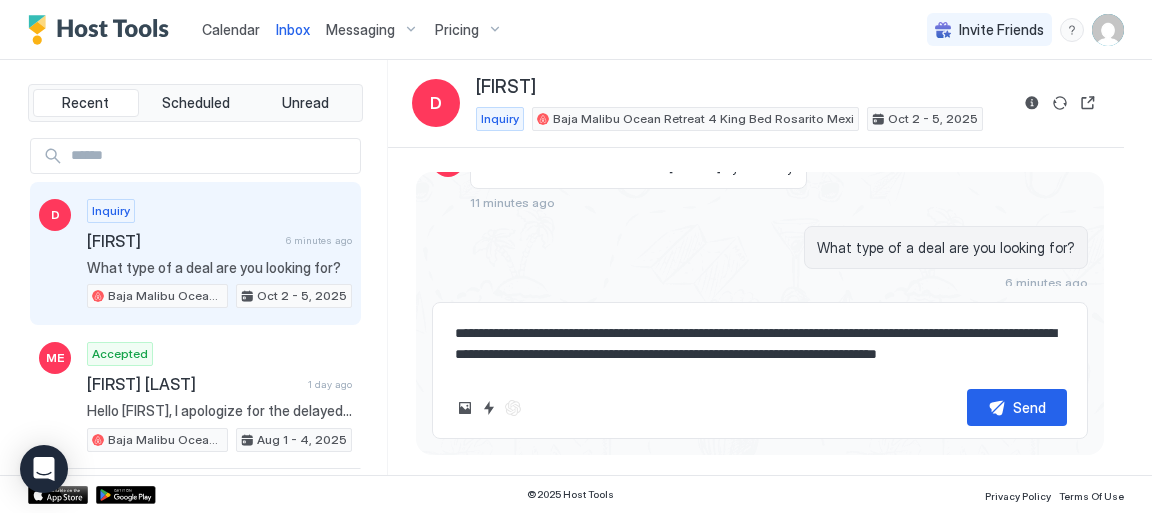 type on "**********" 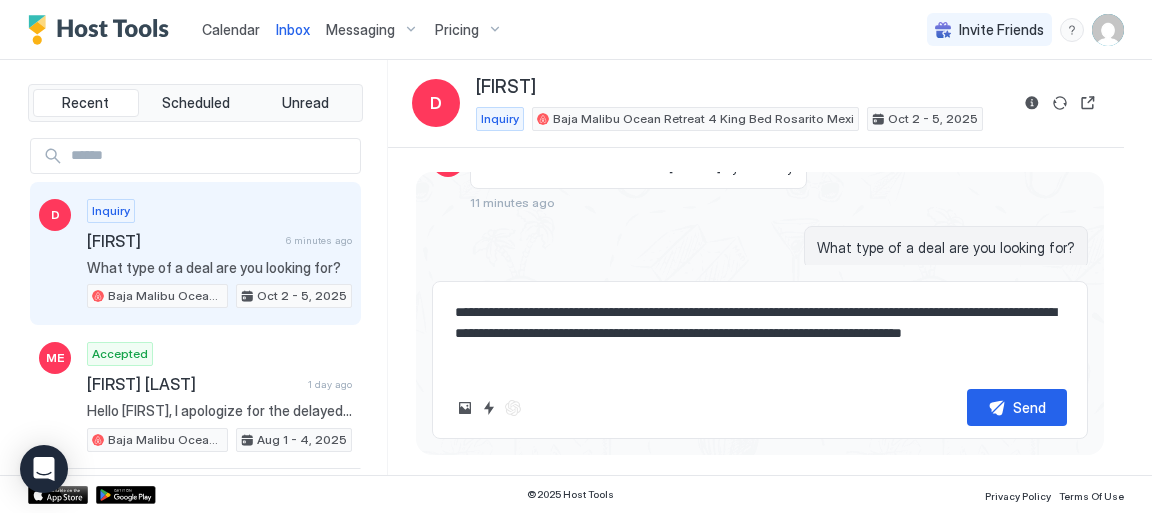 type on "*" 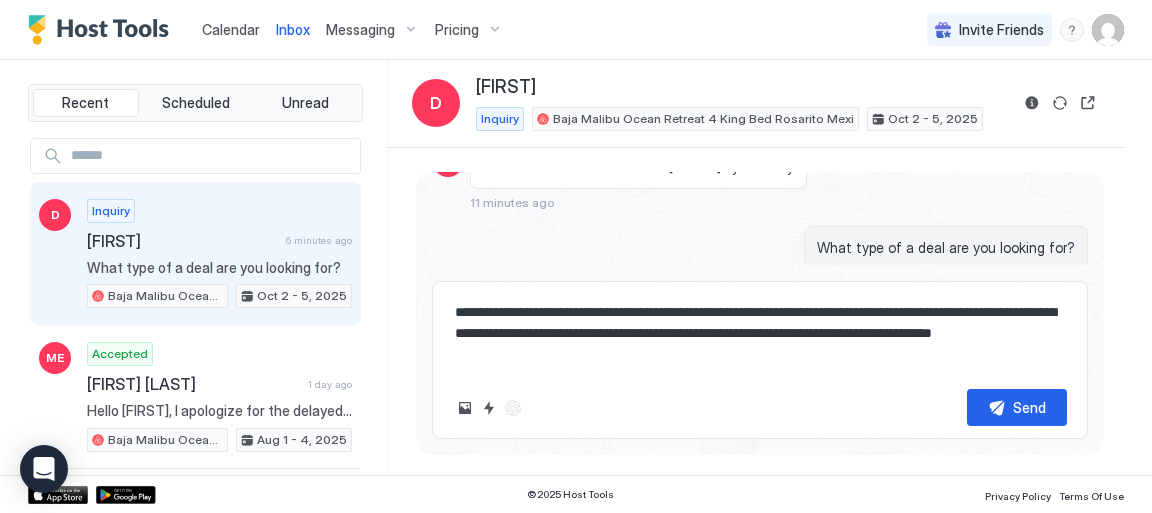 type on "*" 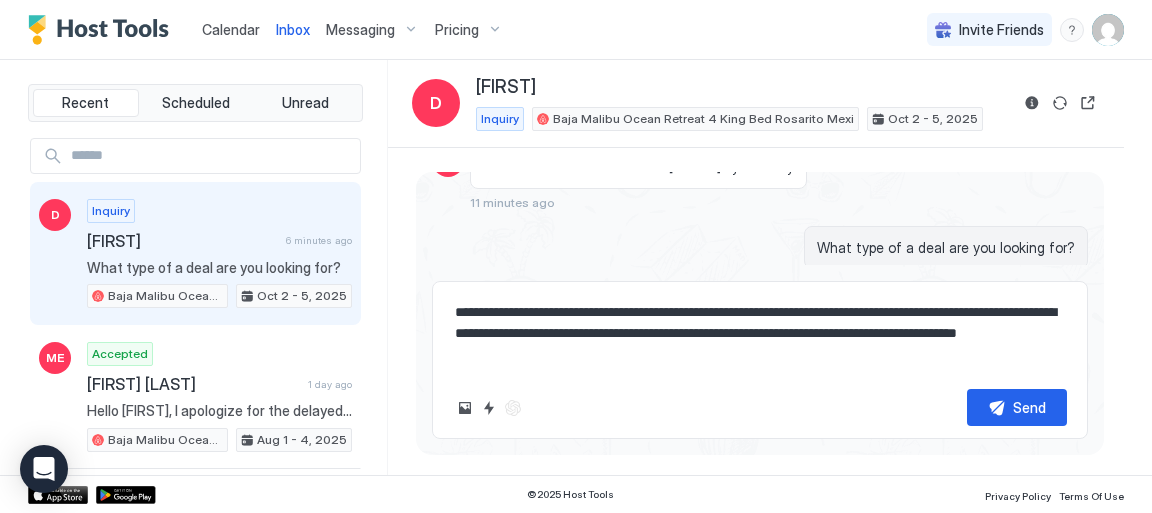 type on "*" 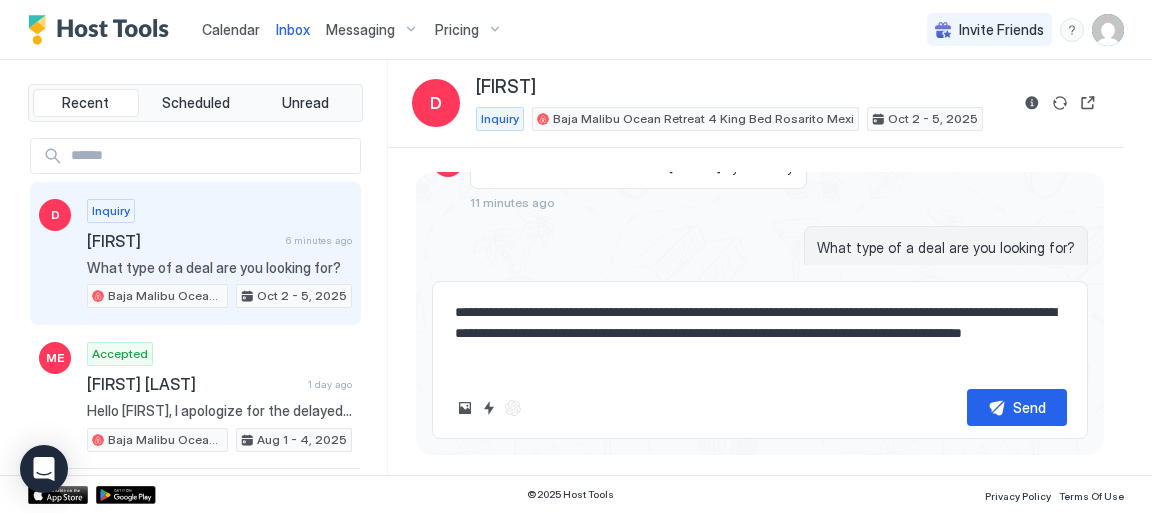 type on "*" 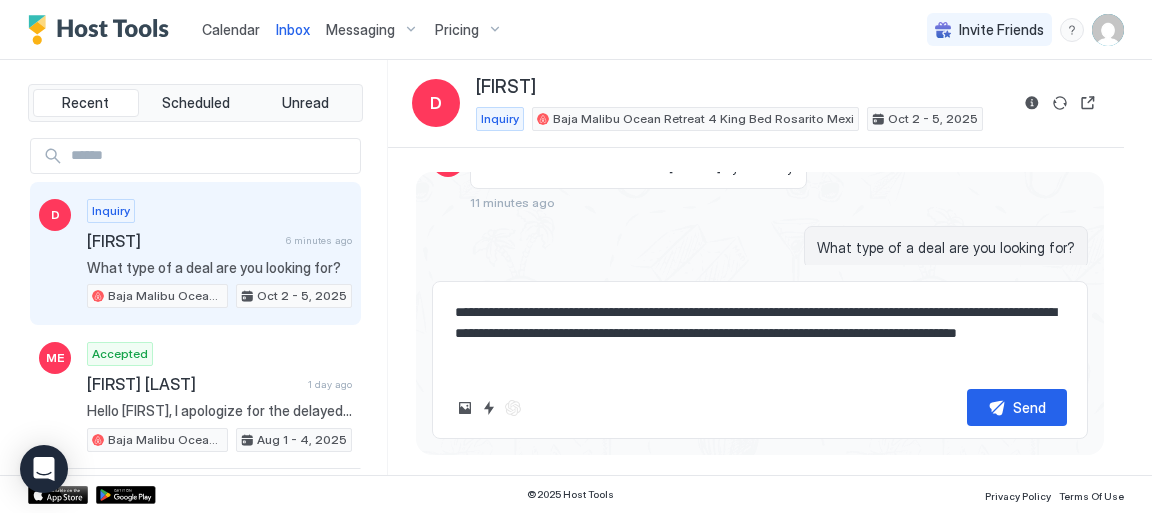type on "*" 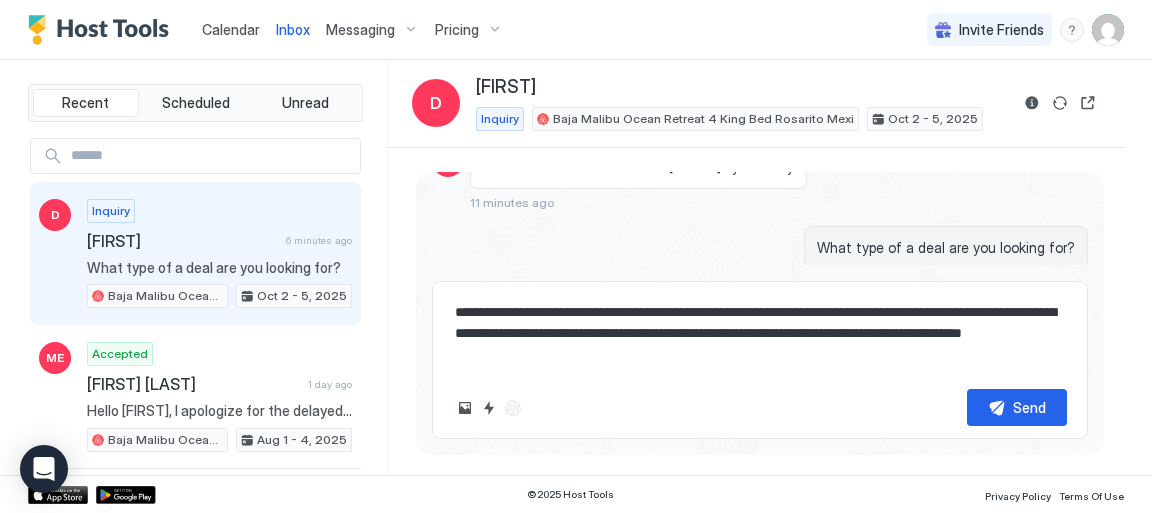 type on "*" 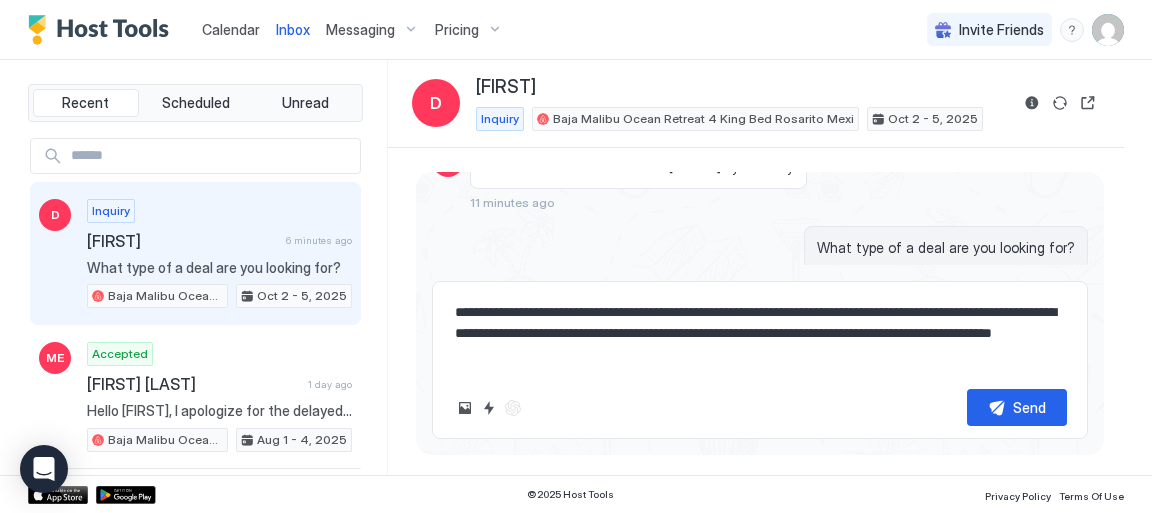 type on "*" 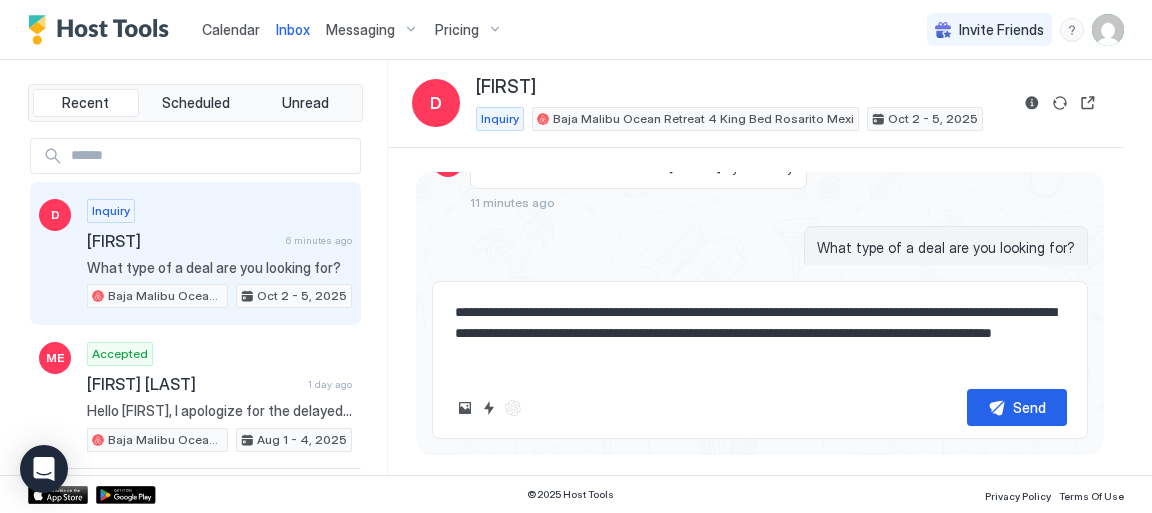 type on "*" 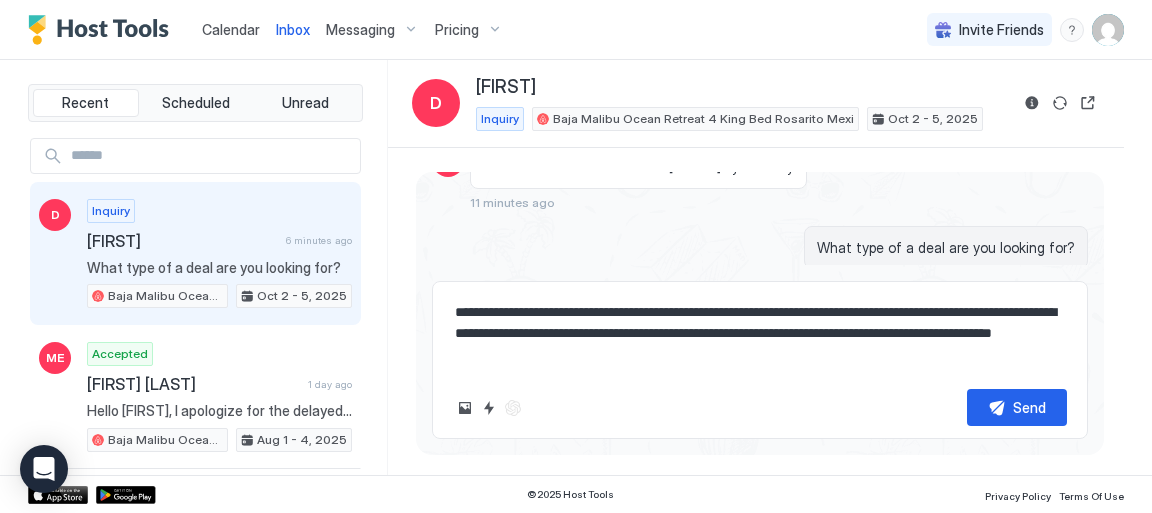 type on "**********" 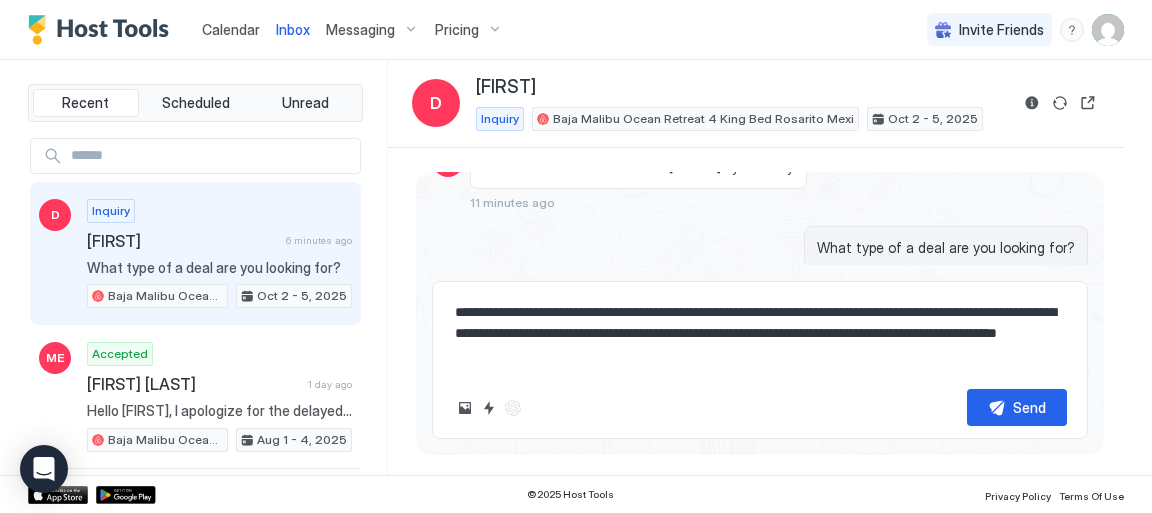 type on "*" 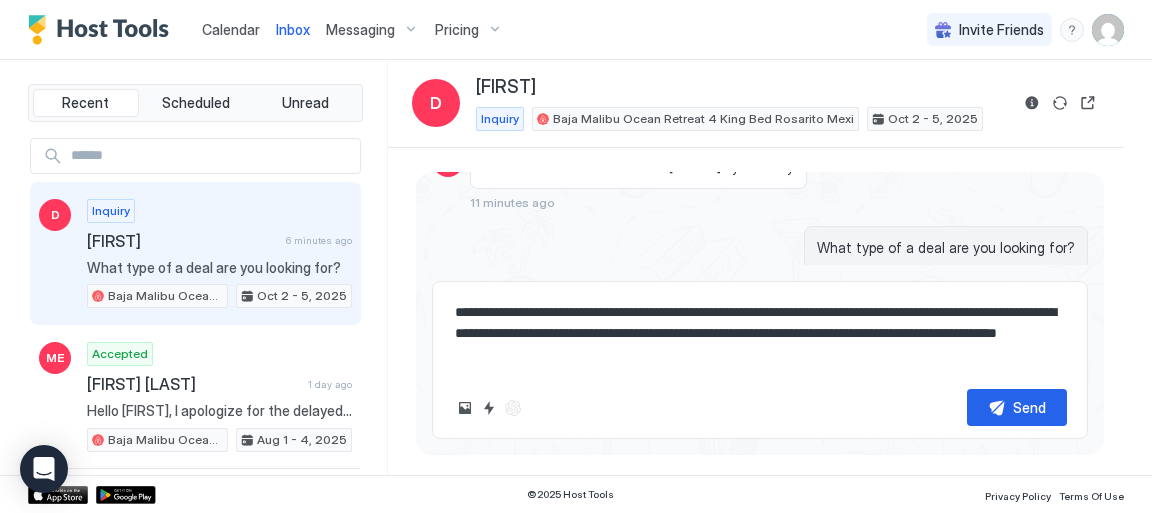 type on "**********" 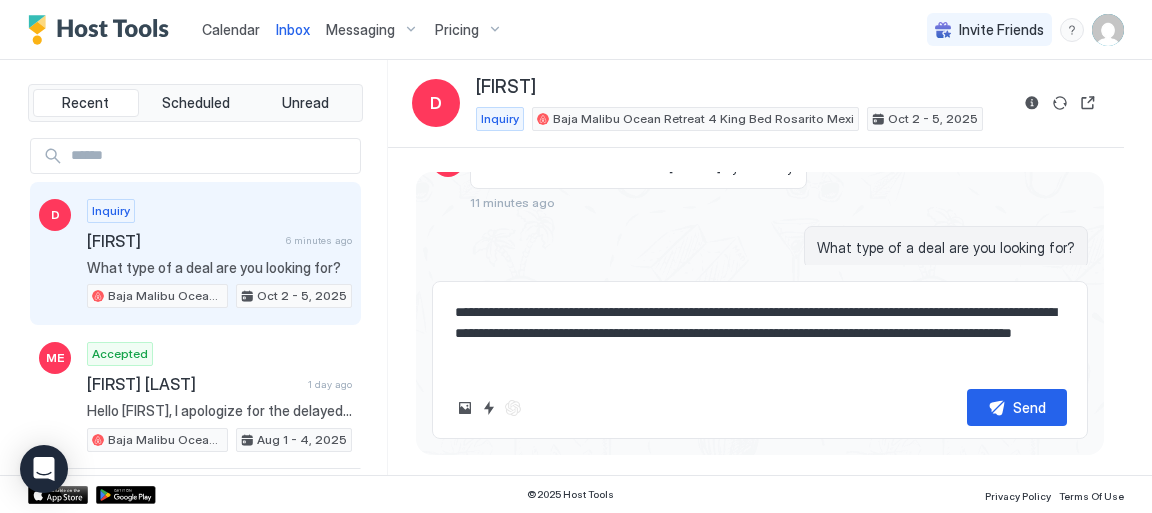 type on "*" 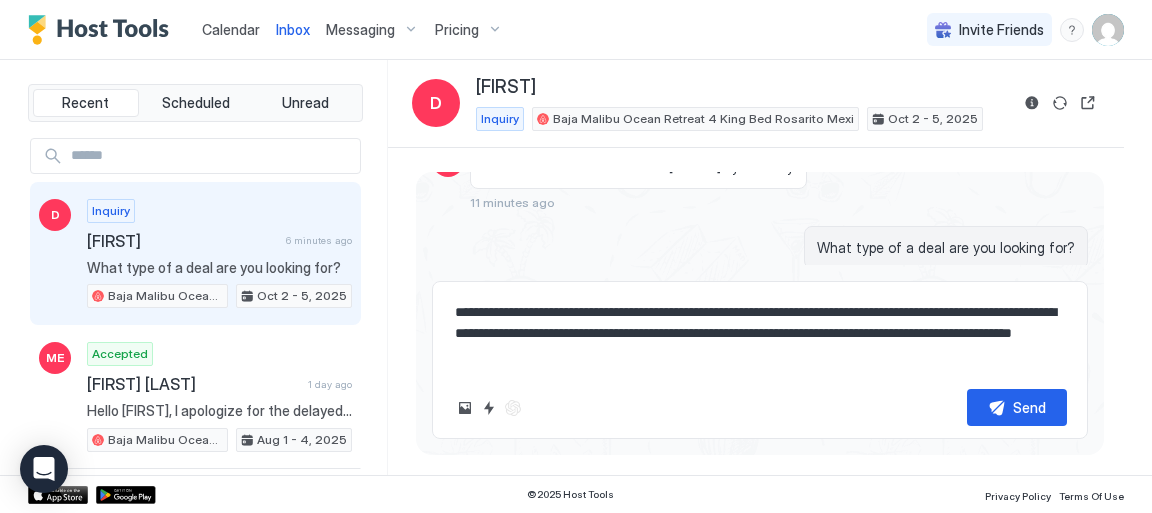 type on "**********" 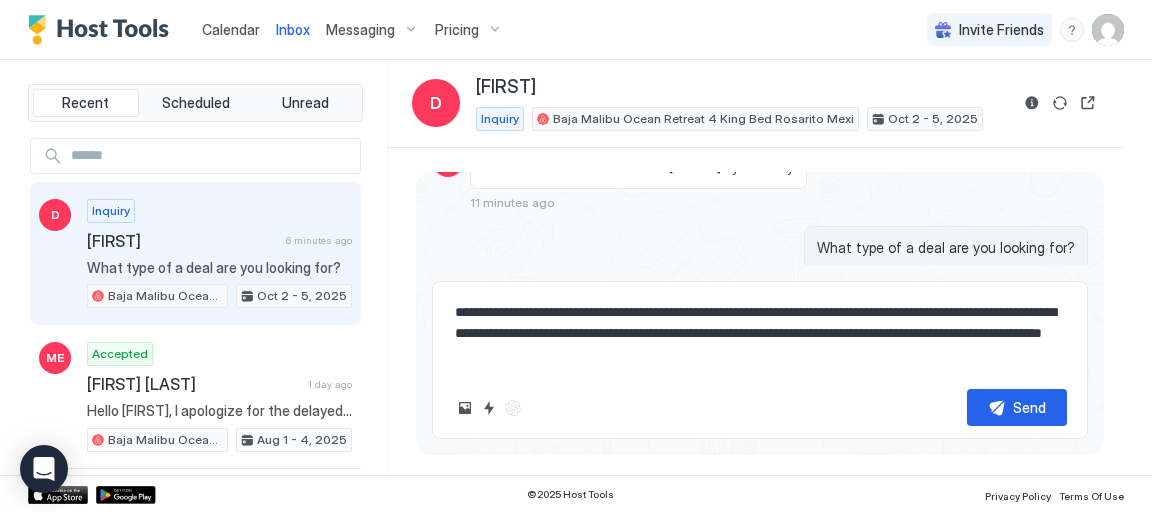 type on "*" 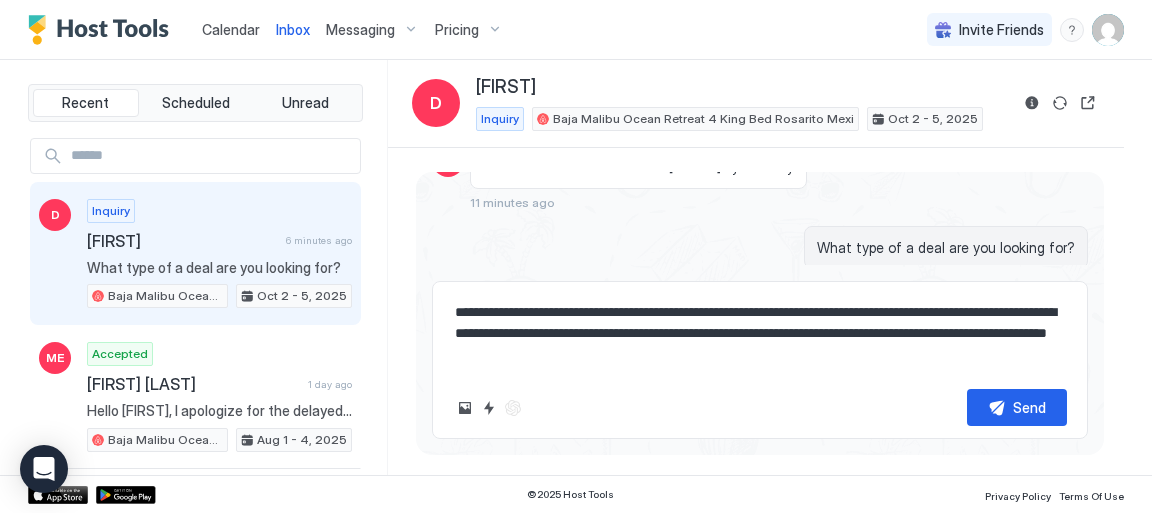 type on "*" 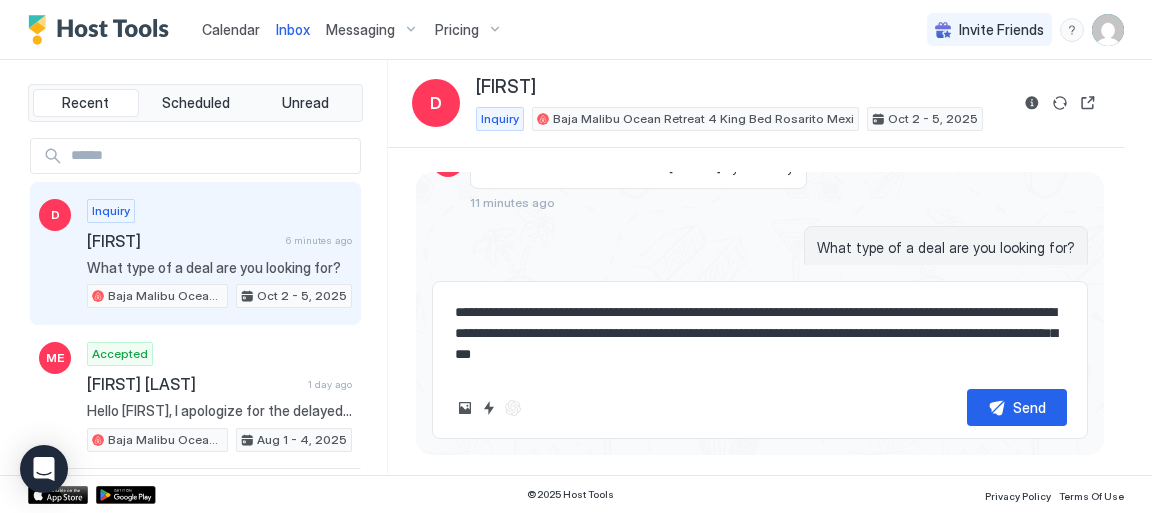type on "*" 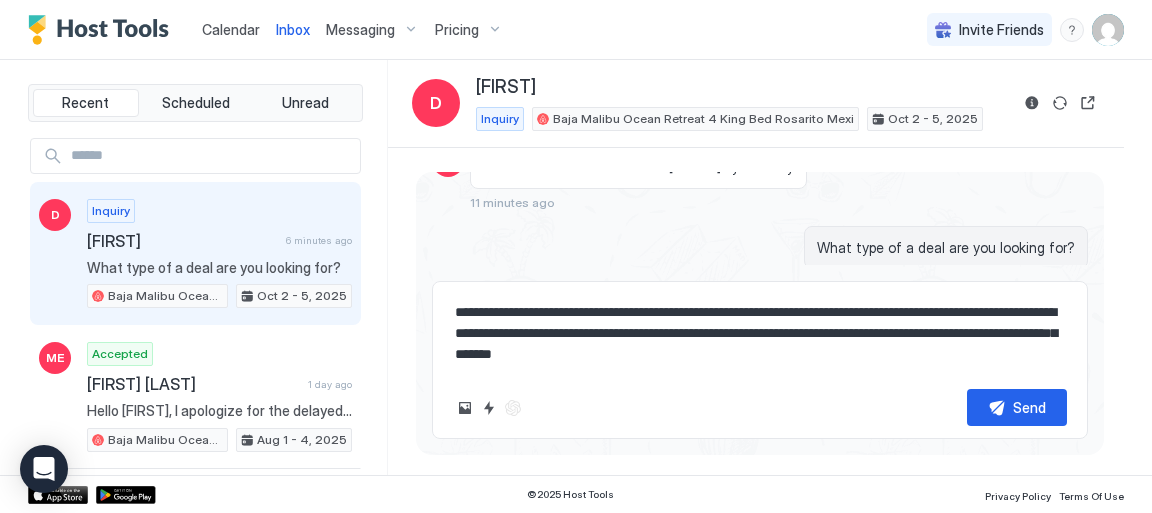type on "*" 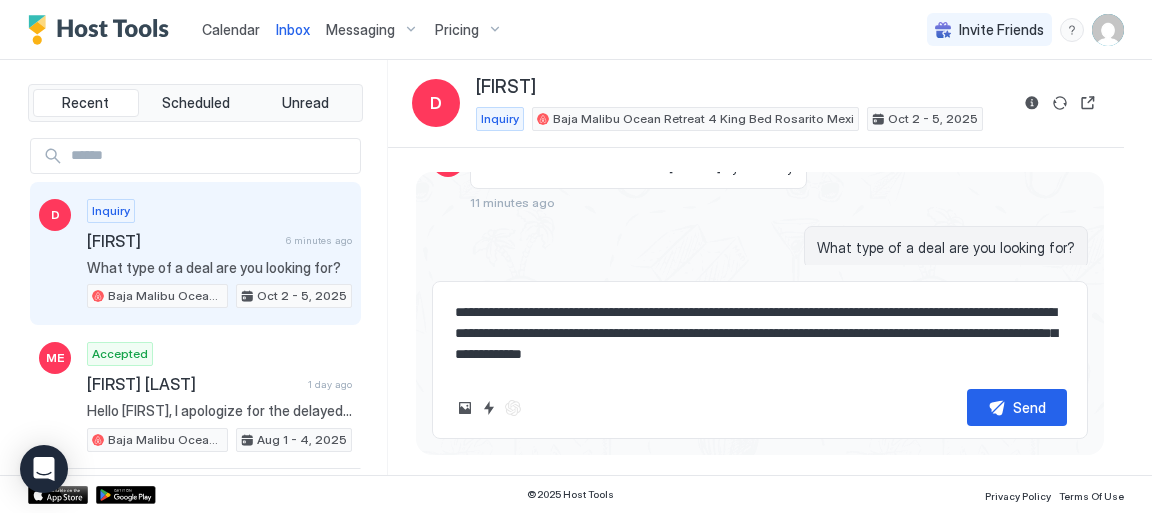 type on "*" 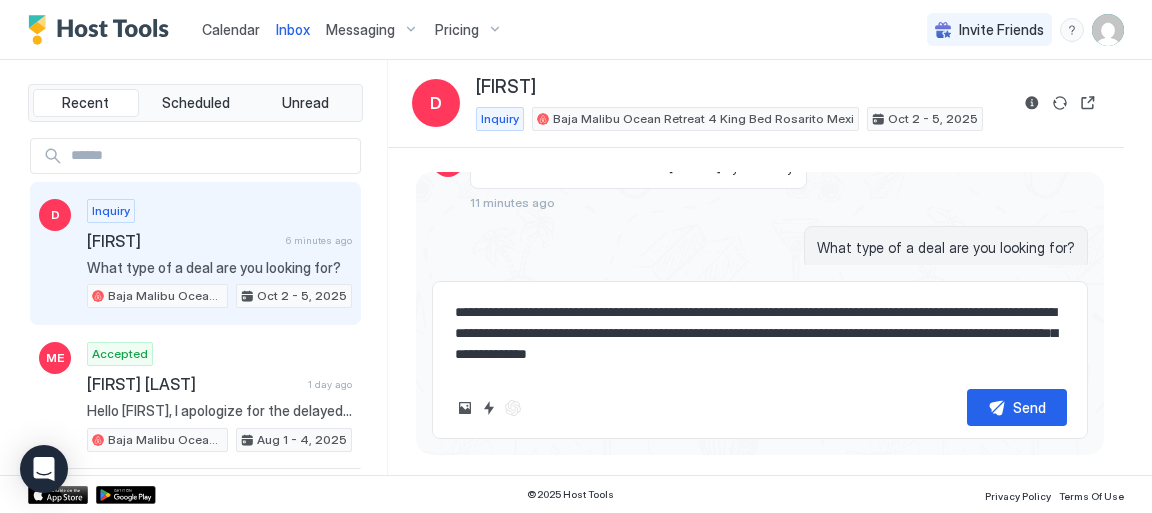 type on "*" 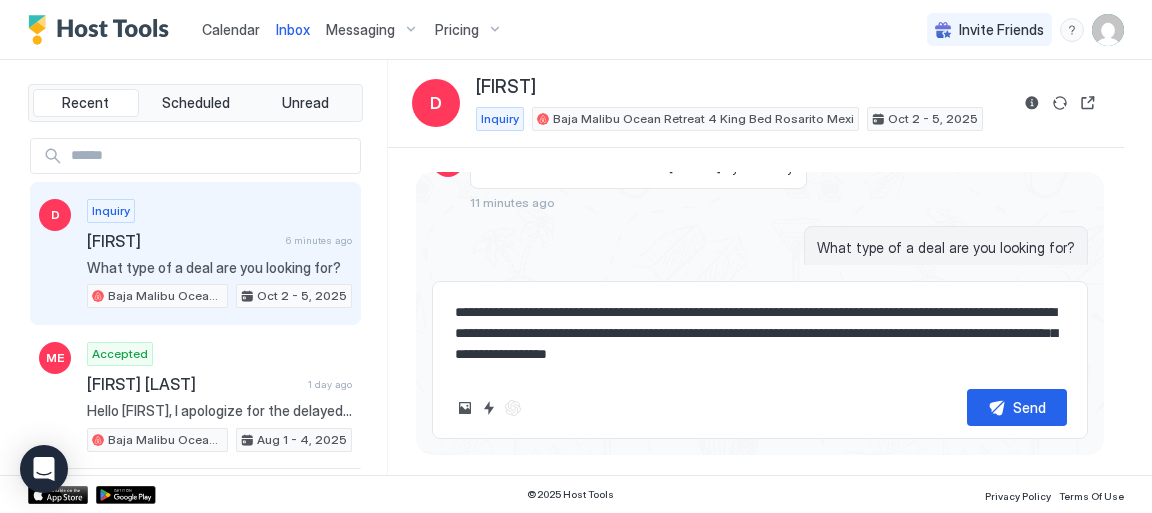 type on "*" 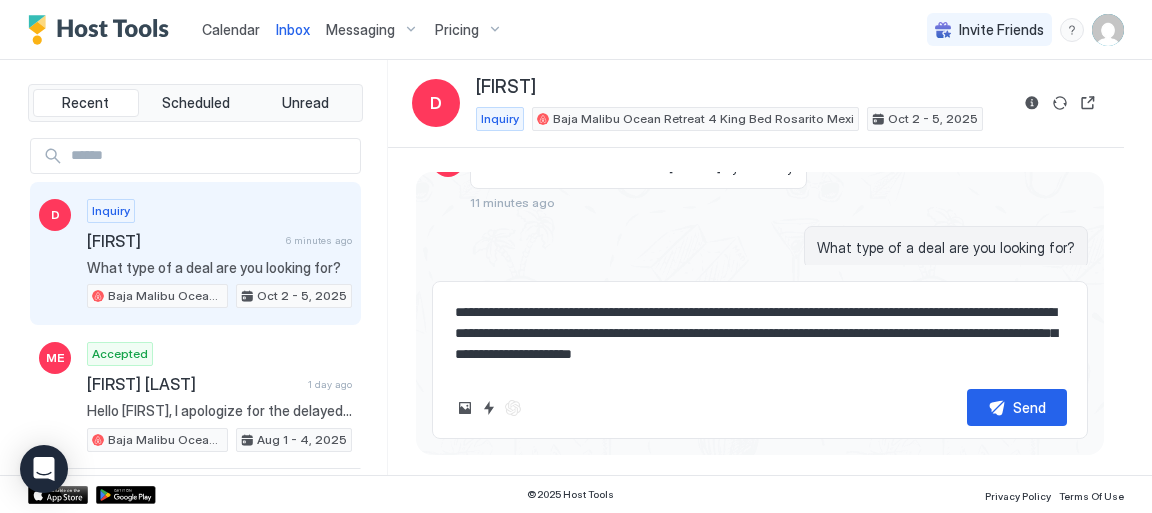 type on "*" 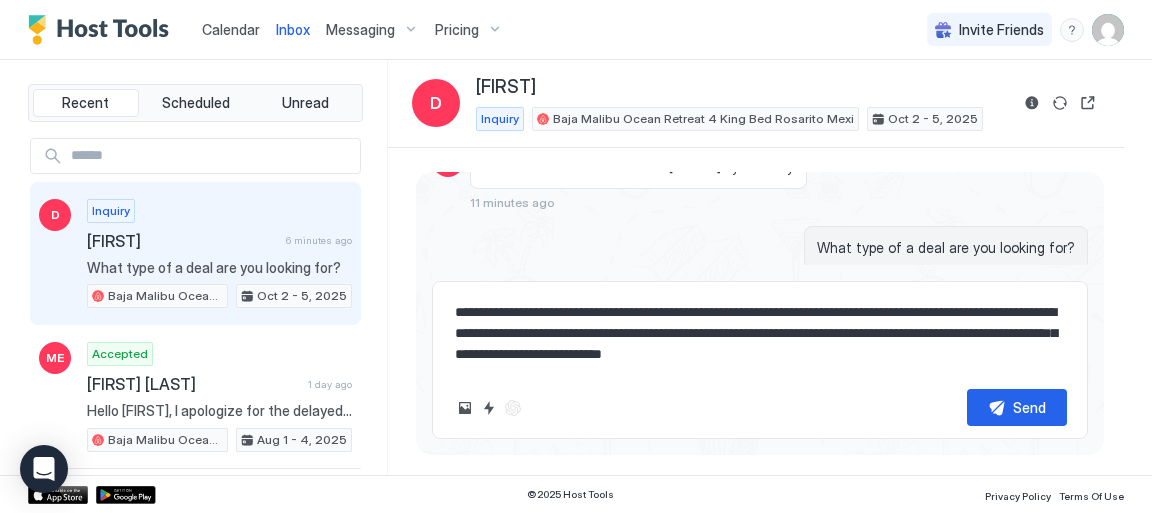 type on "*" 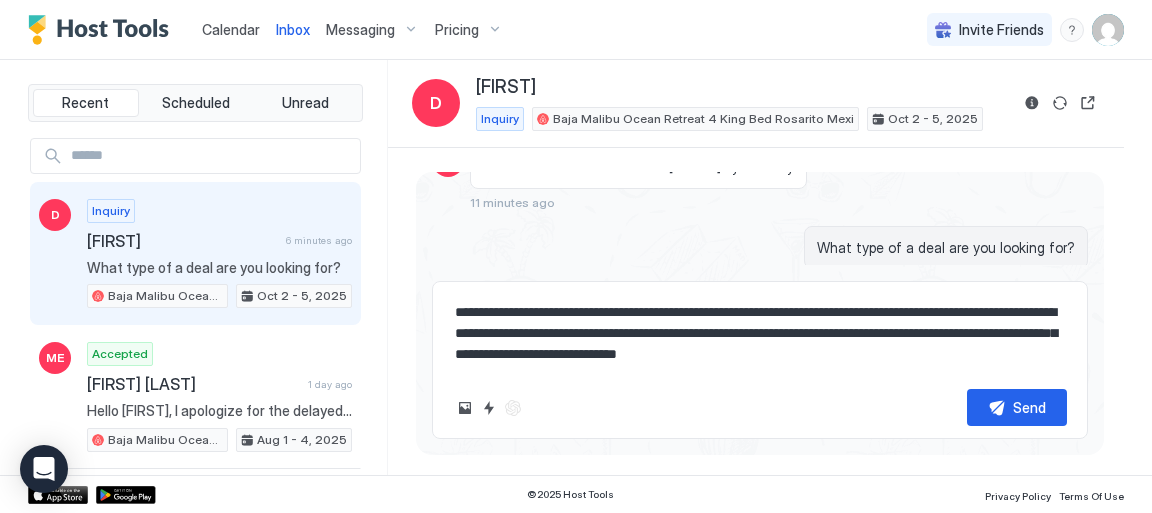 type on "*" 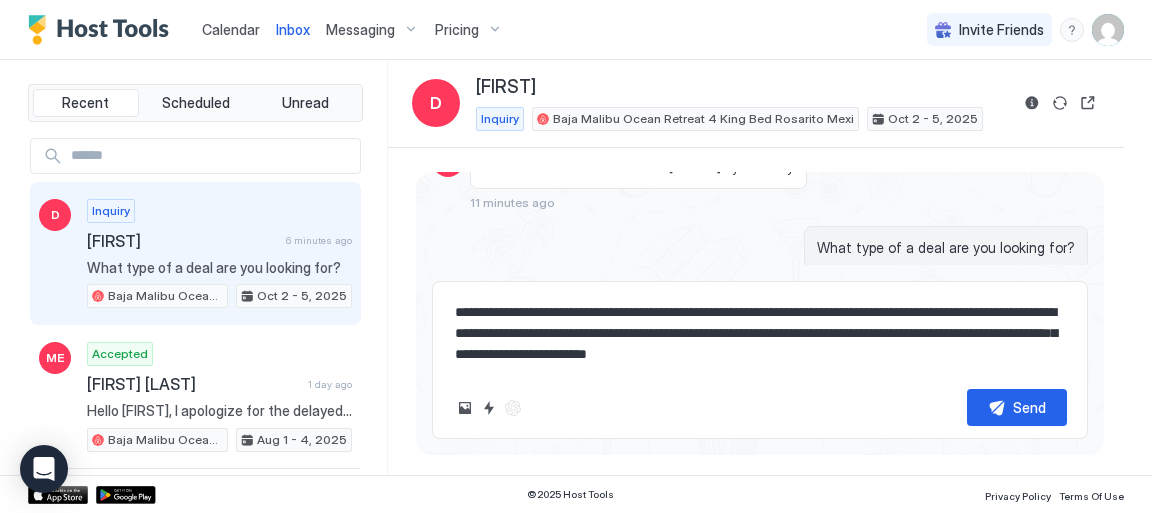 type on "*" 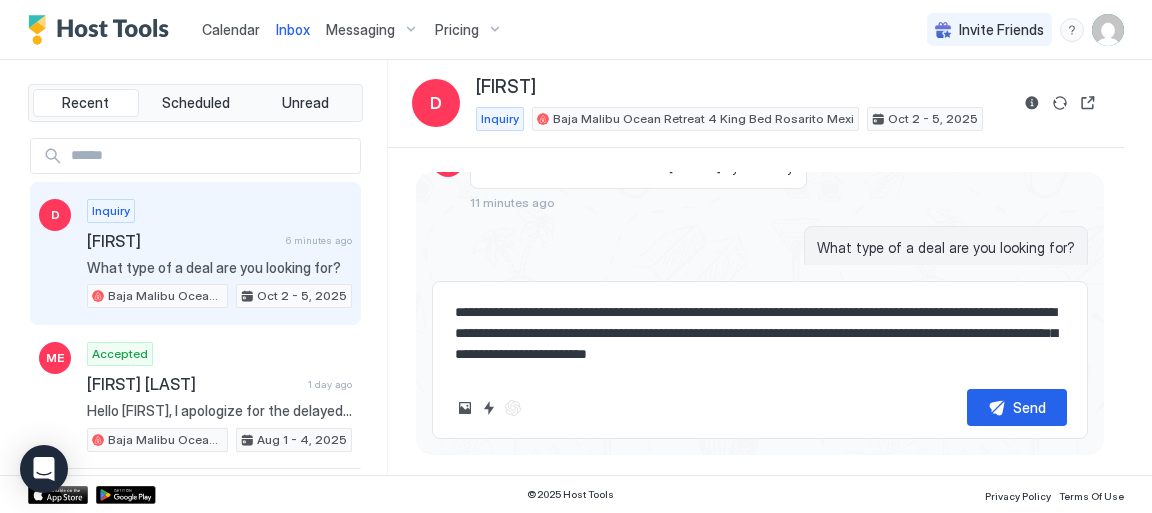type on "**********" 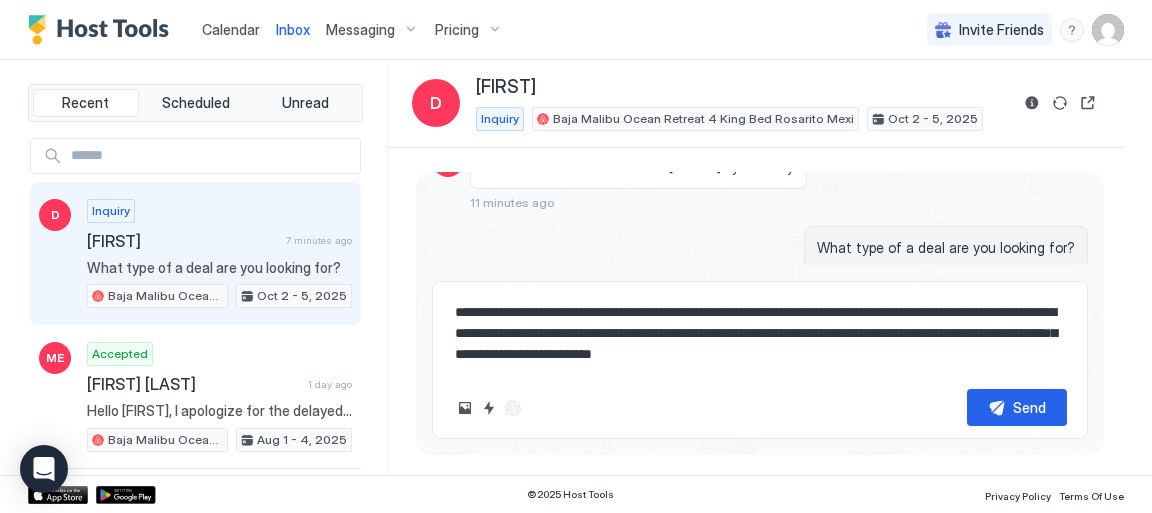 type on "*" 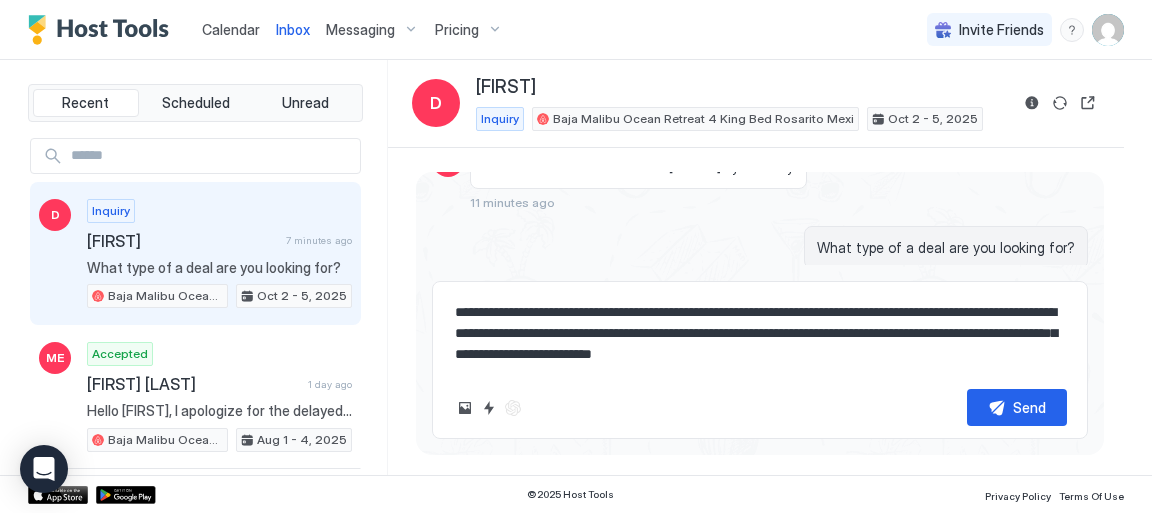 type on "**********" 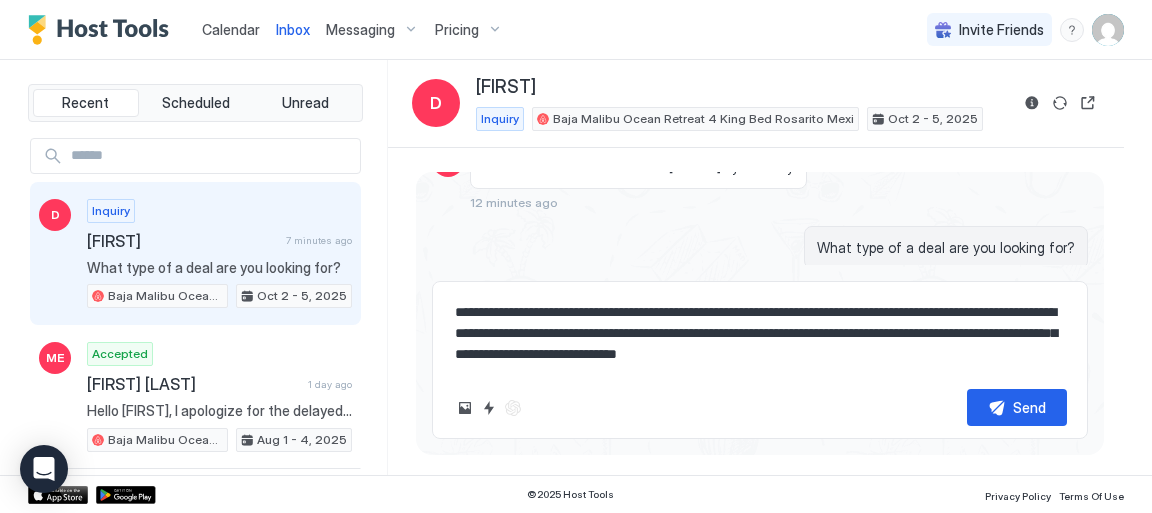type on "*" 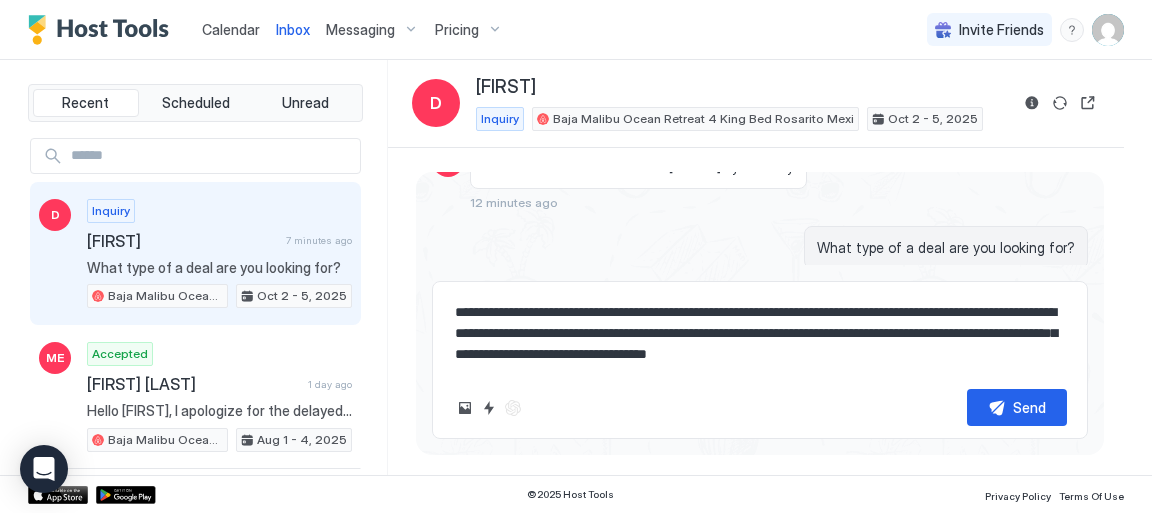 type on "*" 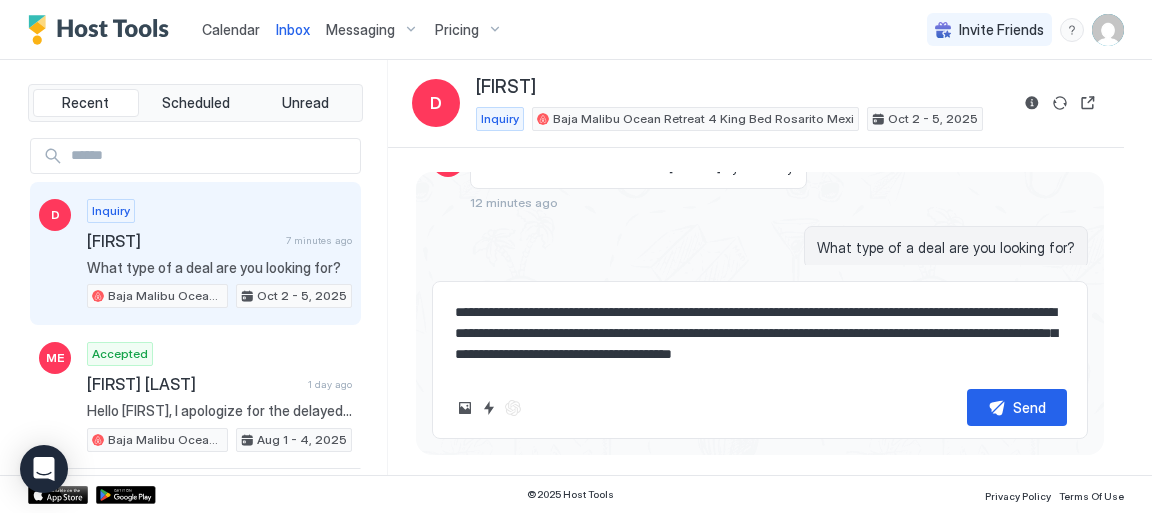 type on "*" 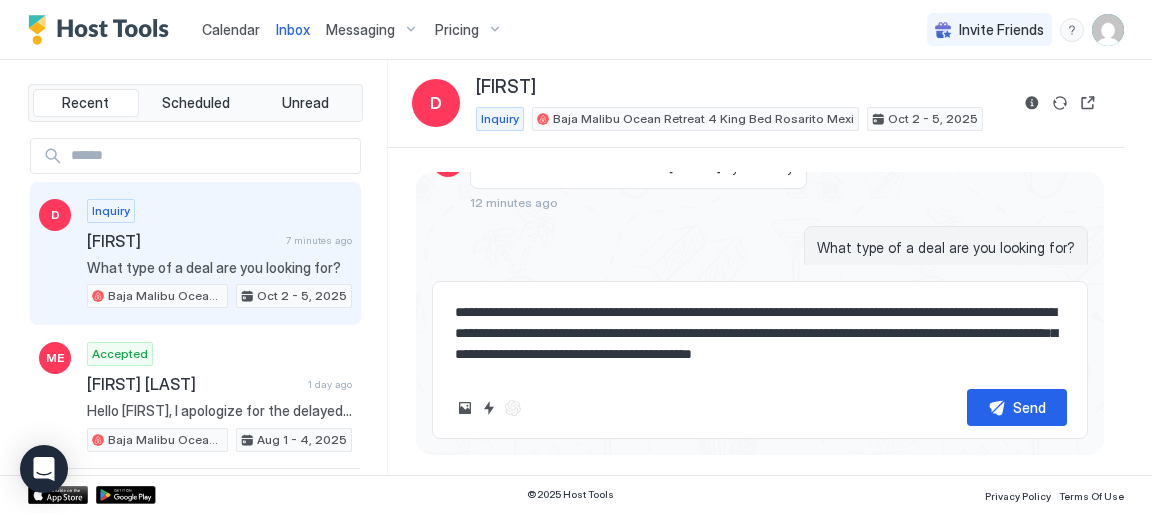 type on "*" 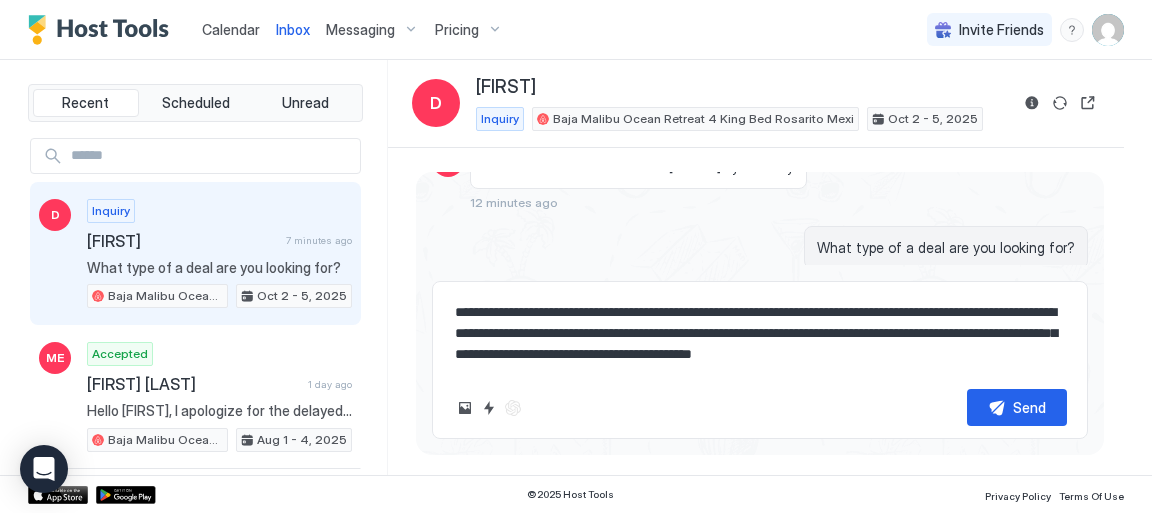 type on "**********" 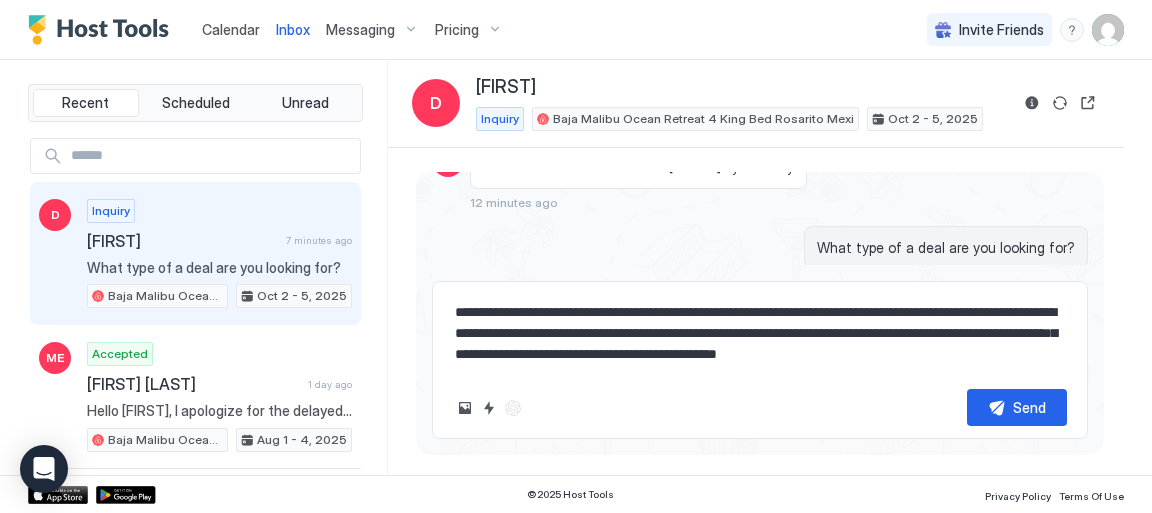 type on "*" 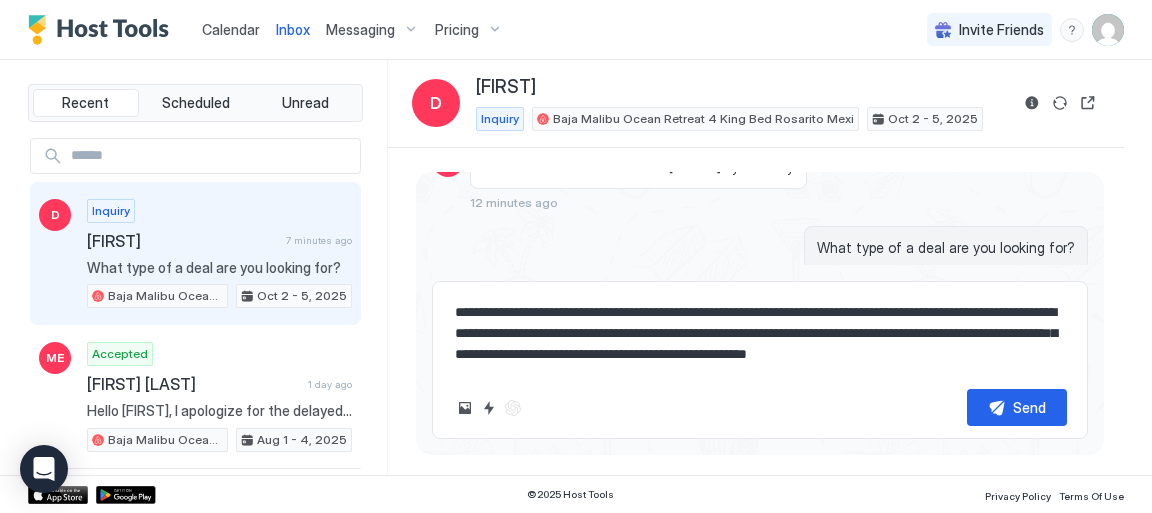 type on "*" 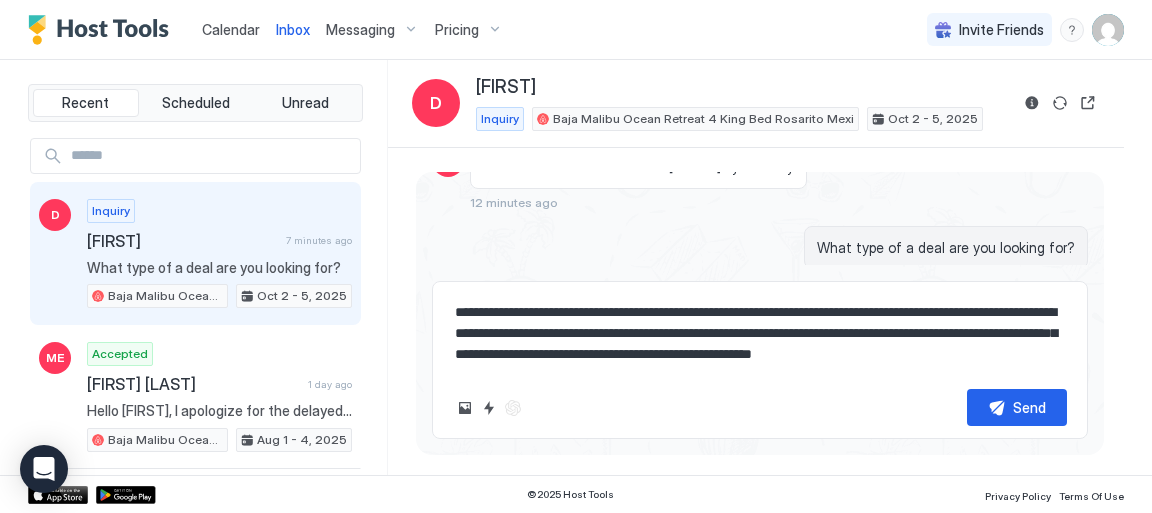 type on "*" 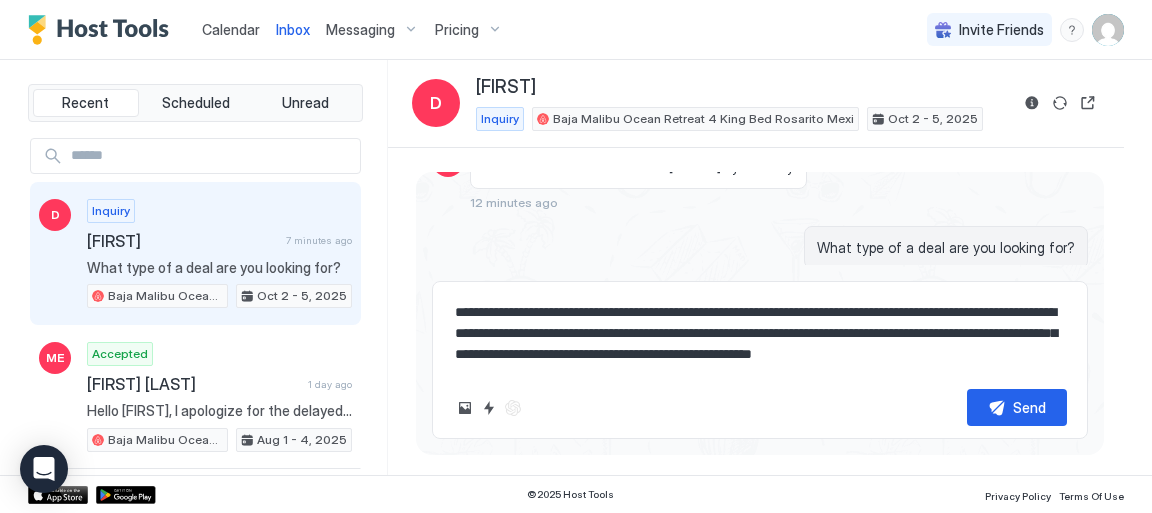 type on "**********" 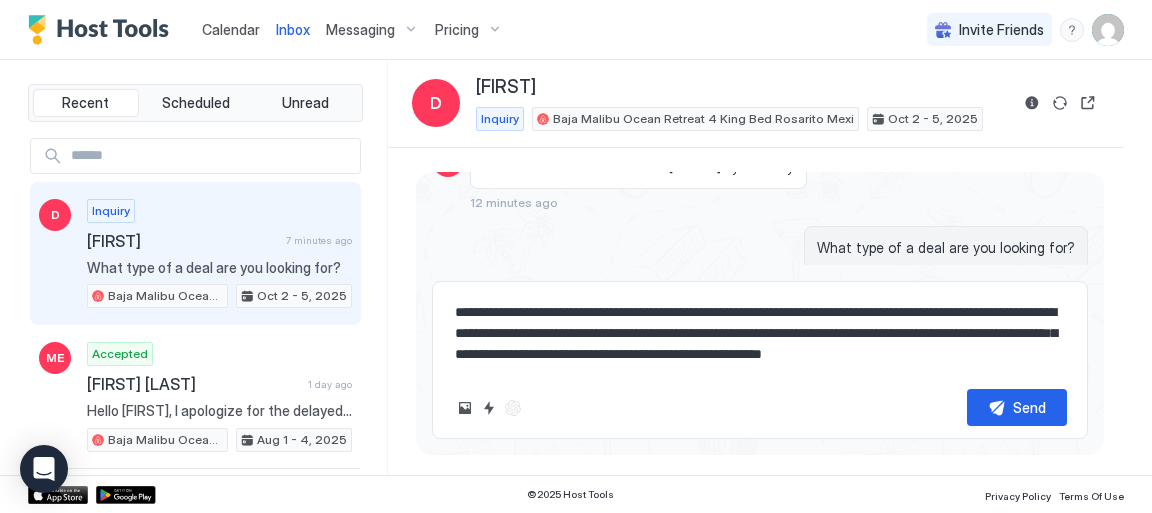type on "*" 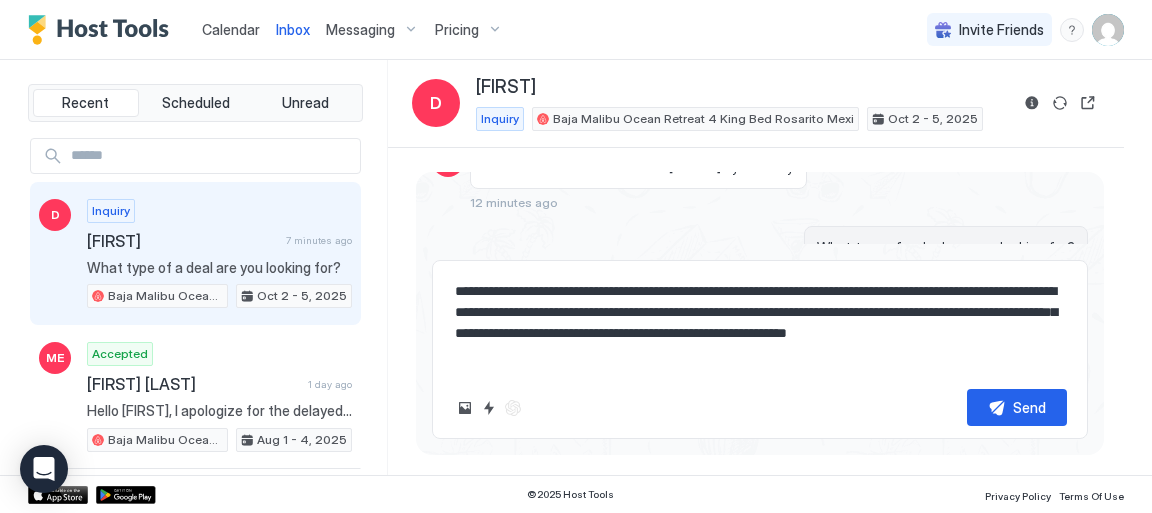 type on "*" 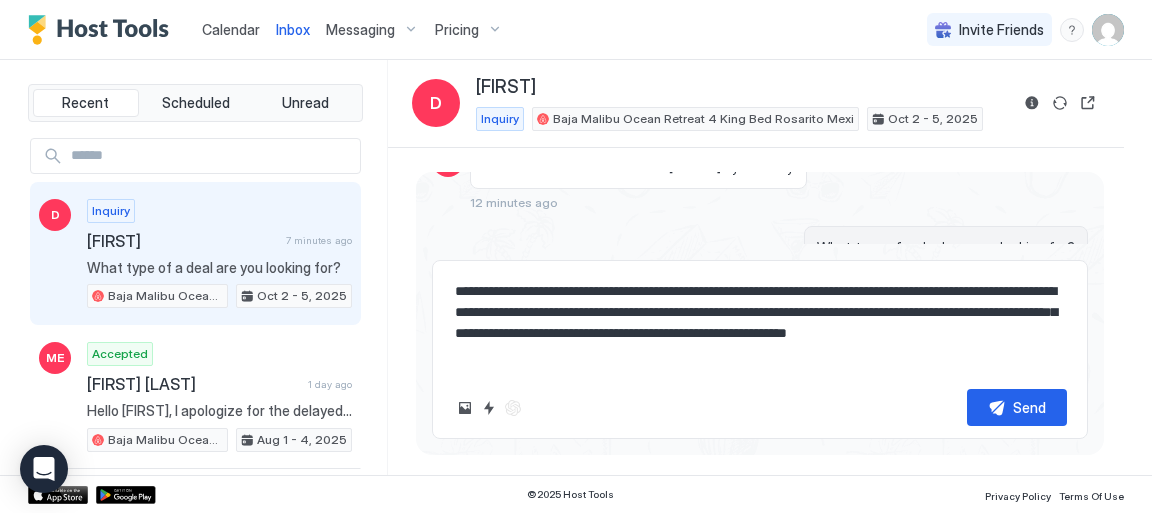 type on "**********" 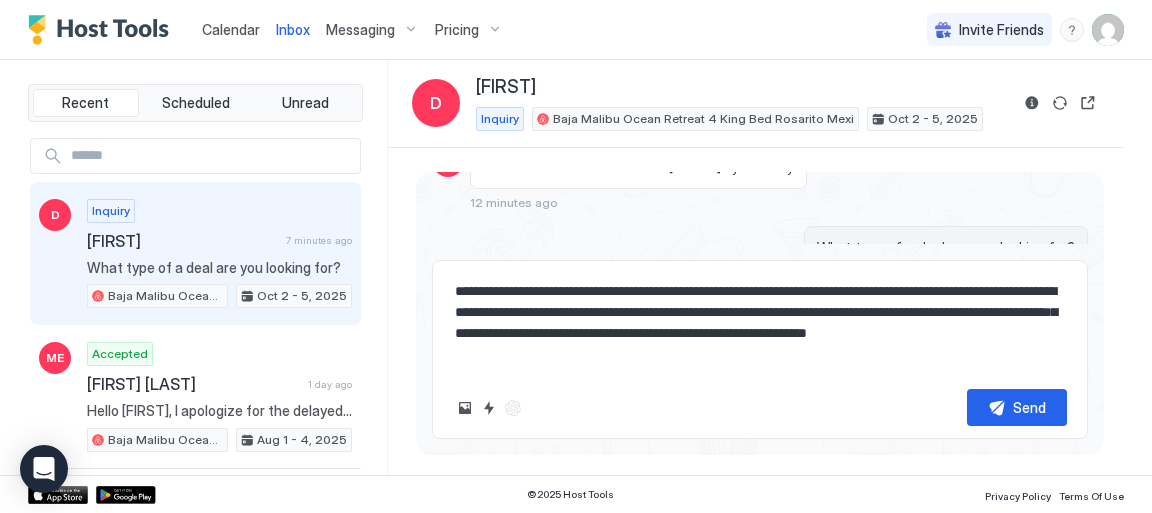 type on "*" 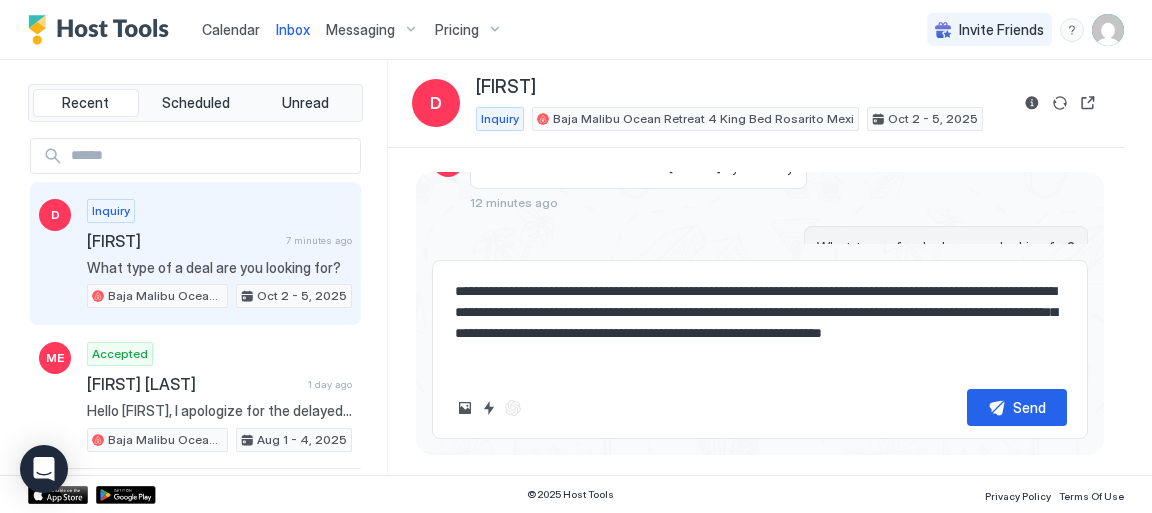 type on "*" 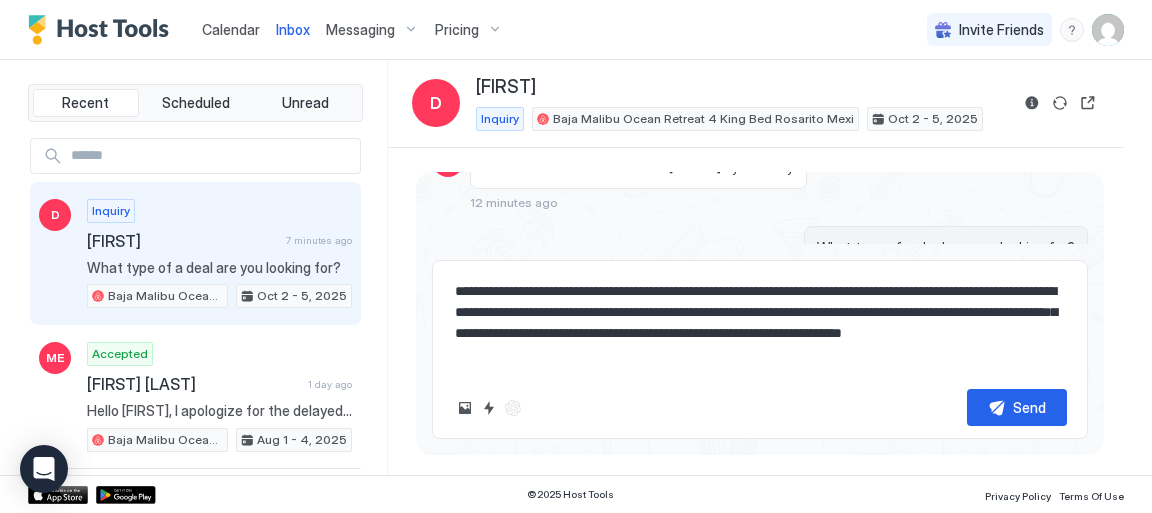 type on "*" 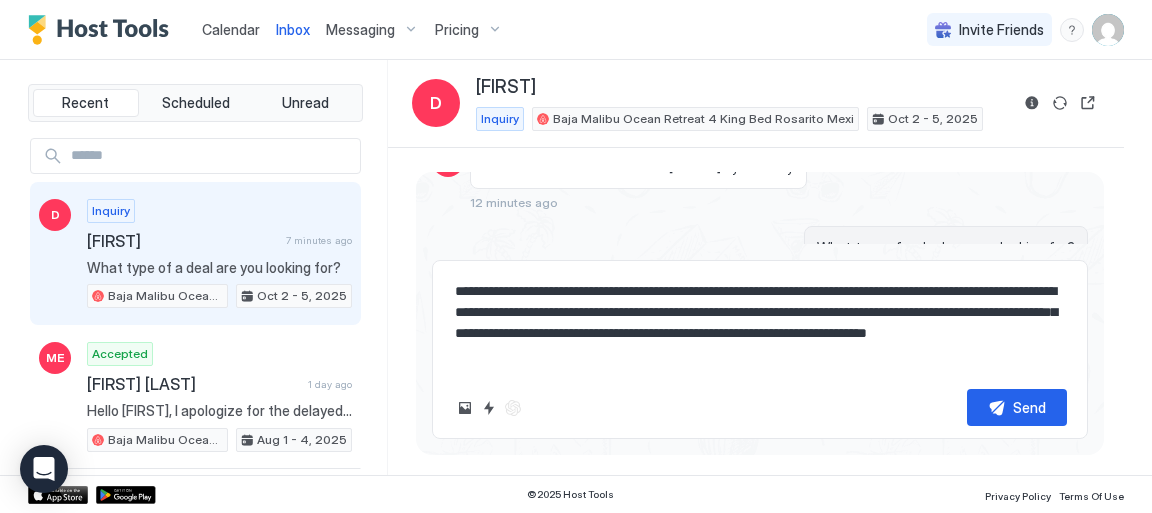 type on "*" 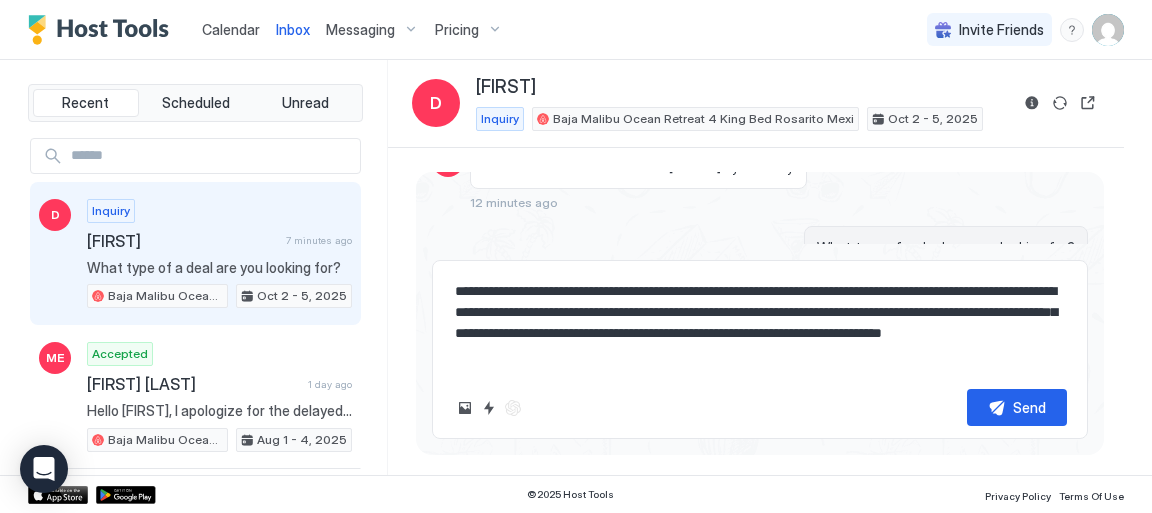 type on "*" 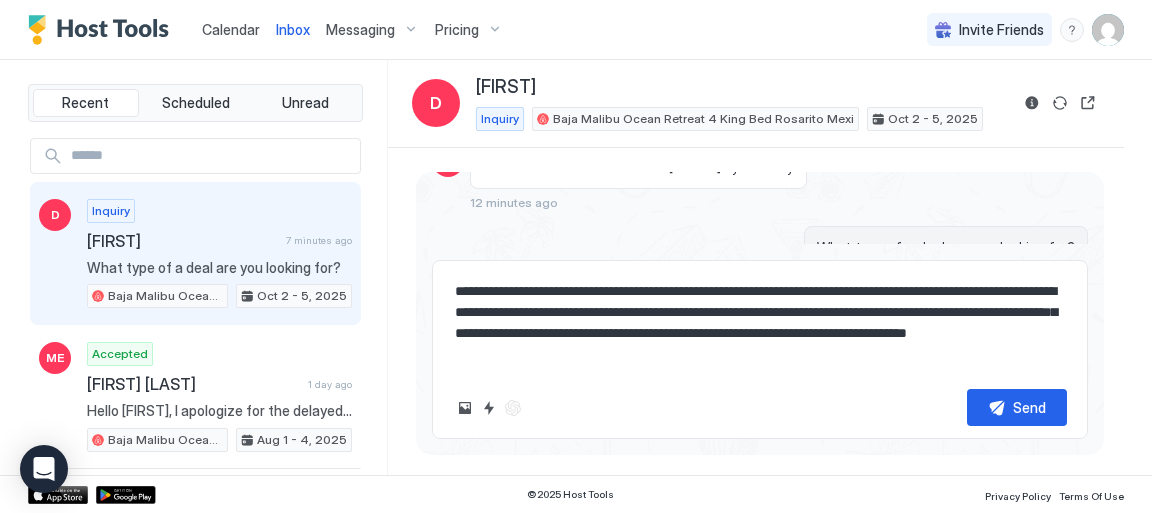 type on "*" 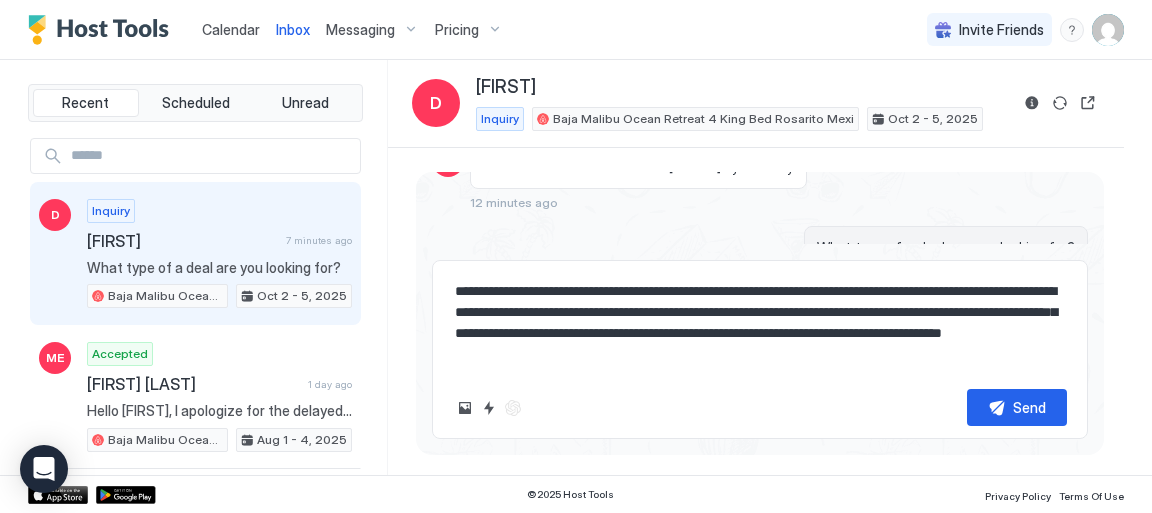 type on "*" 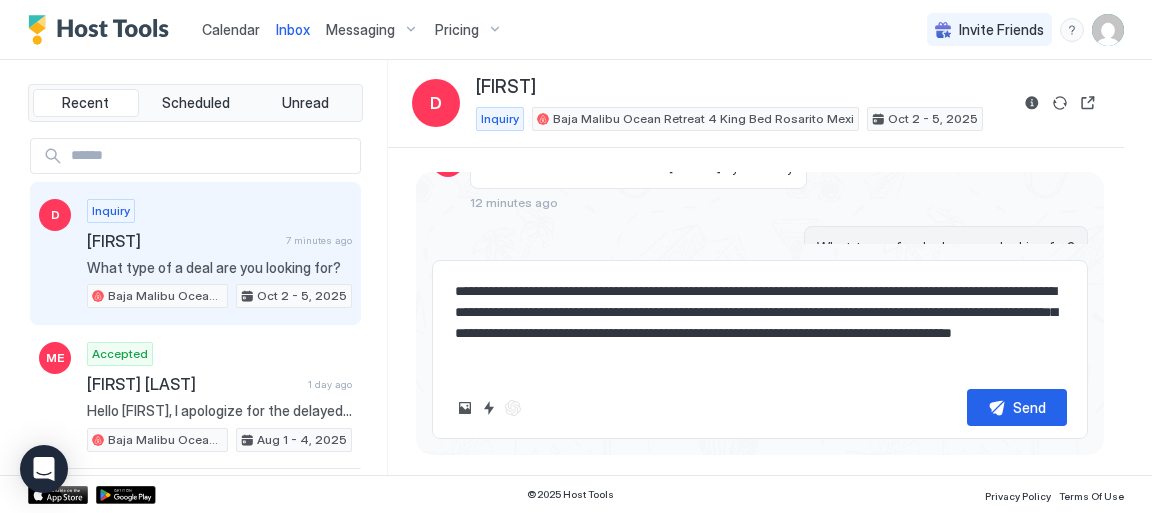 type on "*" 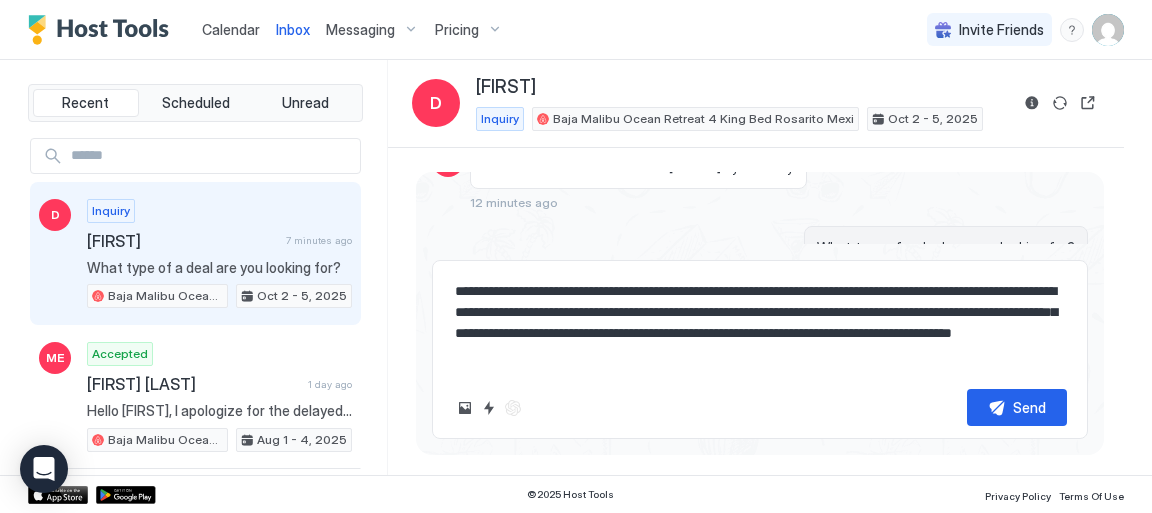 type on "**********" 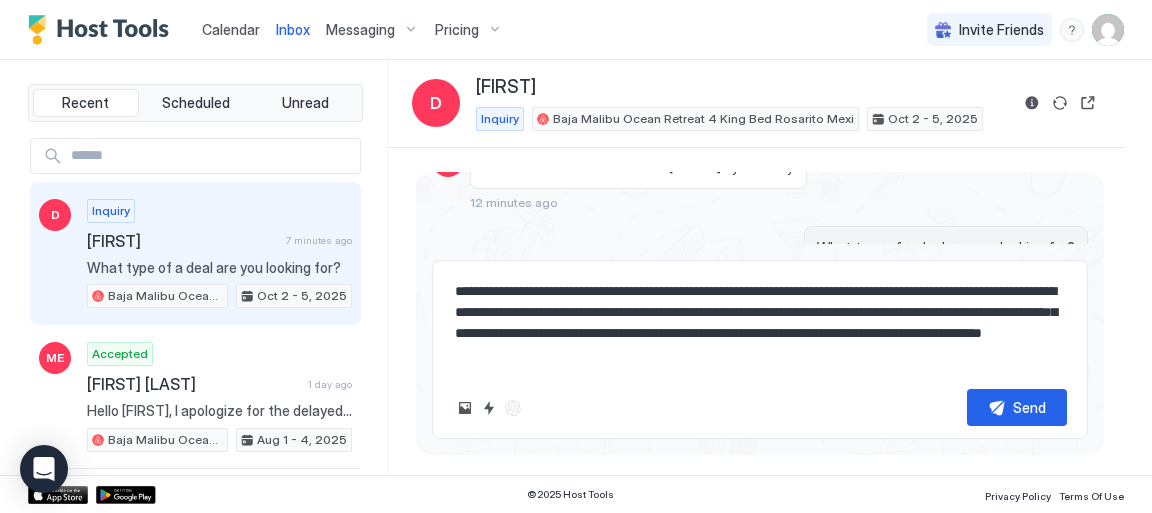 type on "*" 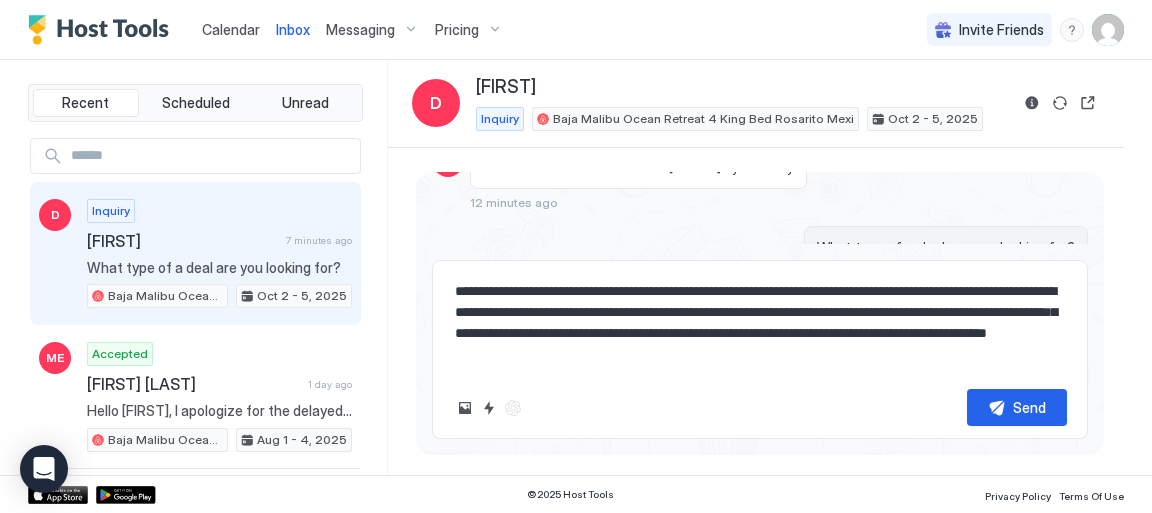 type on "*" 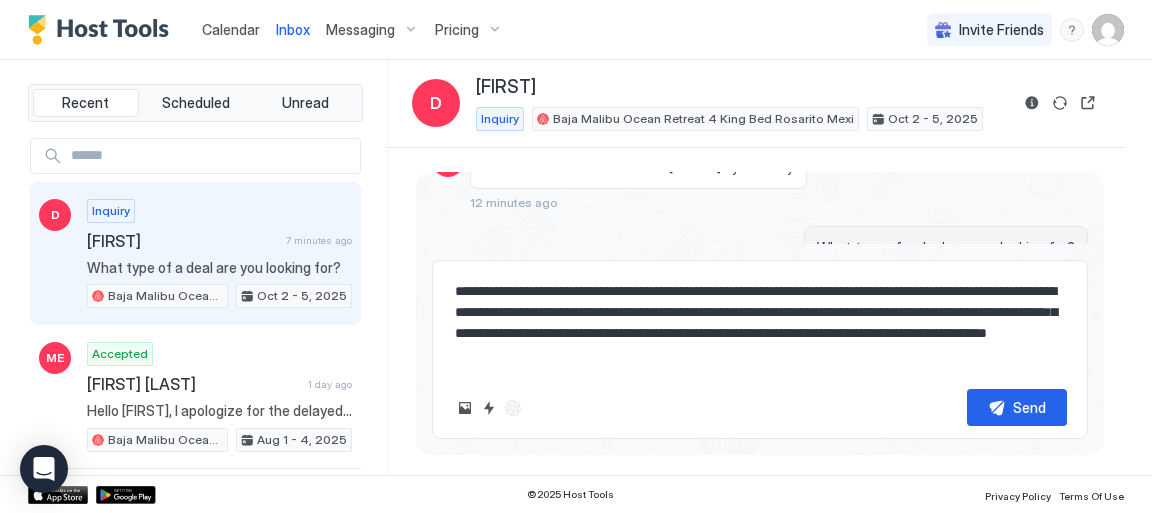 type on "**********" 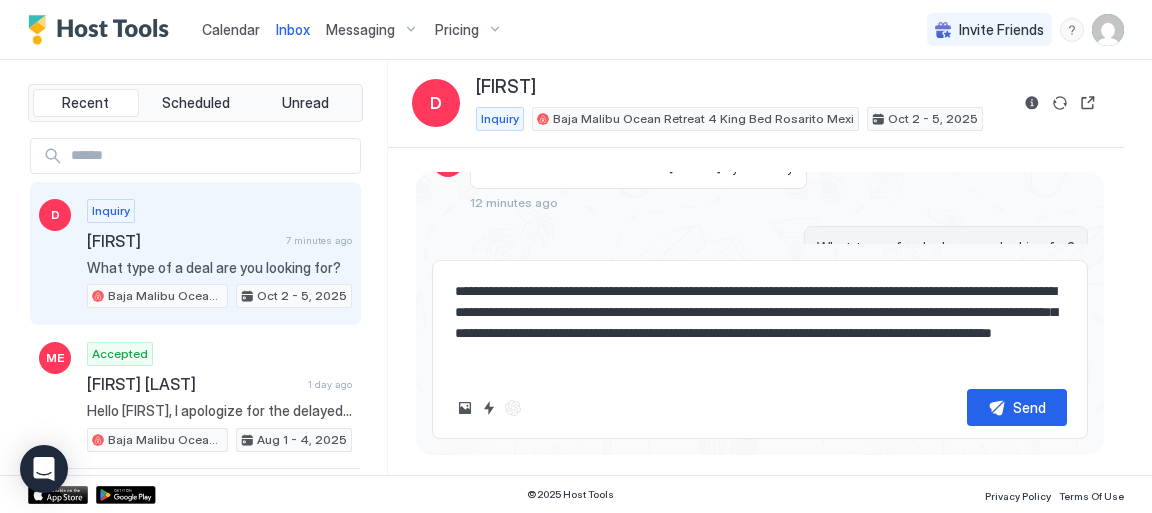 type on "*" 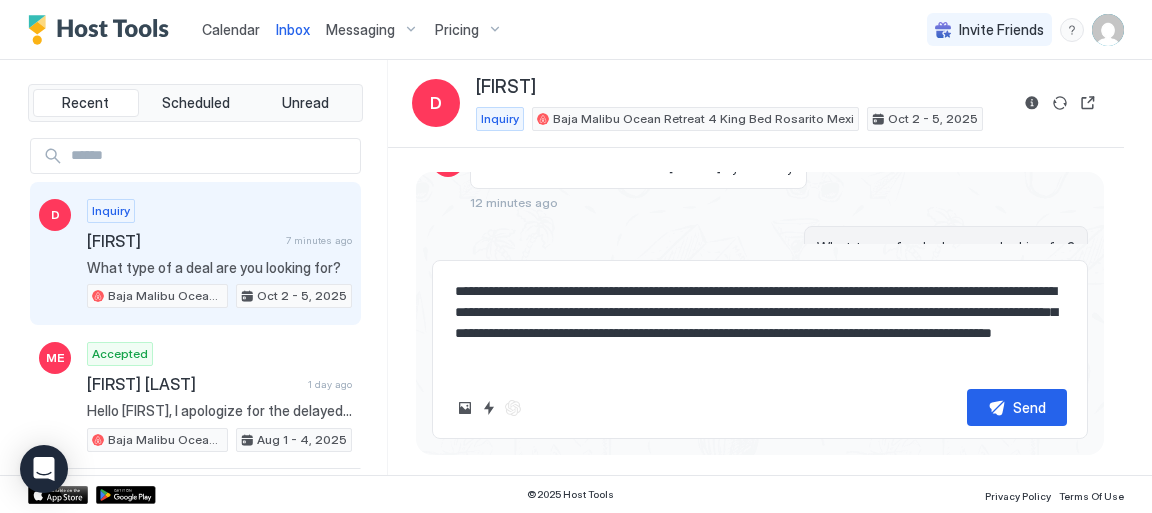 type on "**********" 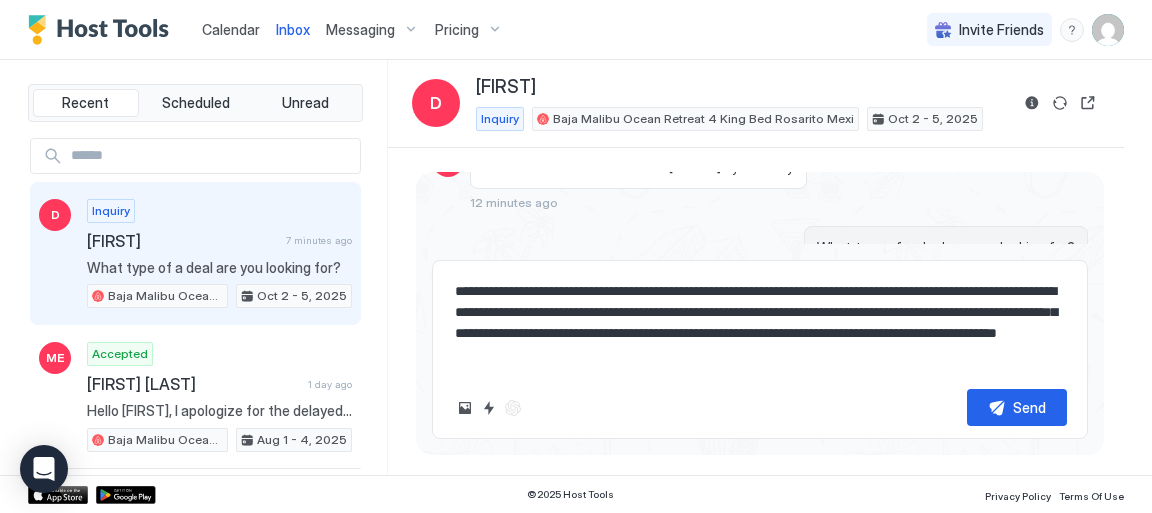 type on "*" 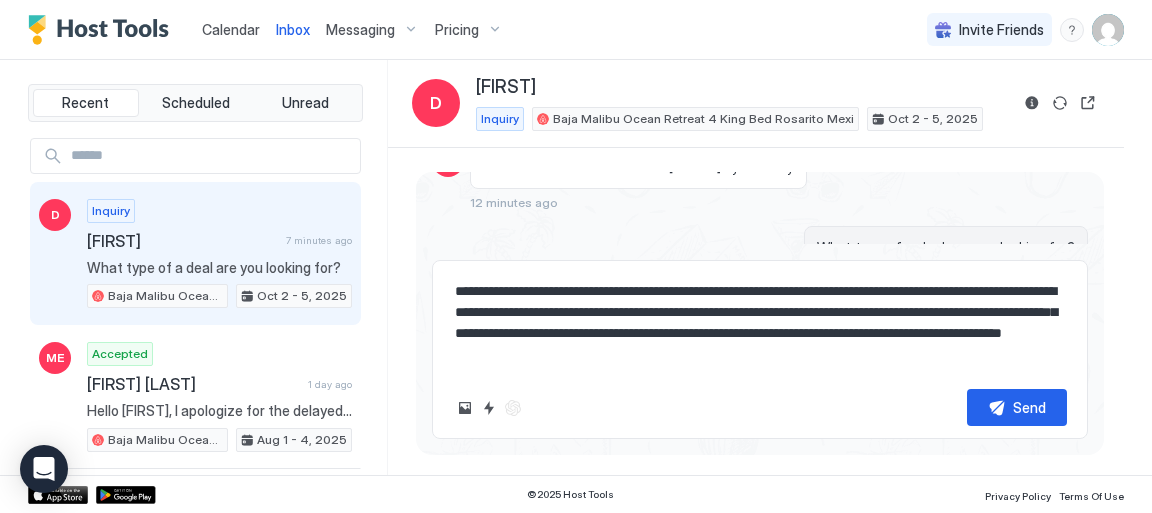 type on "*" 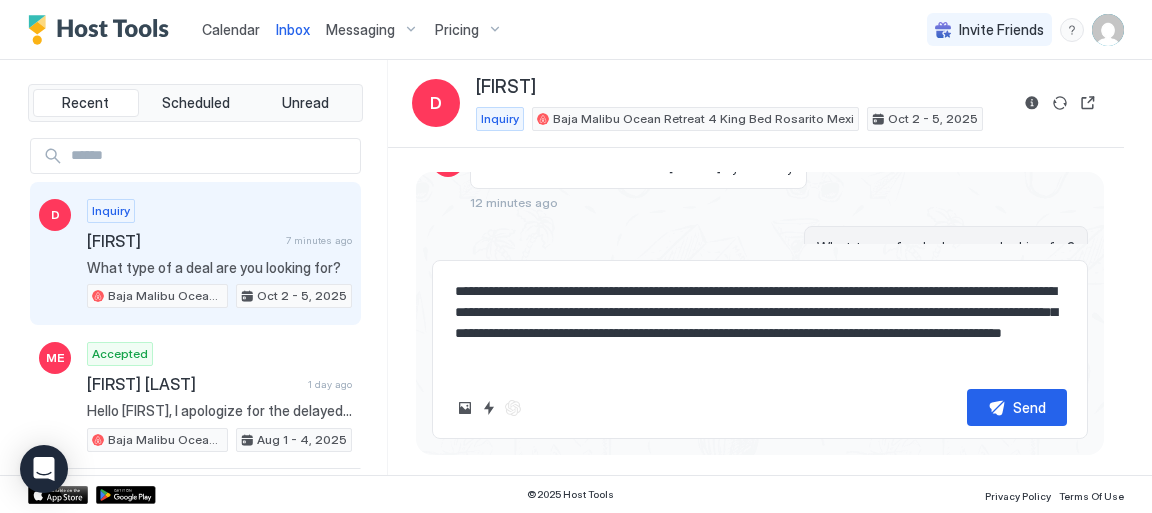 type on "**********" 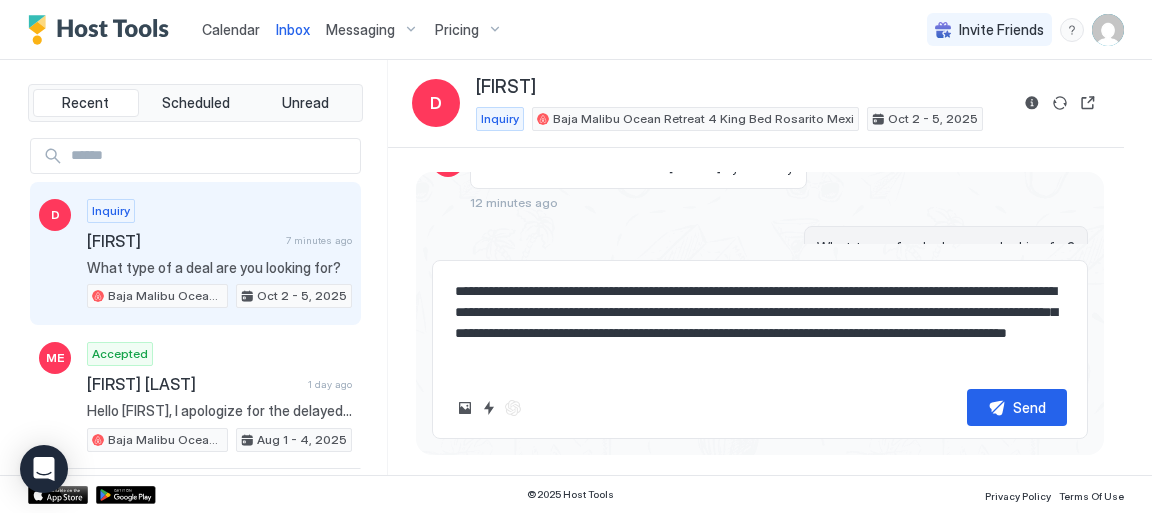 type on "*" 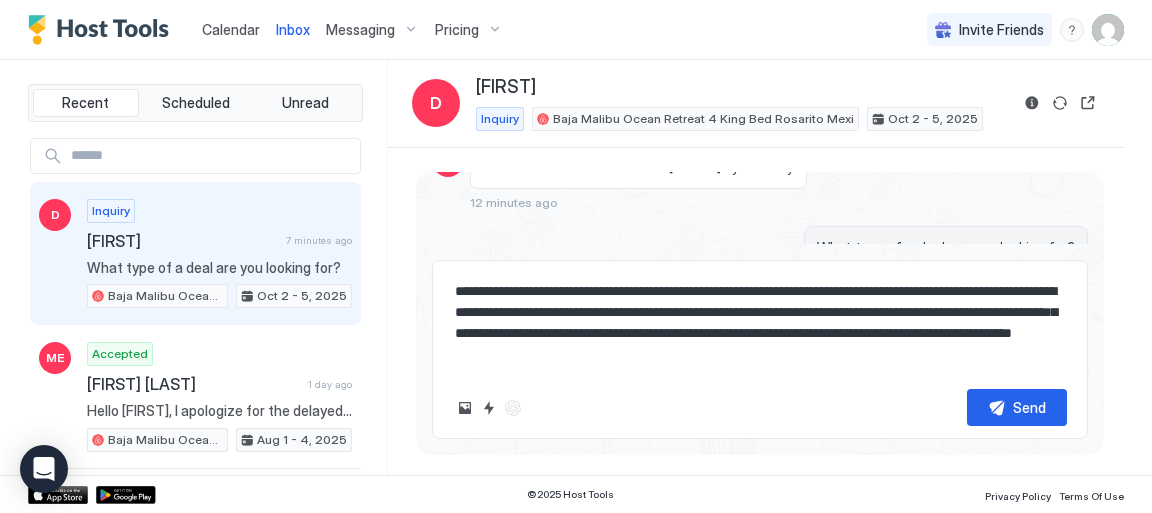 type on "*" 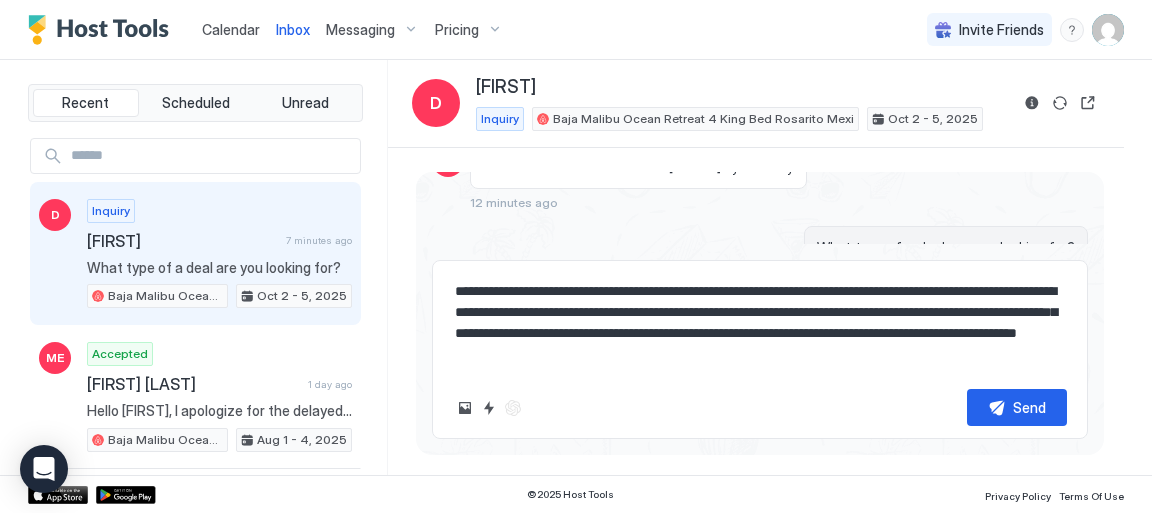 type on "*" 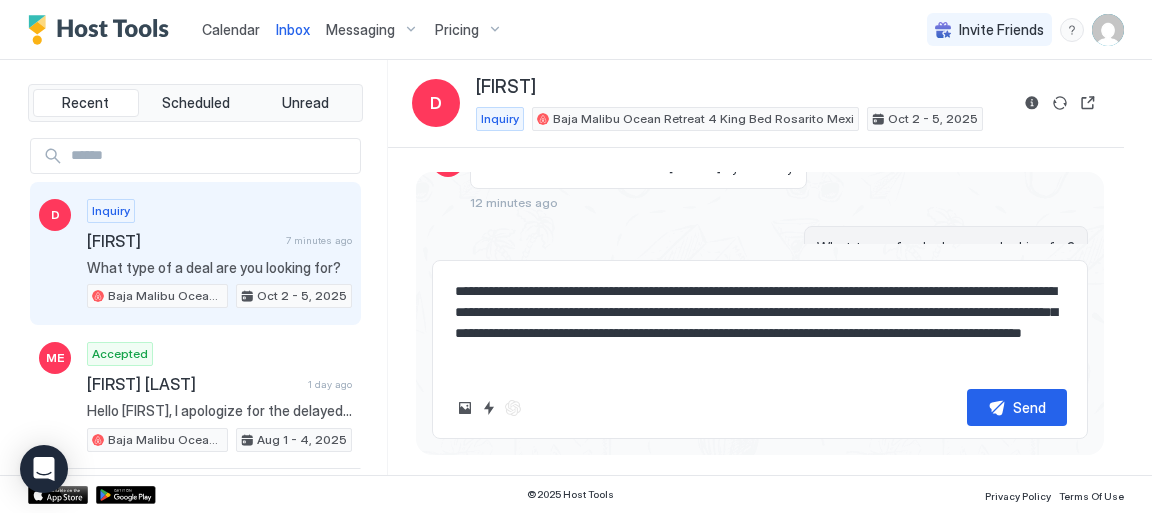 type on "*" 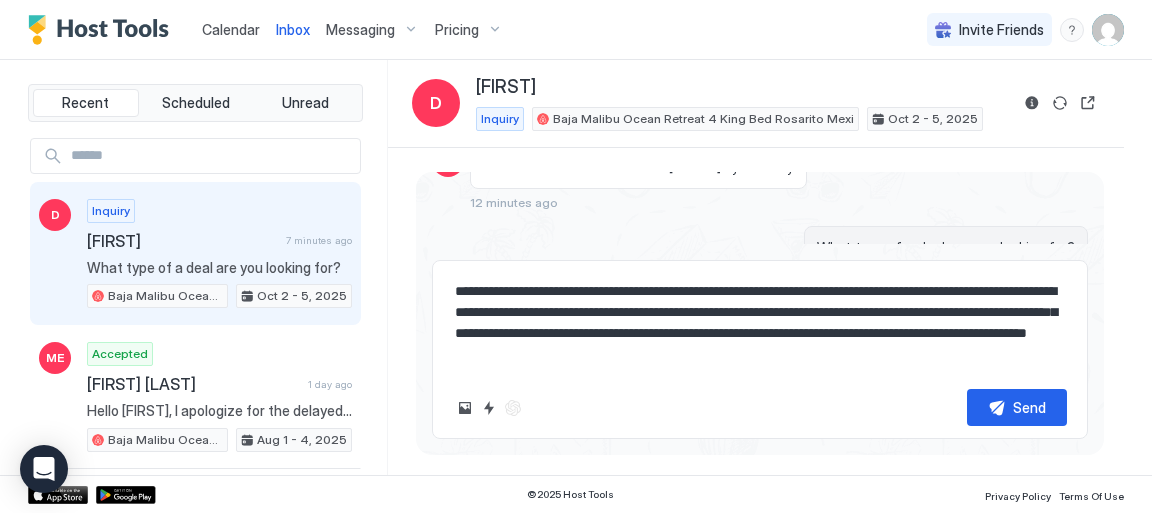 type on "*" 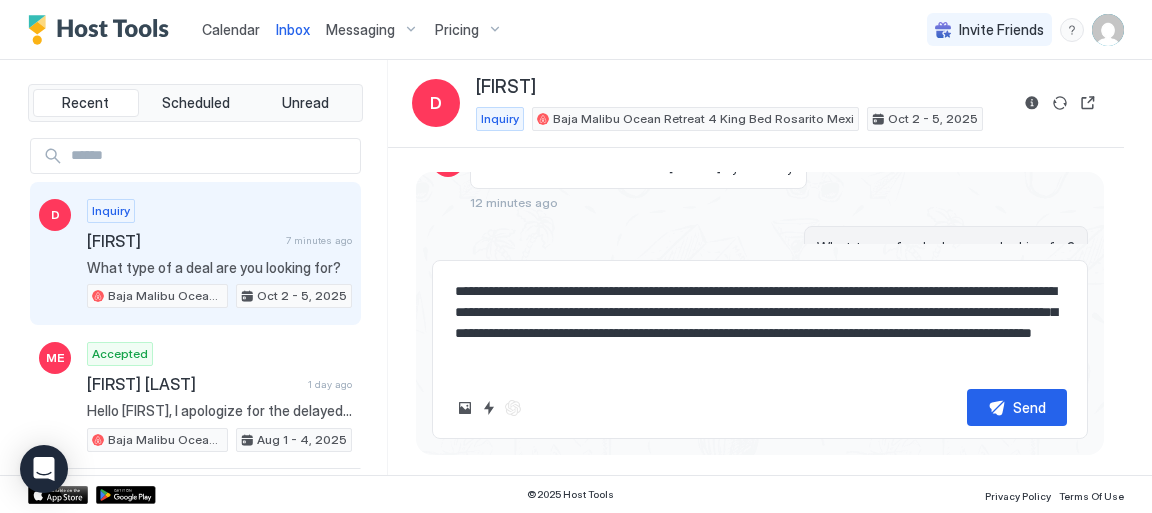 type on "*" 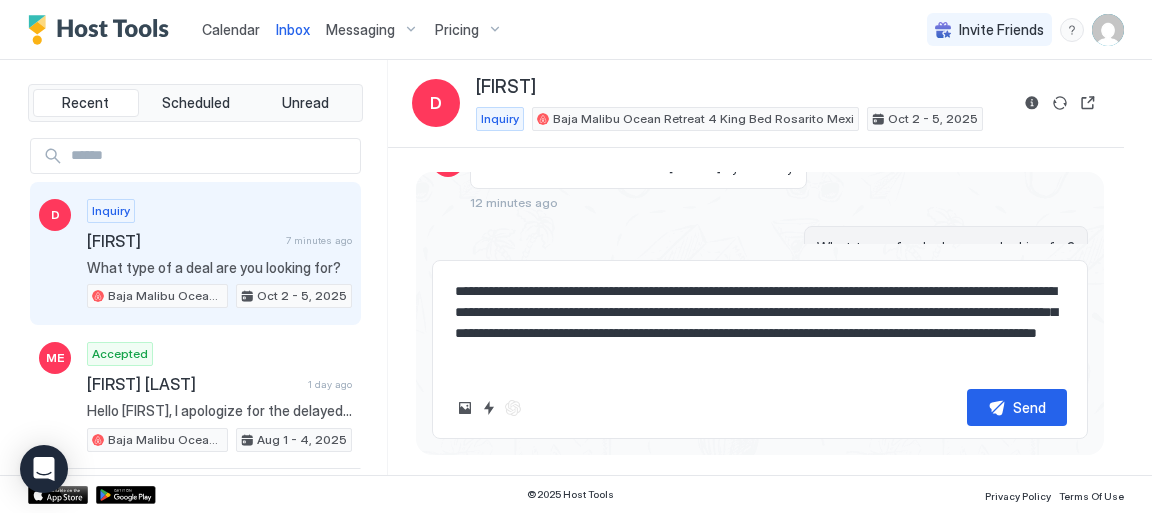 type on "*" 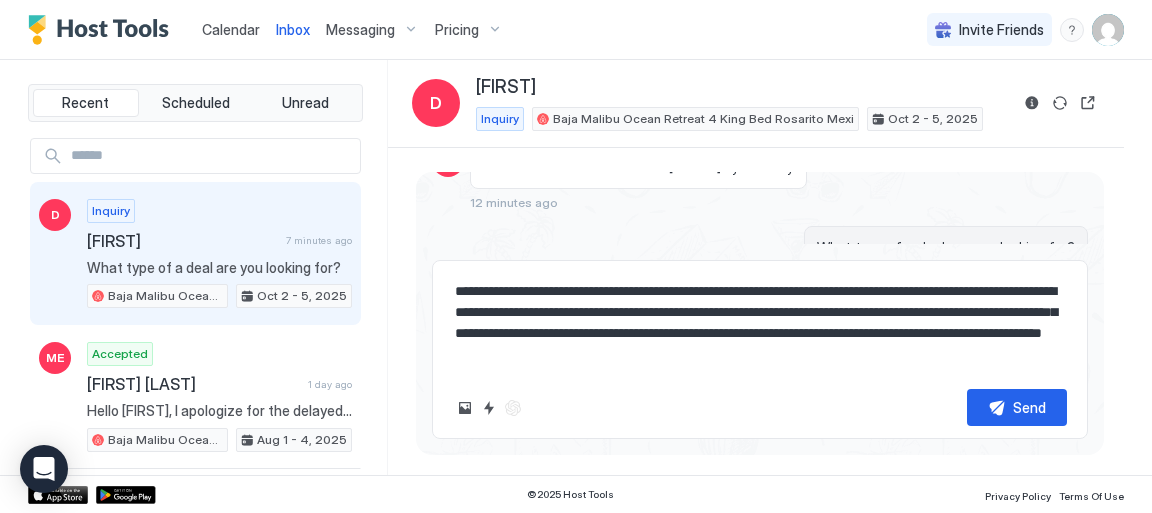 type on "*" 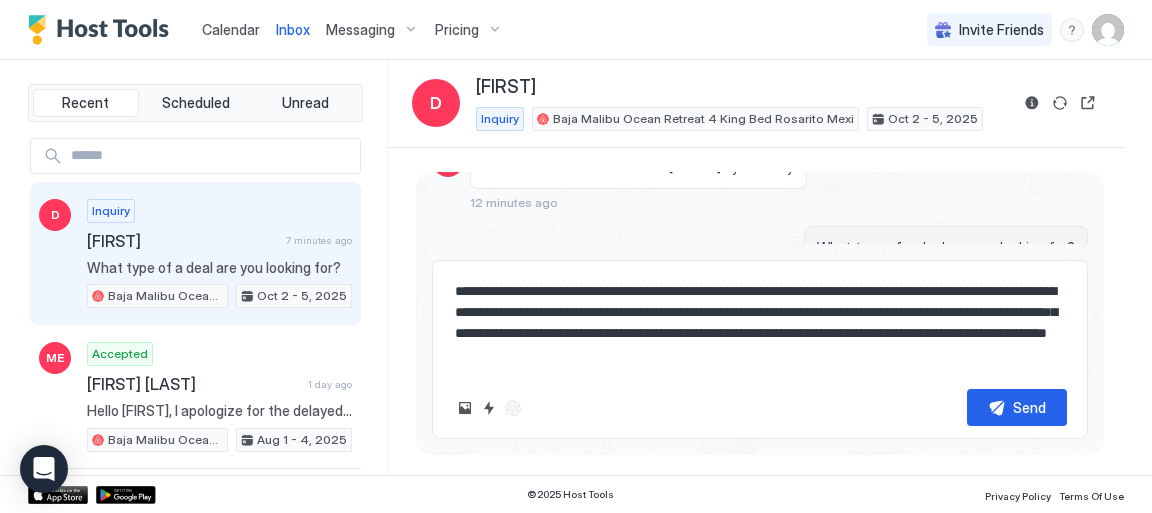 type on "*" 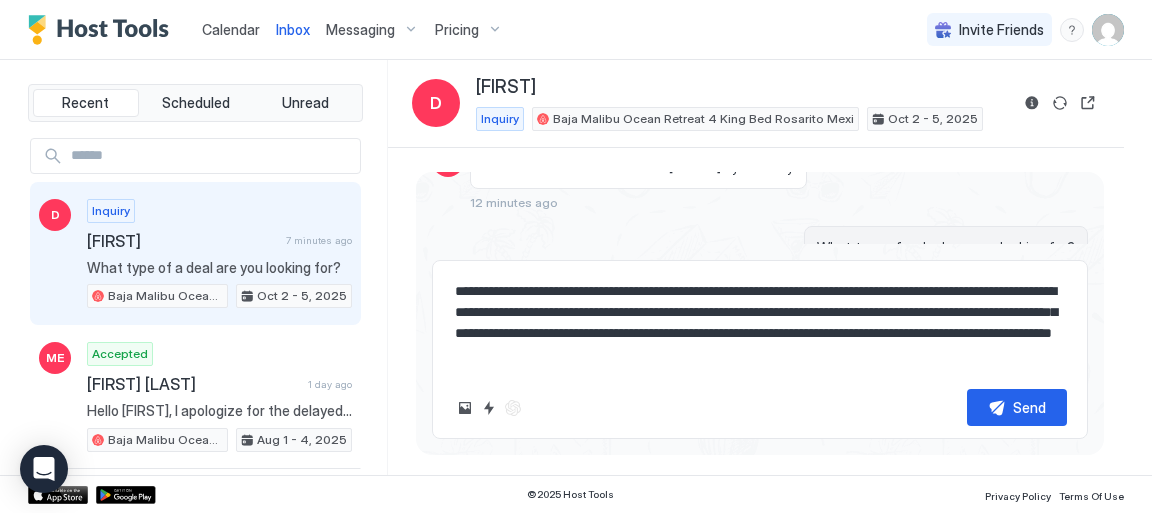 type on "*" 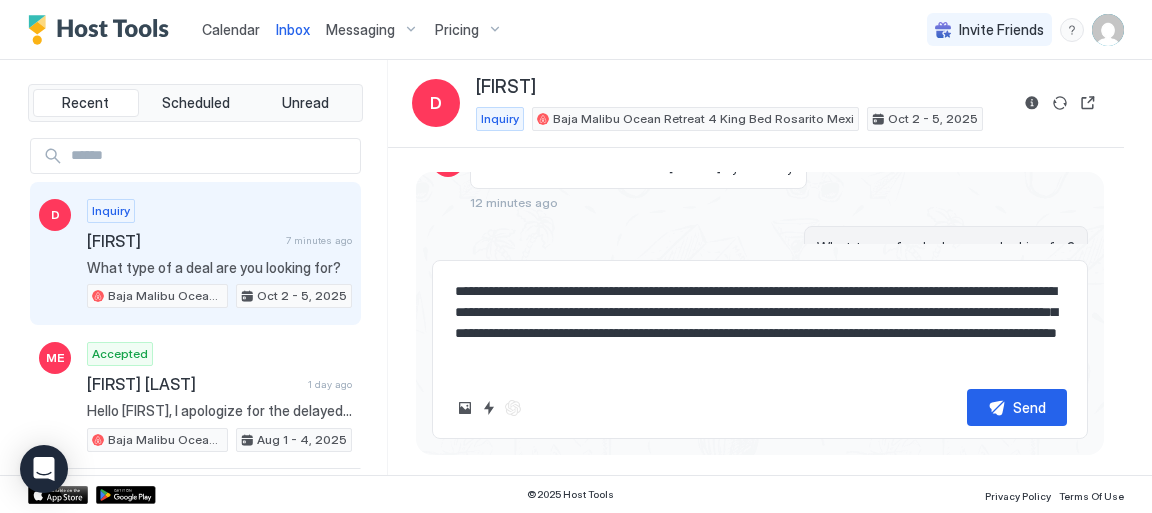 type on "*" 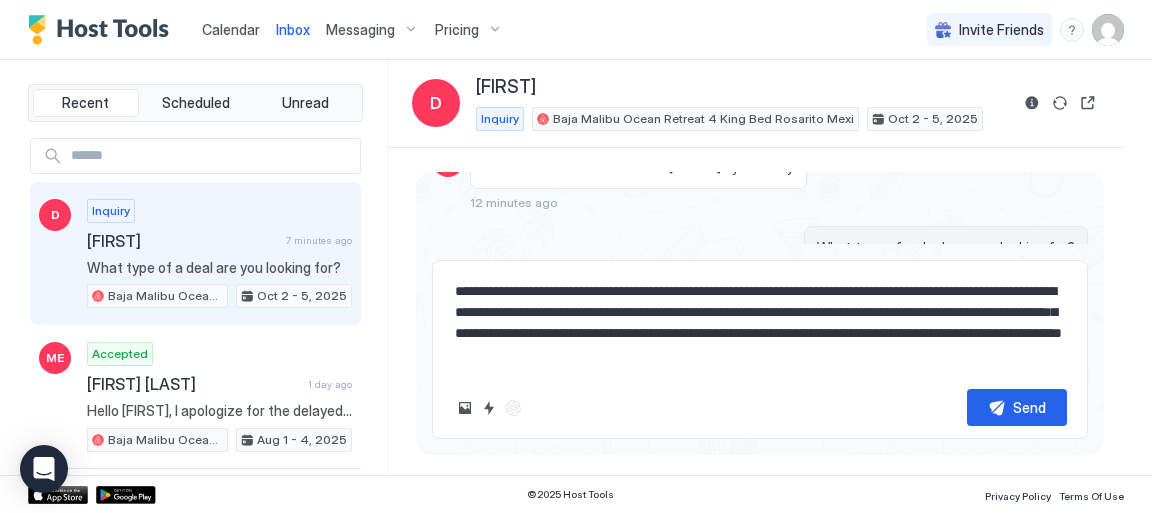 type on "*" 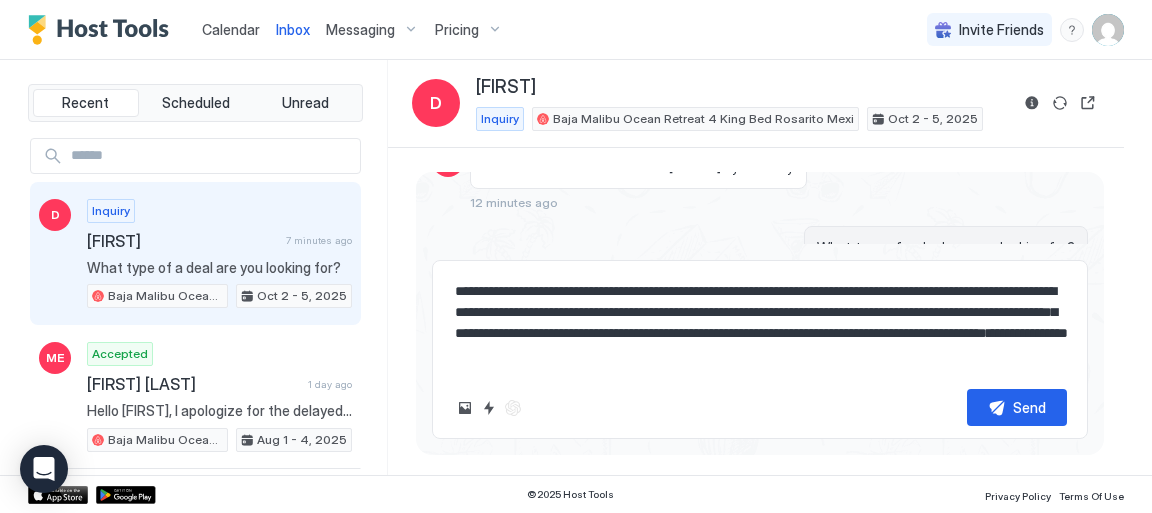 type on "*" 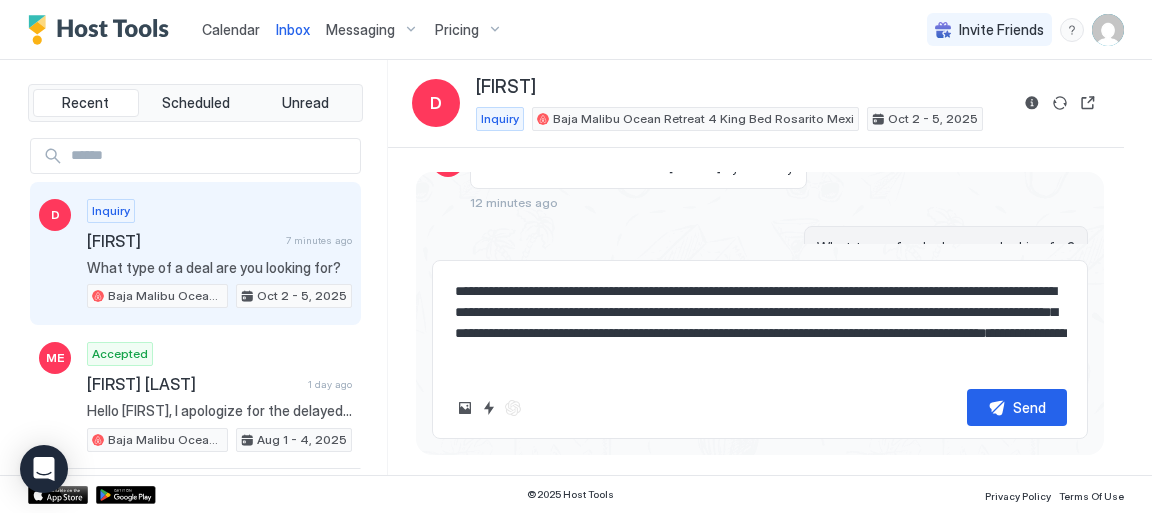 type on "*" 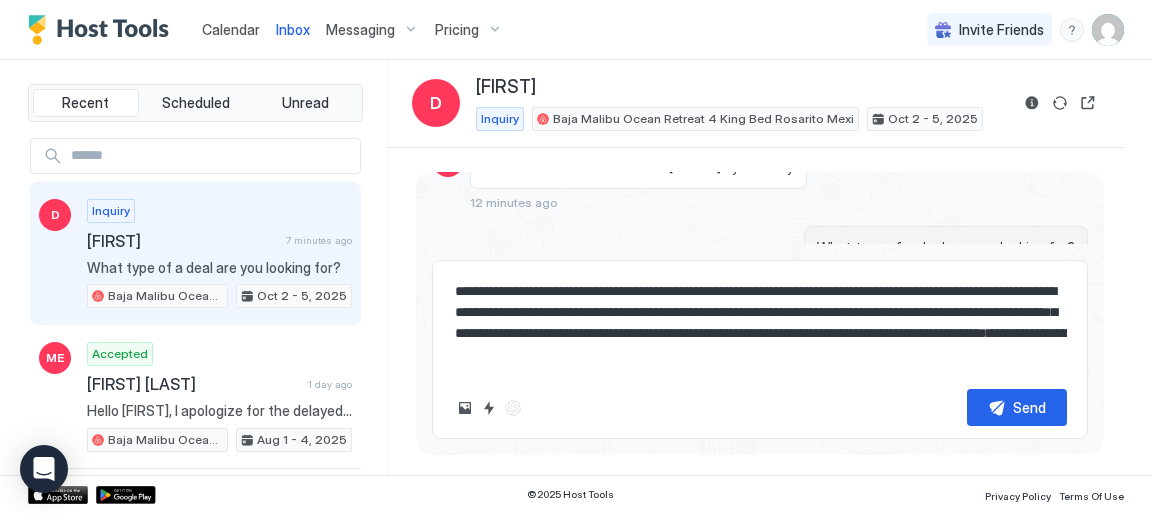 type on "*" 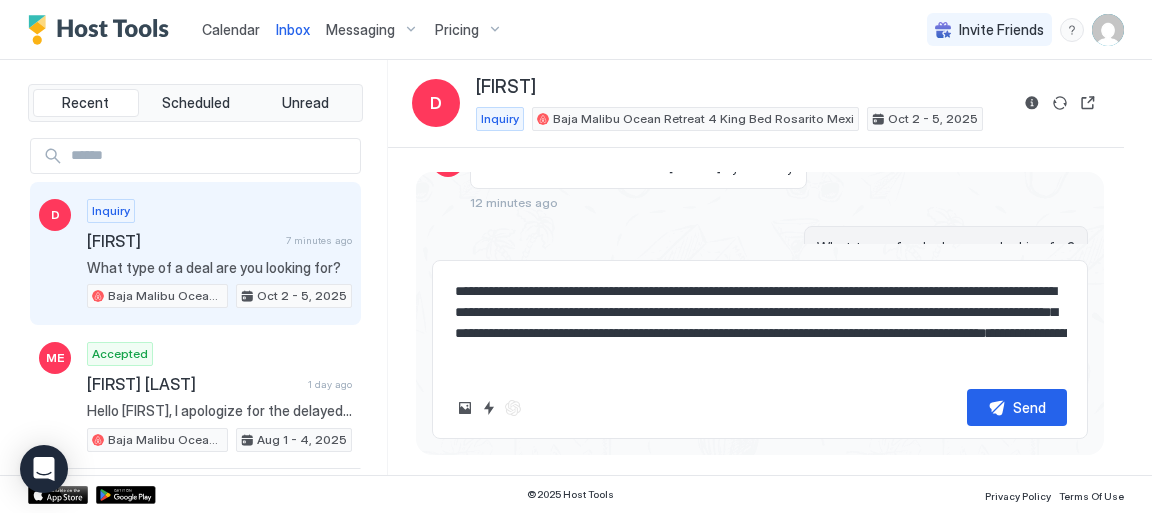 type on "*" 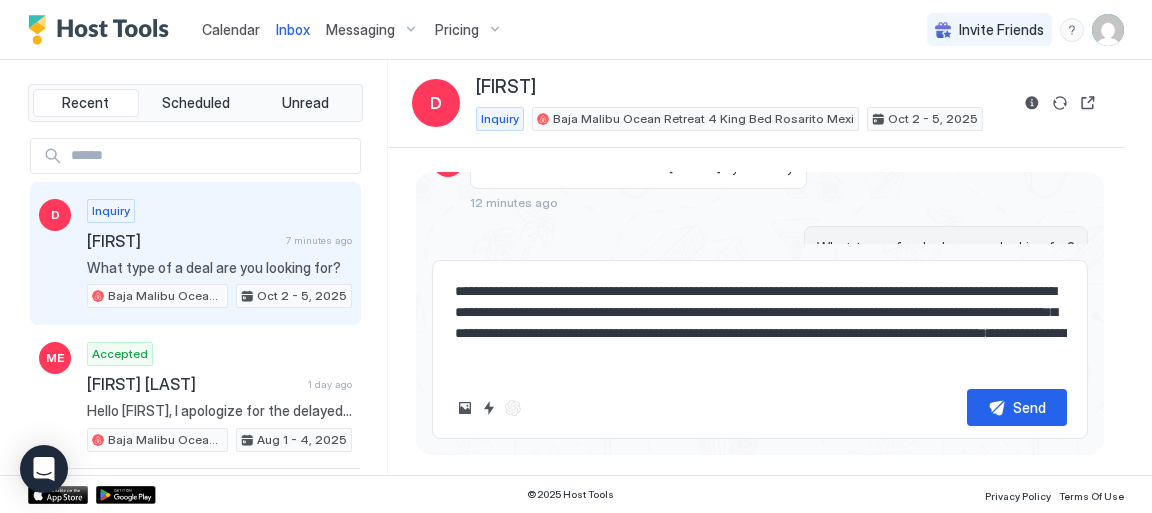 paste on "**********" 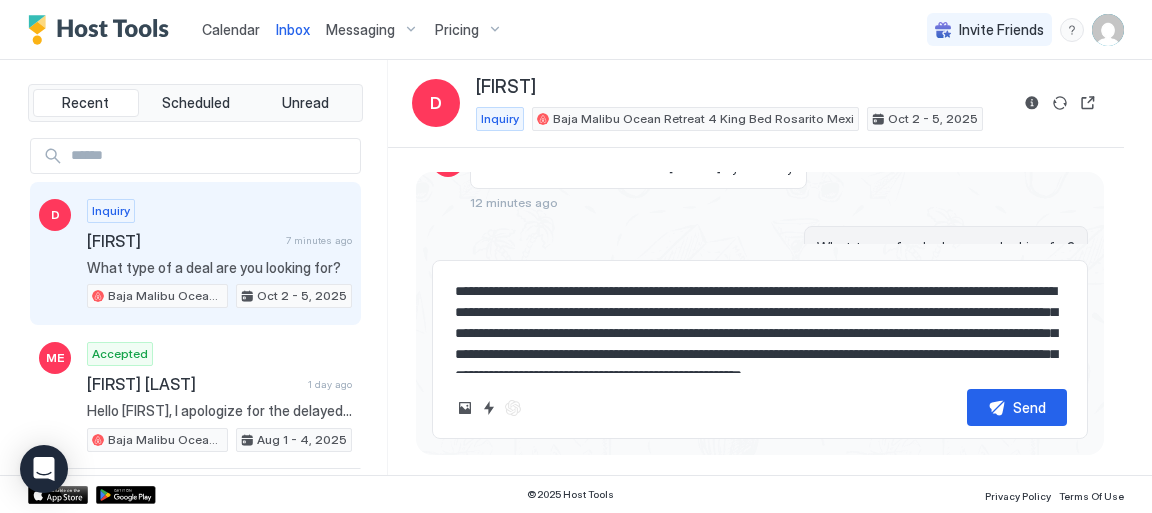 scroll, scrollTop: 116, scrollLeft: 0, axis: vertical 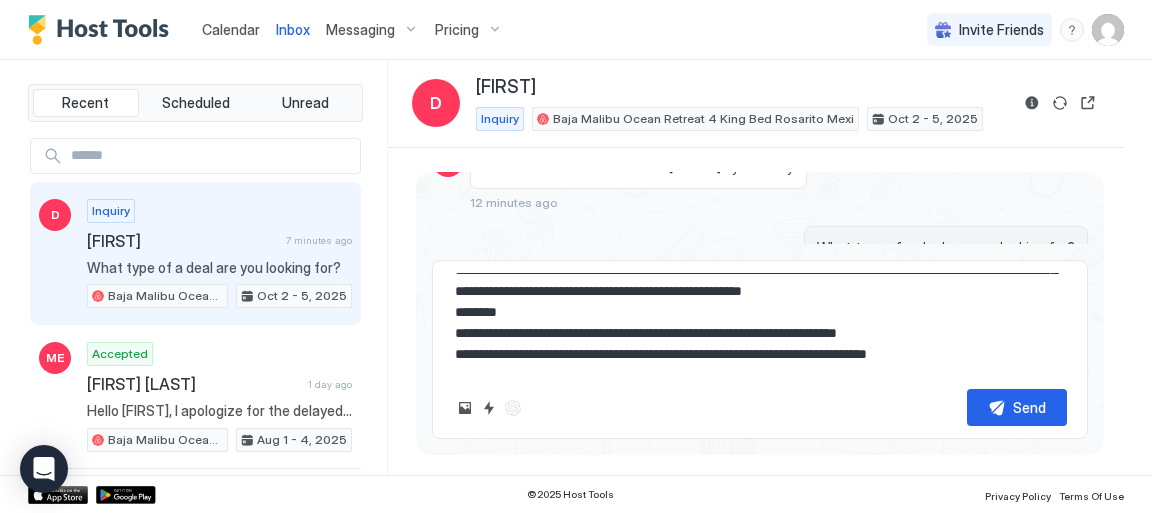 click on "**********" at bounding box center (760, 323) 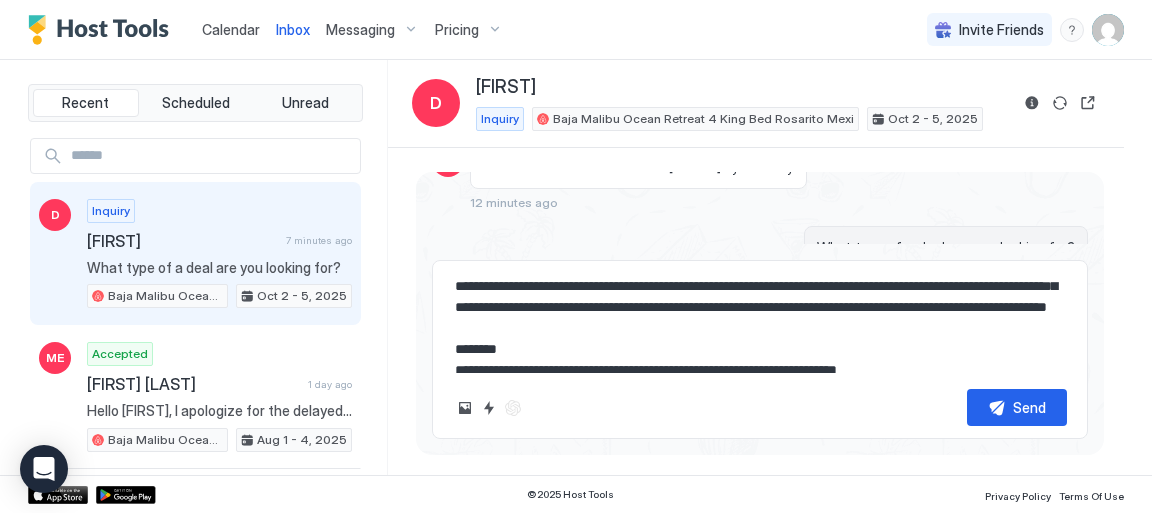 scroll, scrollTop: 110, scrollLeft: 0, axis: vertical 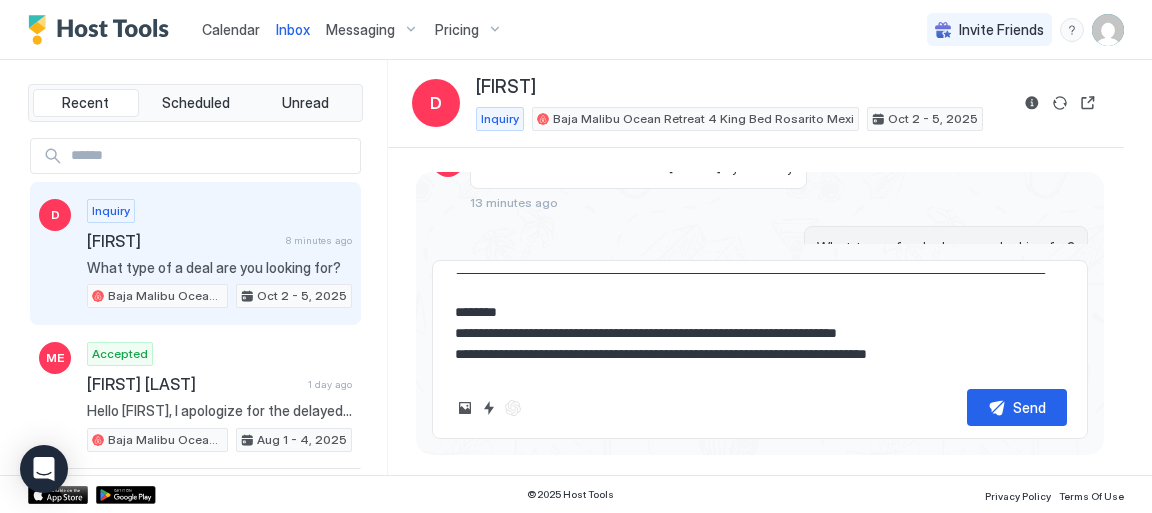 click on "**********" at bounding box center (760, 323) 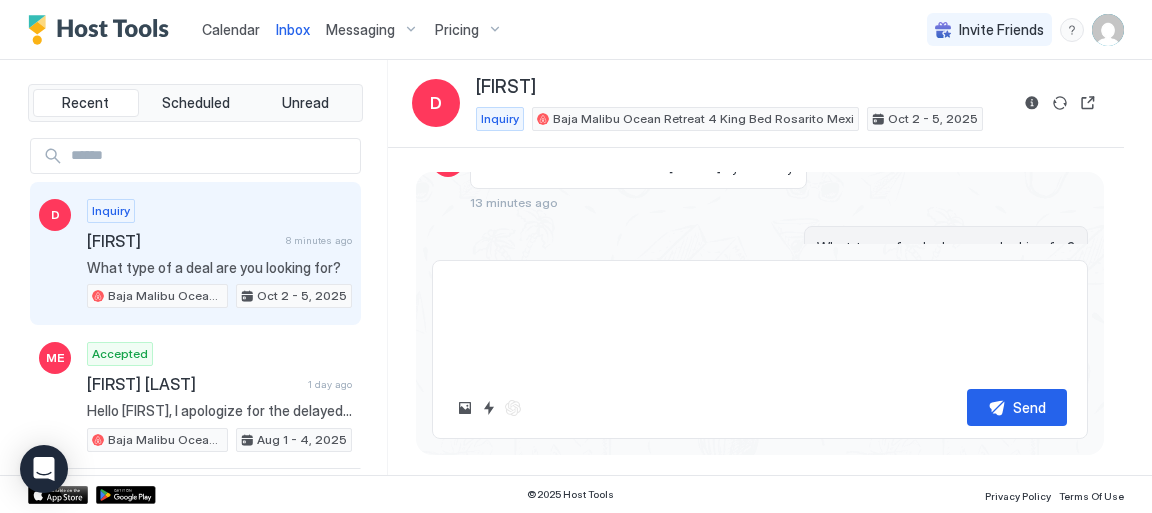 scroll, scrollTop: 389, scrollLeft: 0, axis: vertical 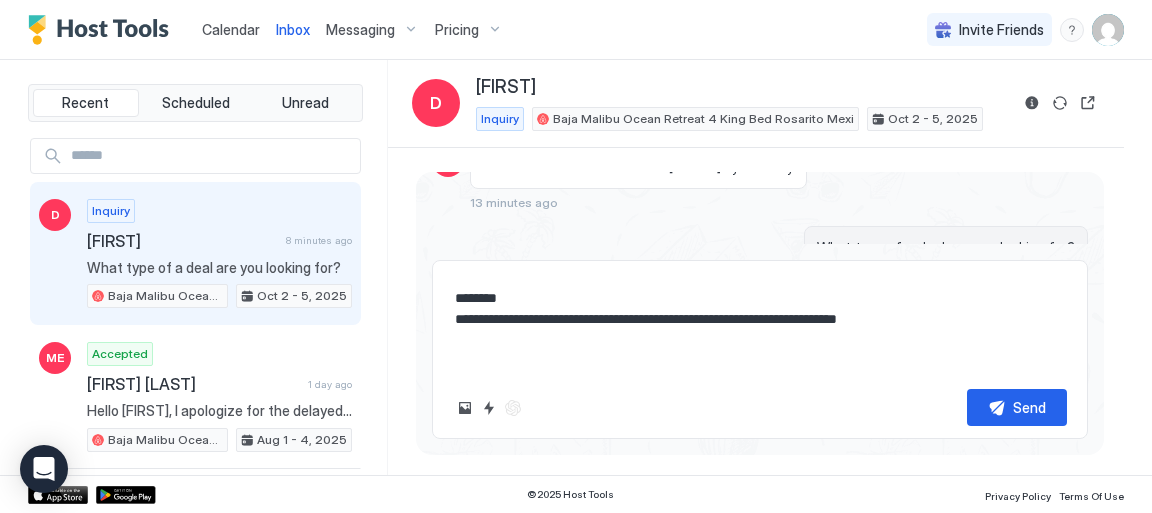 click on "**********" at bounding box center [760, 323] 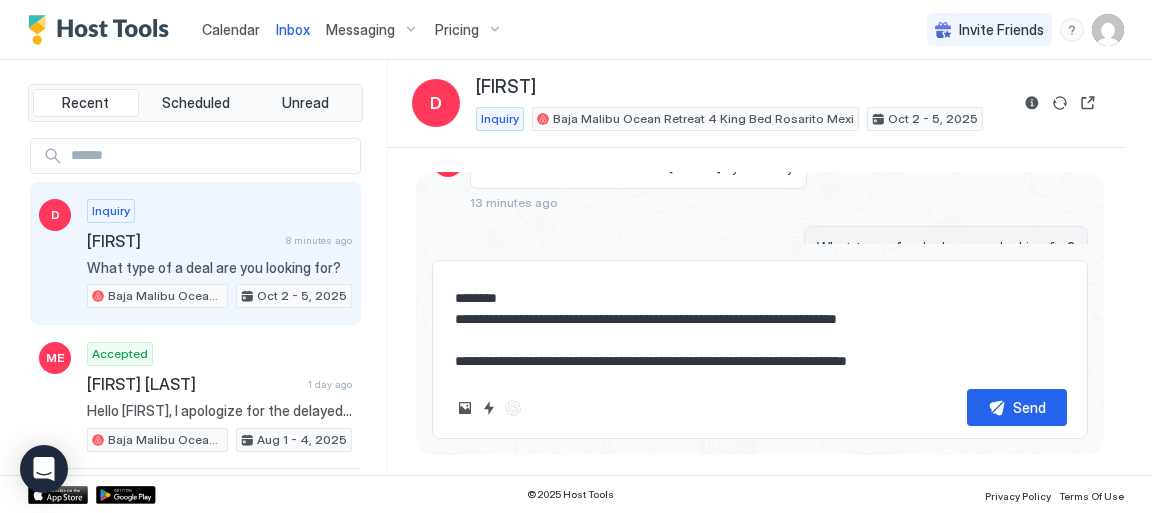 drag, startPoint x: 890, startPoint y: 362, endPoint x: 442, endPoint y: 354, distance: 448.0714 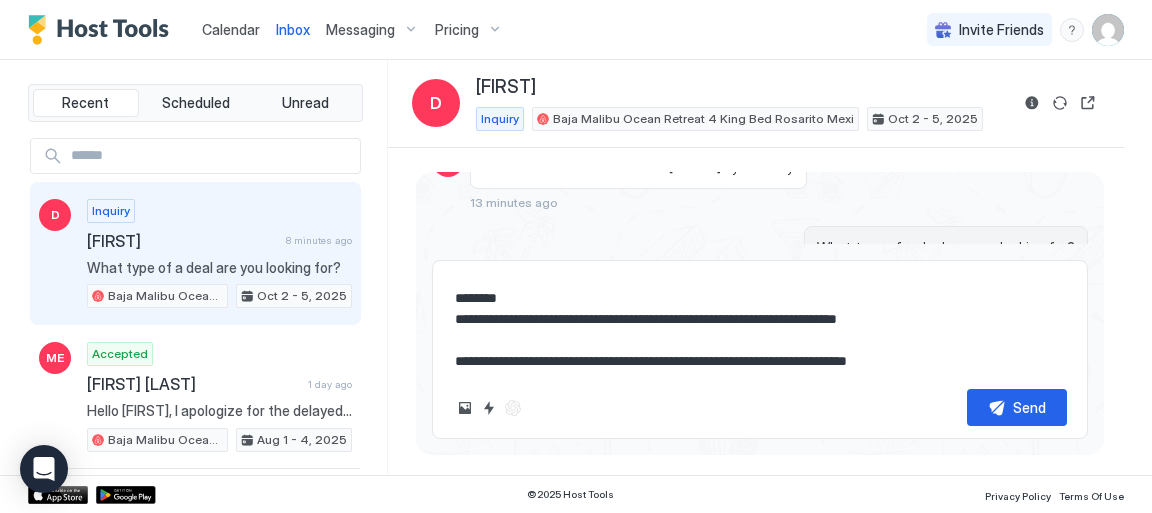 click on "**********" at bounding box center [760, 349] 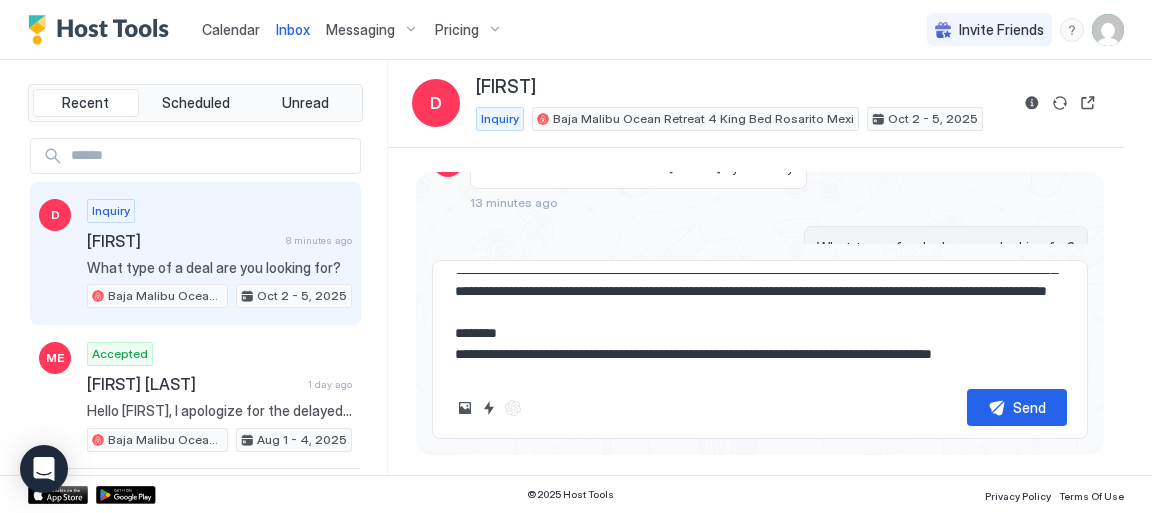 paste on "**********" 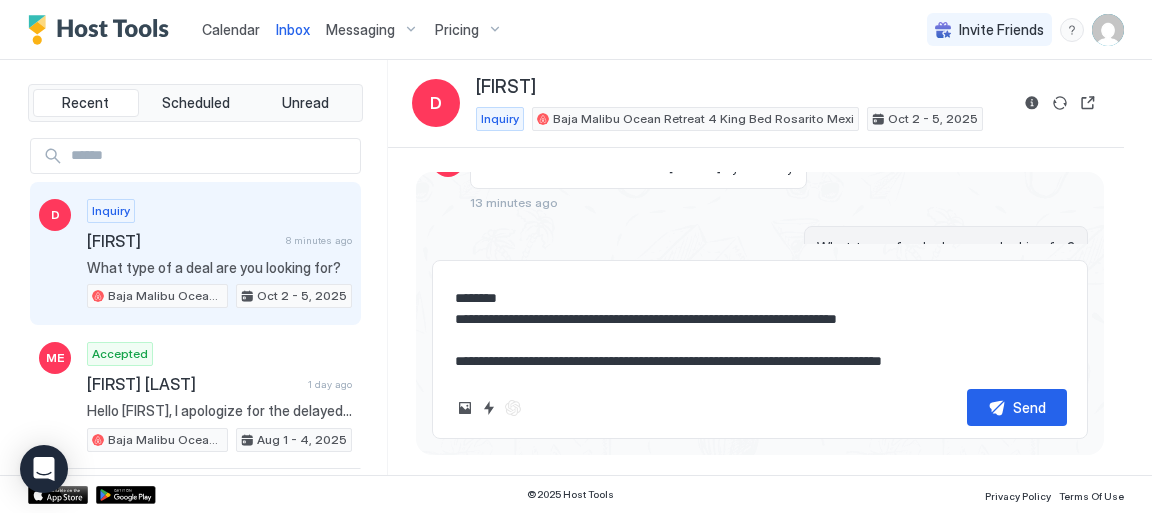 scroll, scrollTop: 242, scrollLeft: 0, axis: vertical 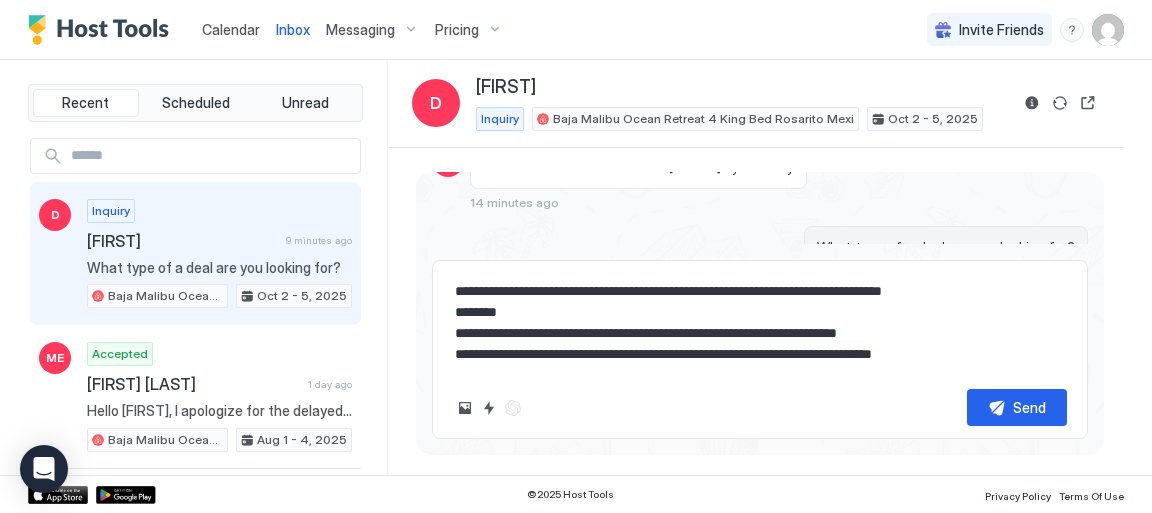 drag, startPoint x: 936, startPoint y: 323, endPoint x: 452, endPoint y: 282, distance: 485.73346 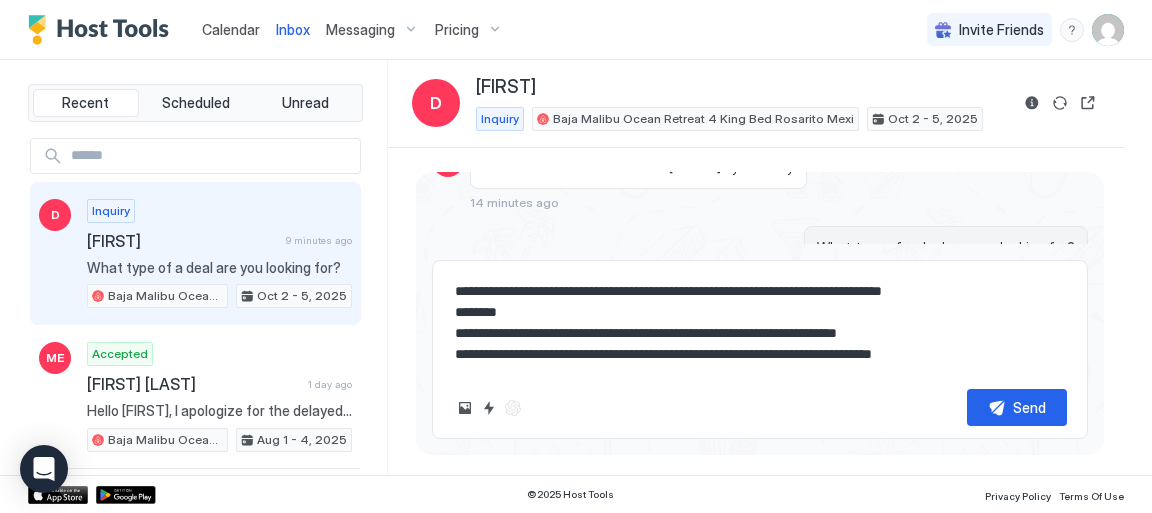 click at bounding box center [760, 323] 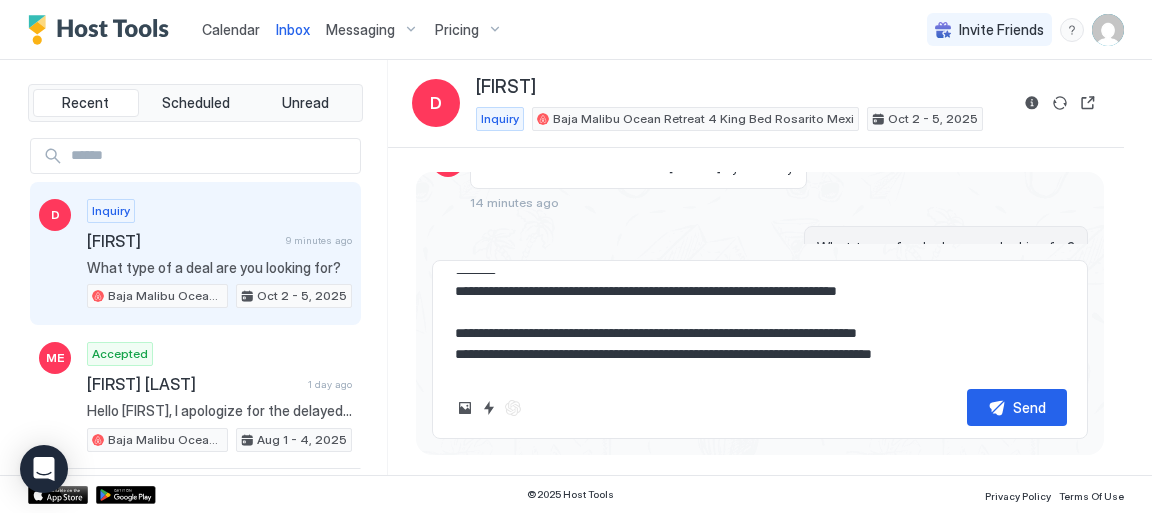scroll, scrollTop: 200, scrollLeft: 0, axis: vertical 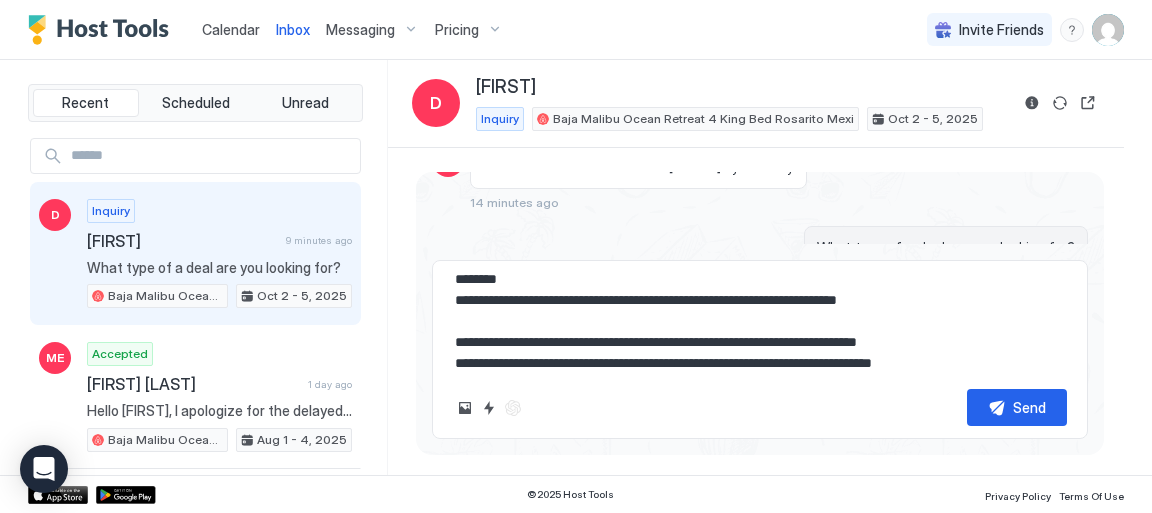 drag, startPoint x: 1027, startPoint y: 336, endPoint x: 440, endPoint y: 336, distance: 587 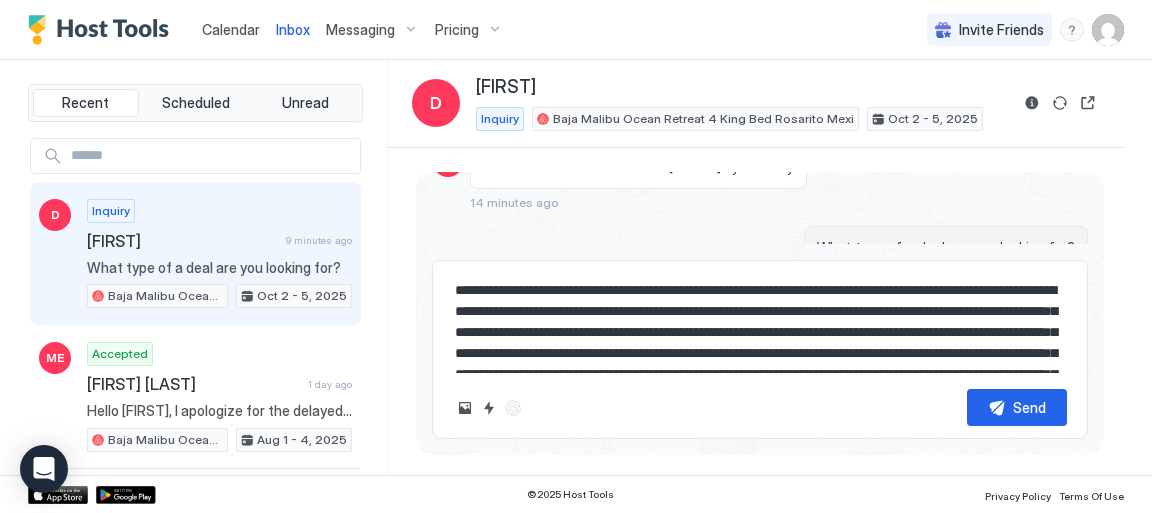 scroll, scrollTop: 0, scrollLeft: 0, axis: both 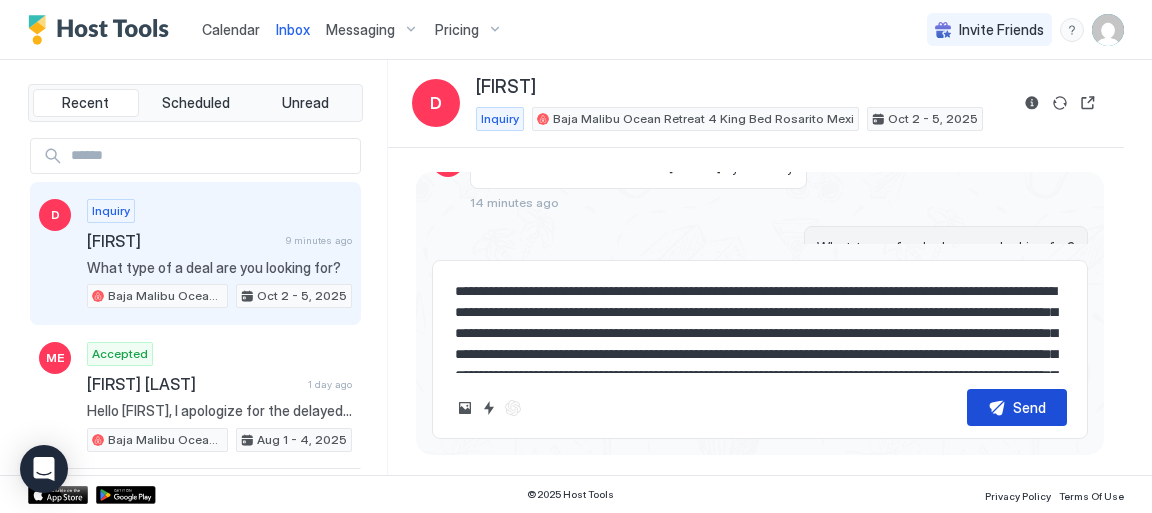 click on "Send" at bounding box center (1029, 407) 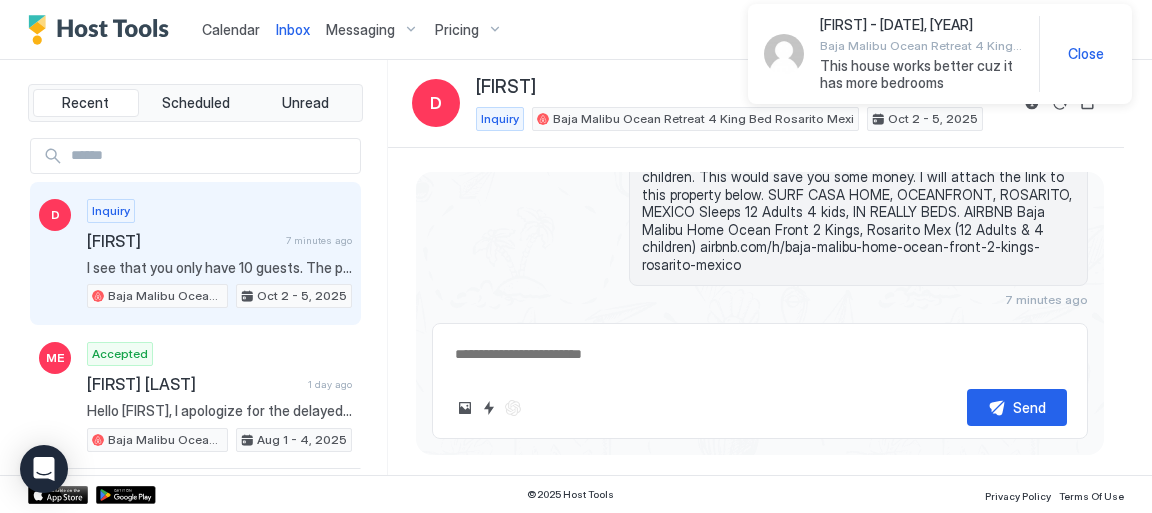 scroll, scrollTop: 690, scrollLeft: 0, axis: vertical 